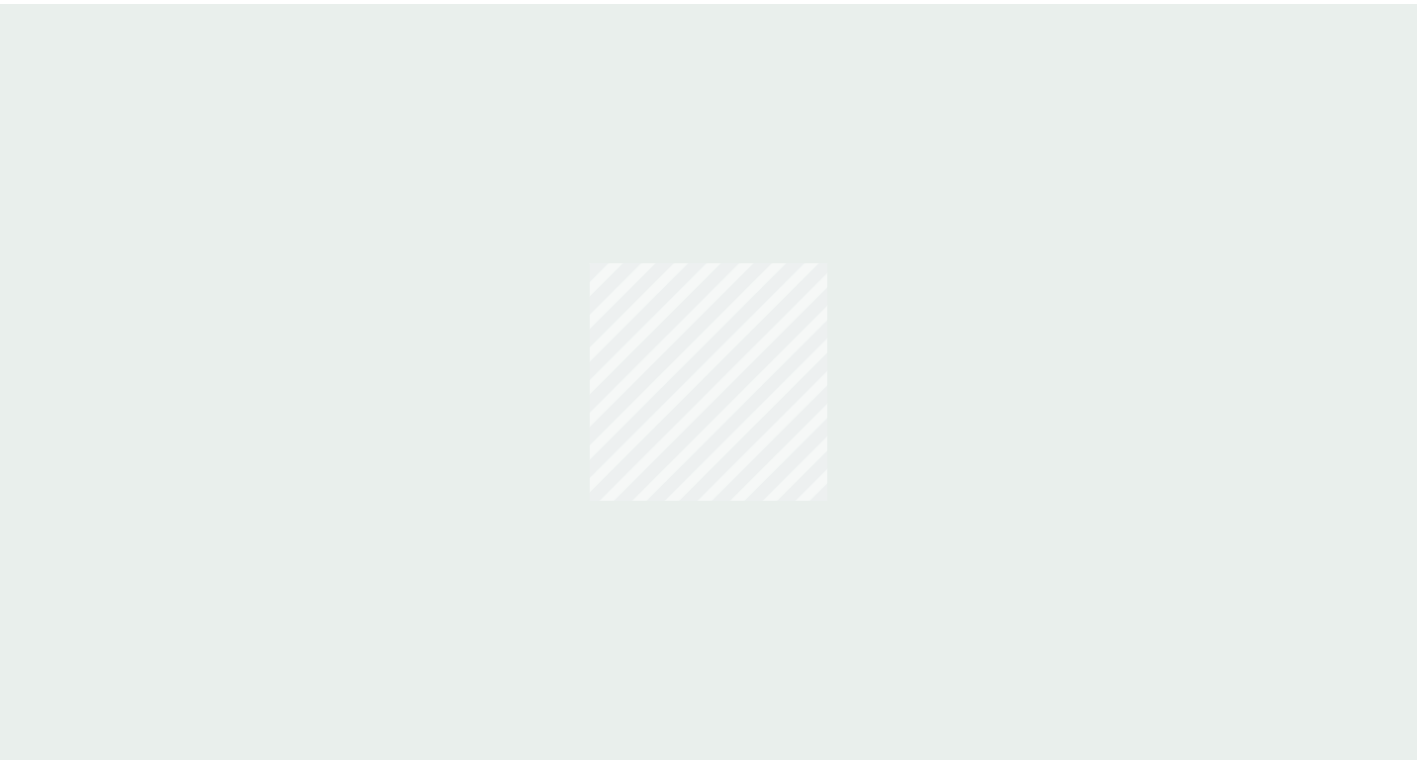 scroll, scrollTop: 0, scrollLeft: 0, axis: both 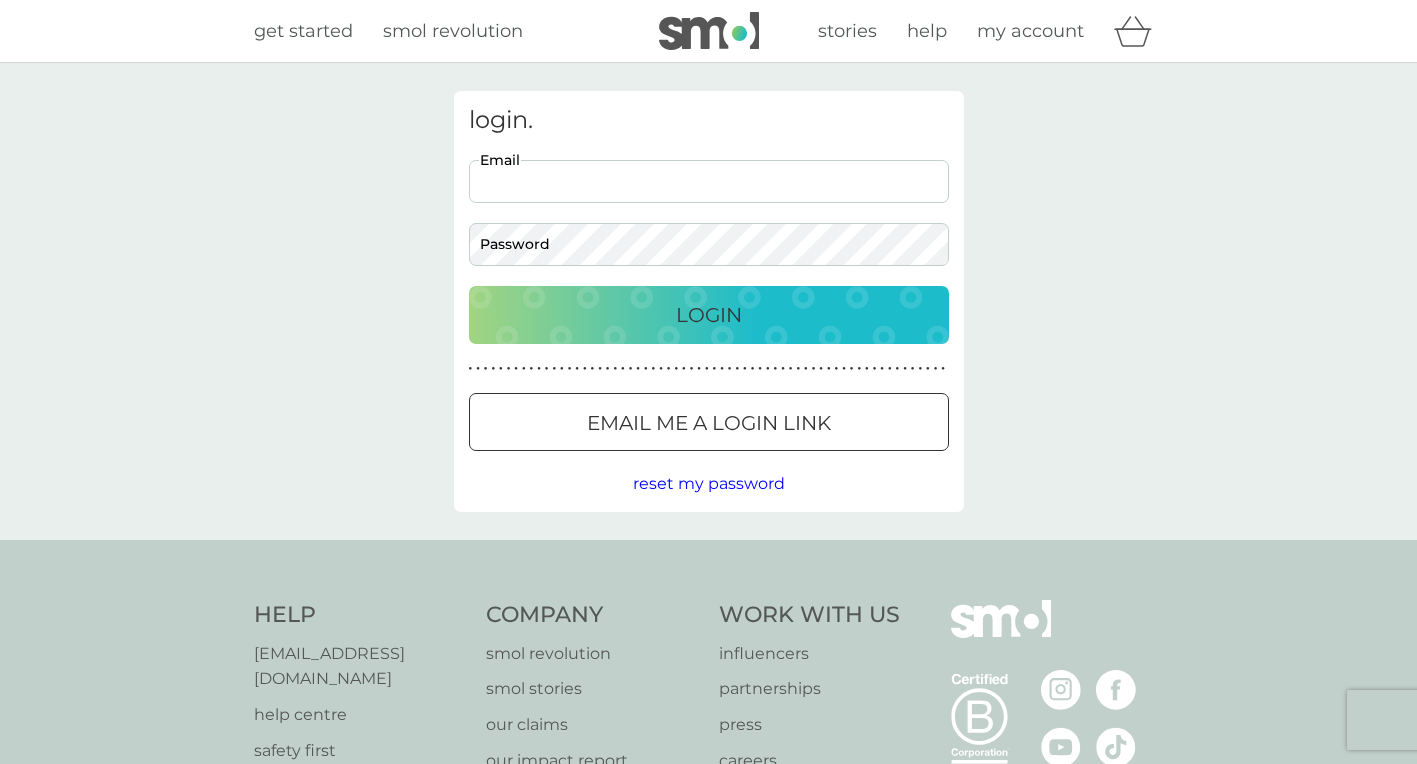 click on "Email" at bounding box center (709, 181) 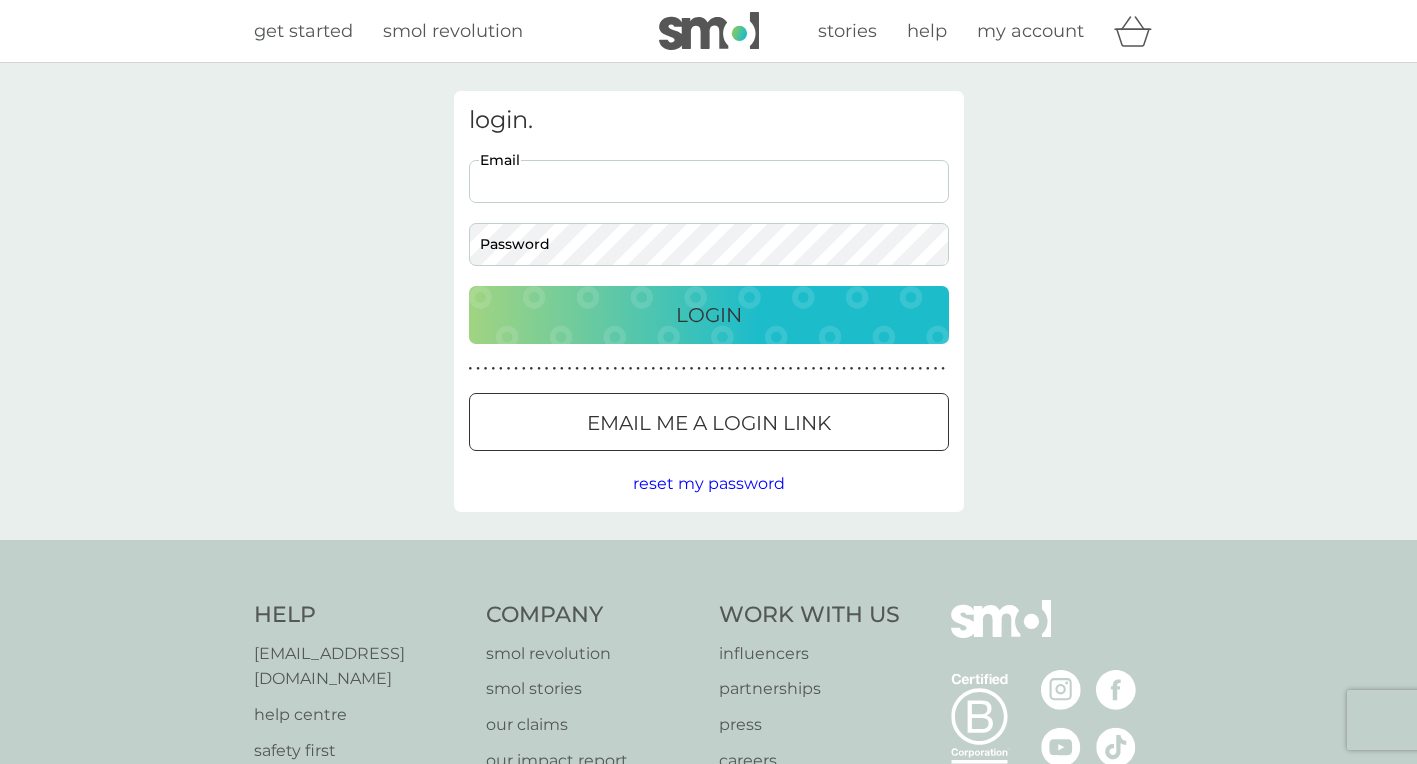 type on "[EMAIL_ADDRESS][DOMAIN_NAME]" 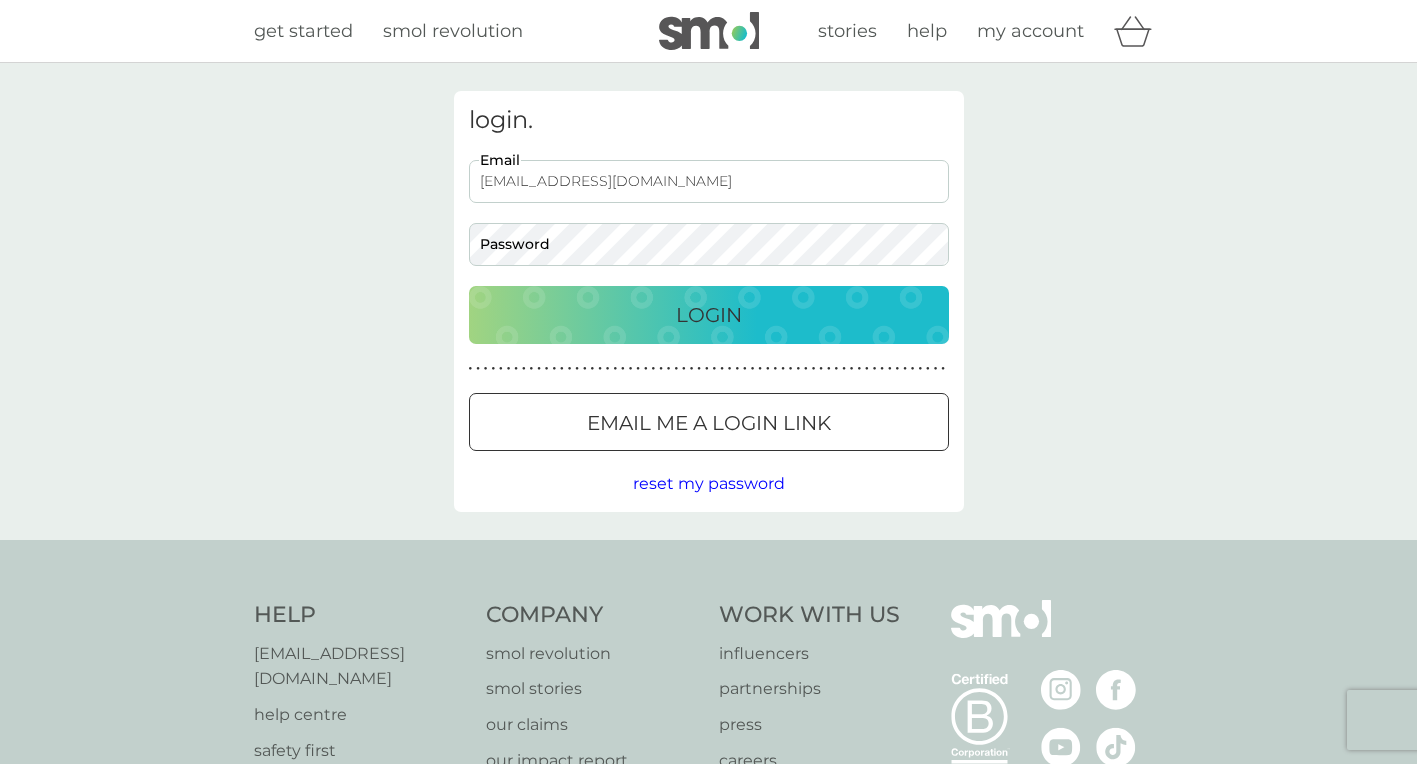 scroll, scrollTop: 0, scrollLeft: 0, axis: both 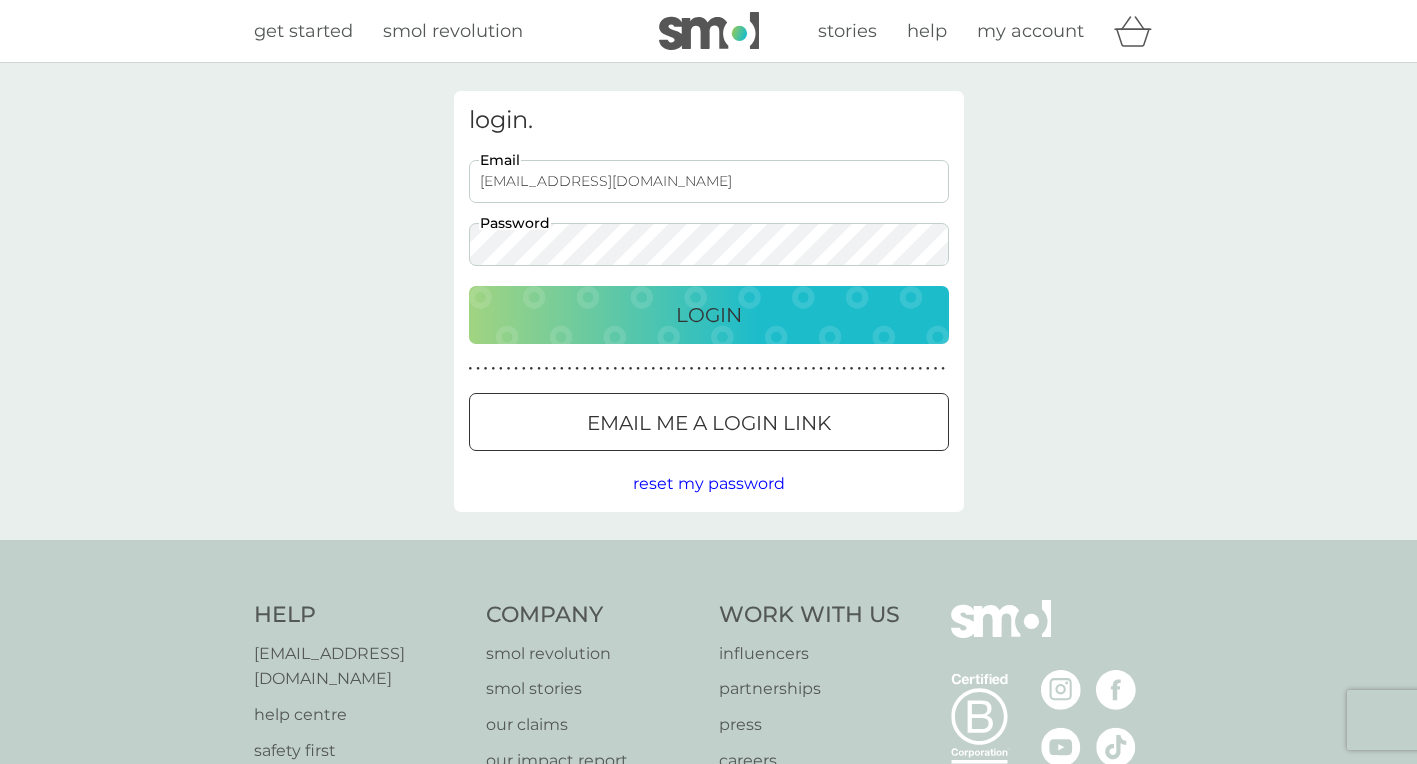 click on "Login" at bounding box center [709, 315] 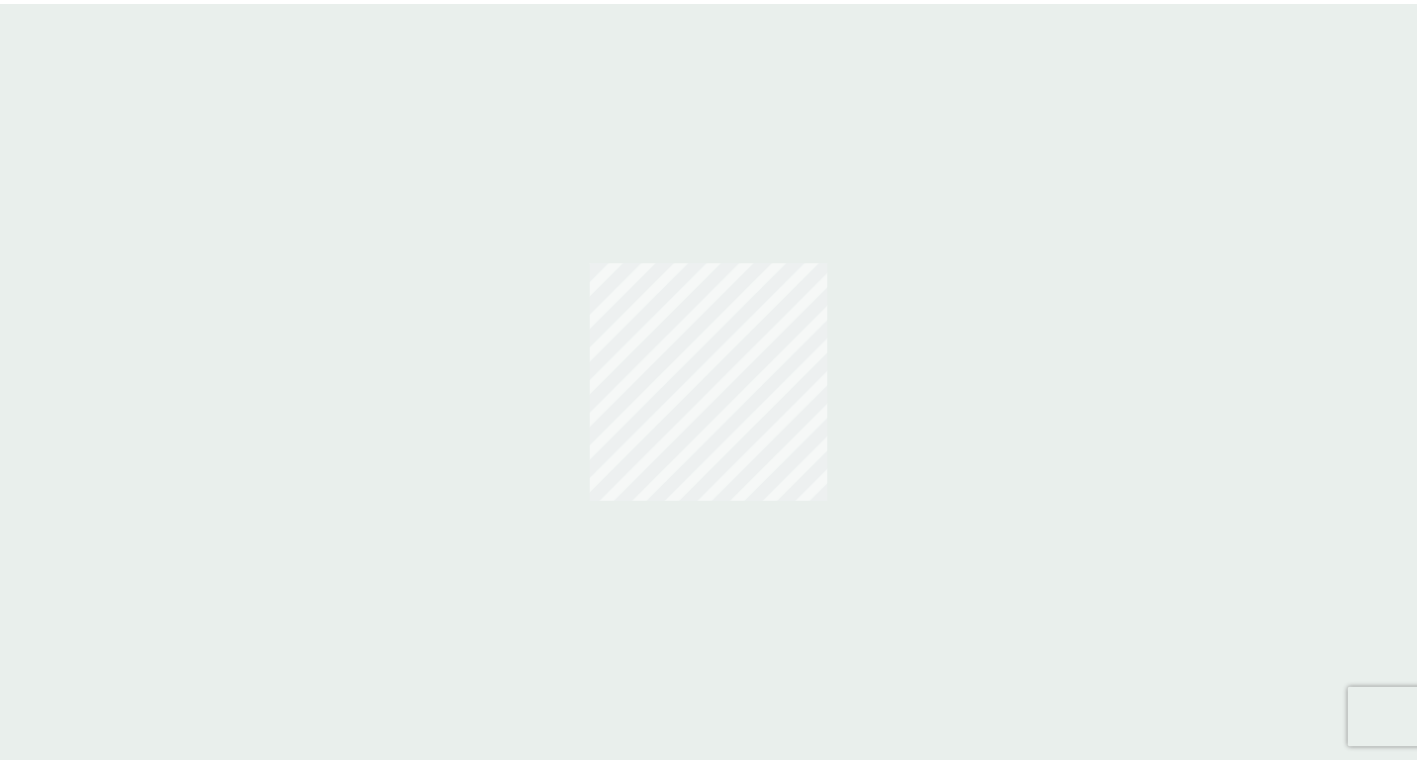 scroll, scrollTop: 0, scrollLeft: 0, axis: both 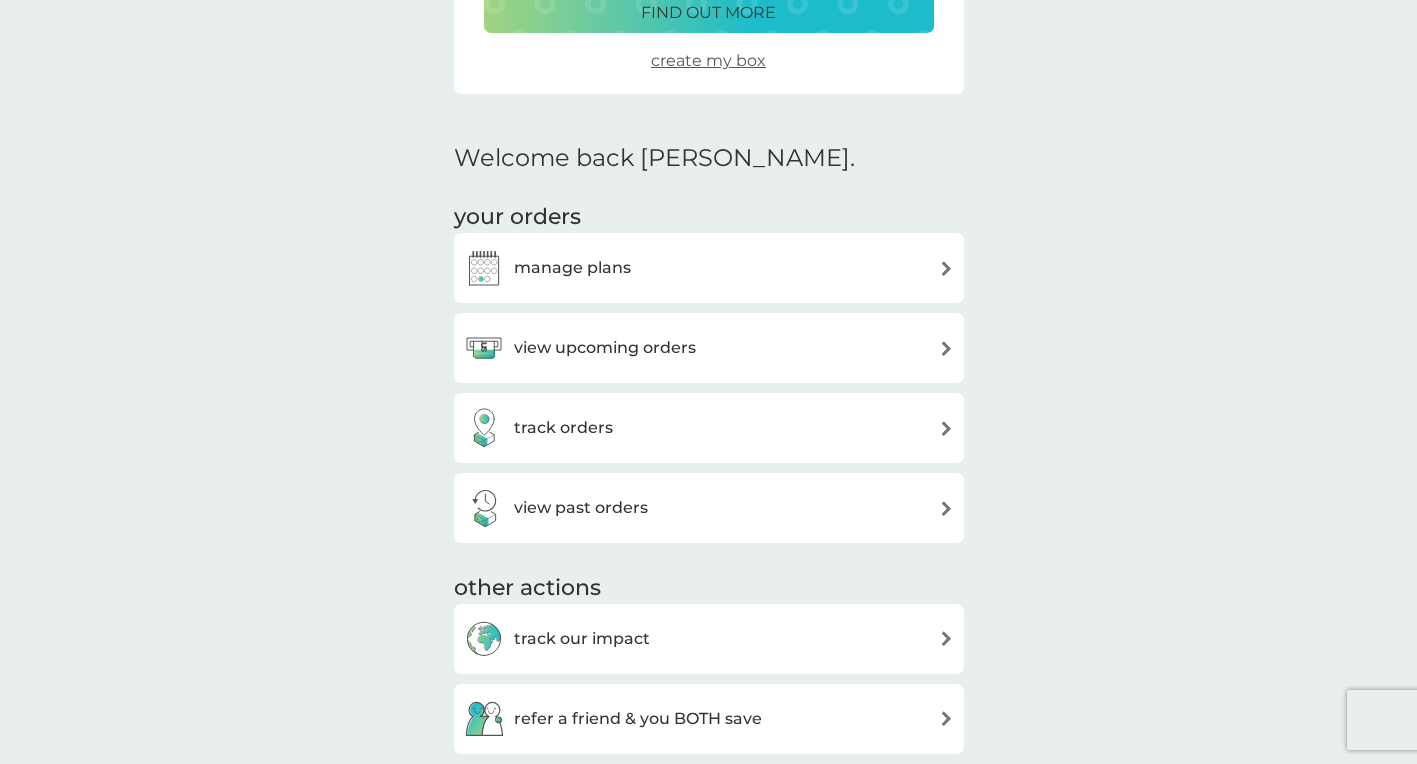 click on "view upcoming orders" at bounding box center (709, 348) 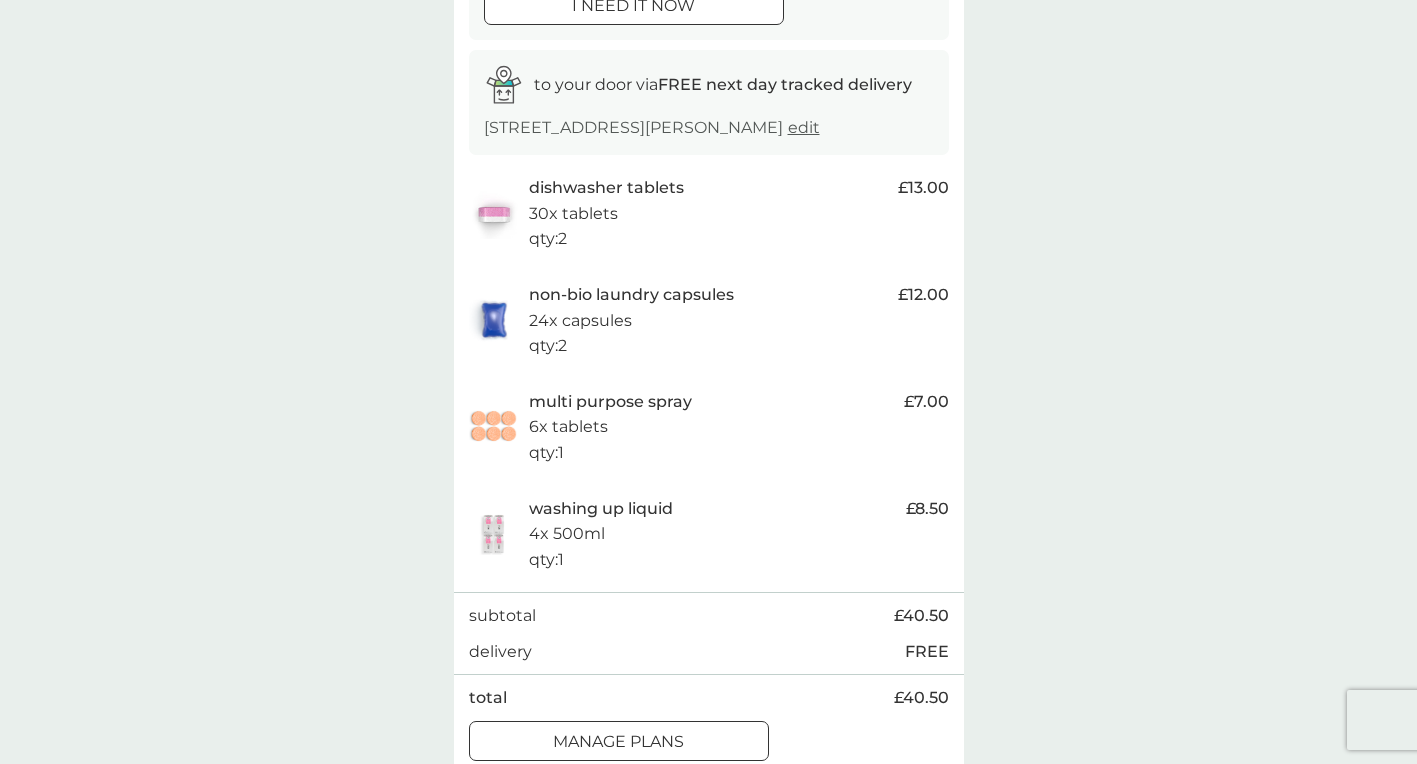 scroll, scrollTop: 243, scrollLeft: 0, axis: vertical 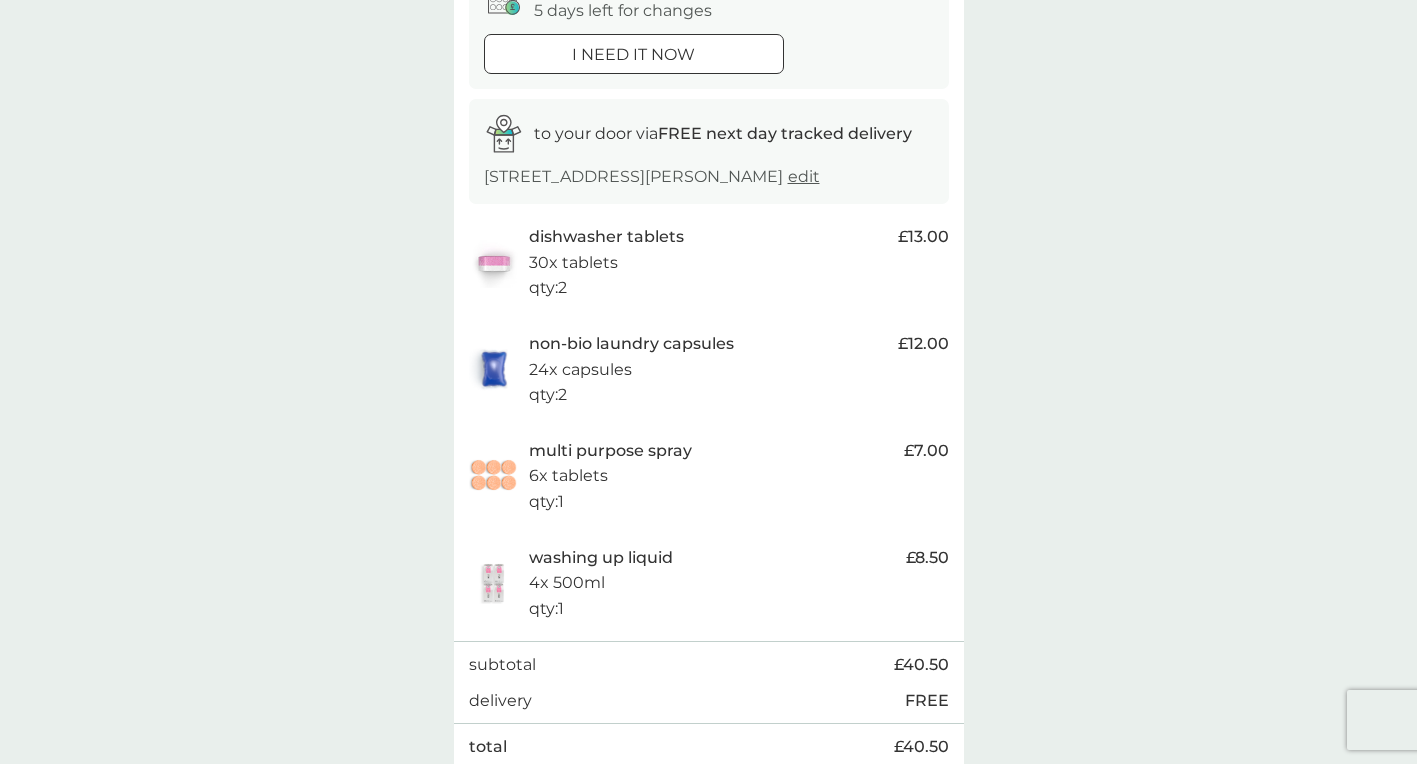 click on "edit" at bounding box center [804, 176] 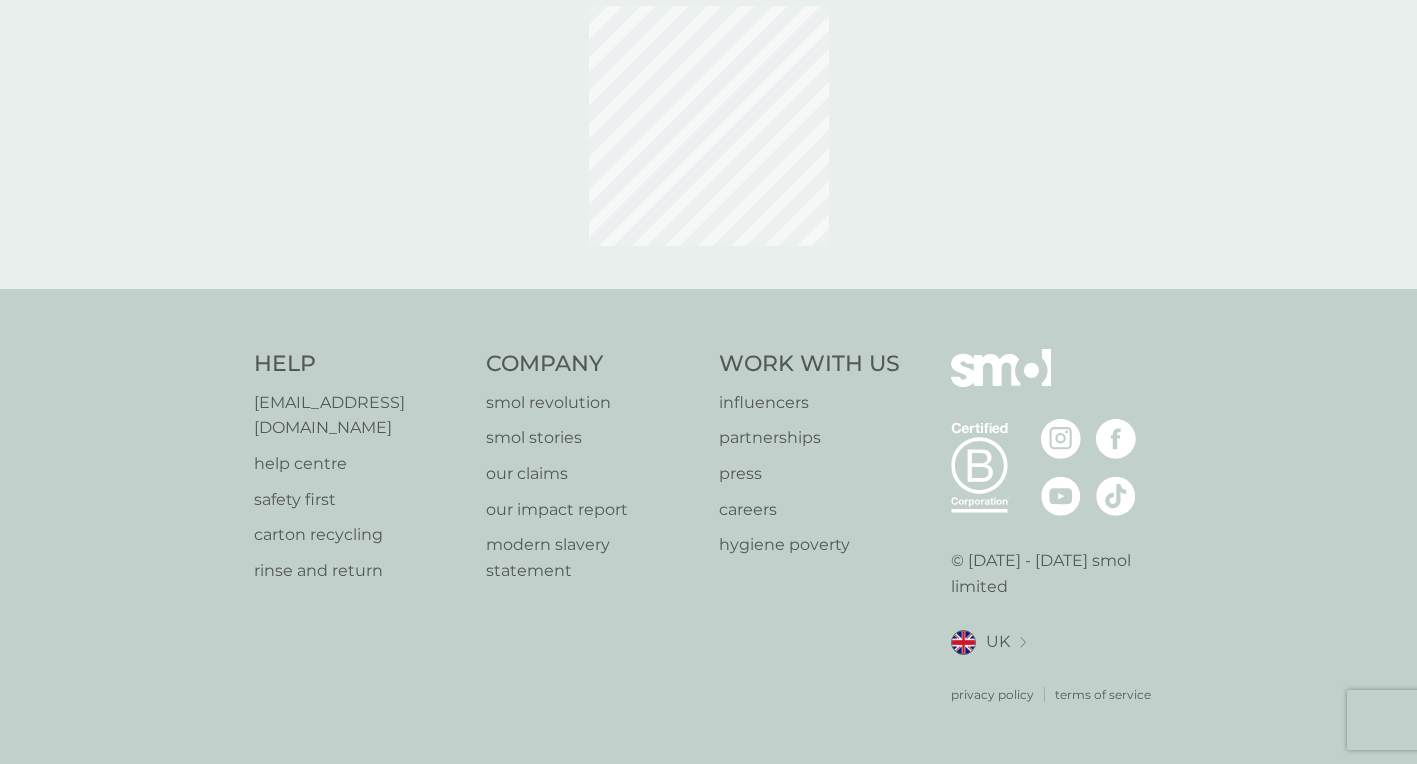 scroll, scrollTop: 0, scrollLeft: 0, axis: both 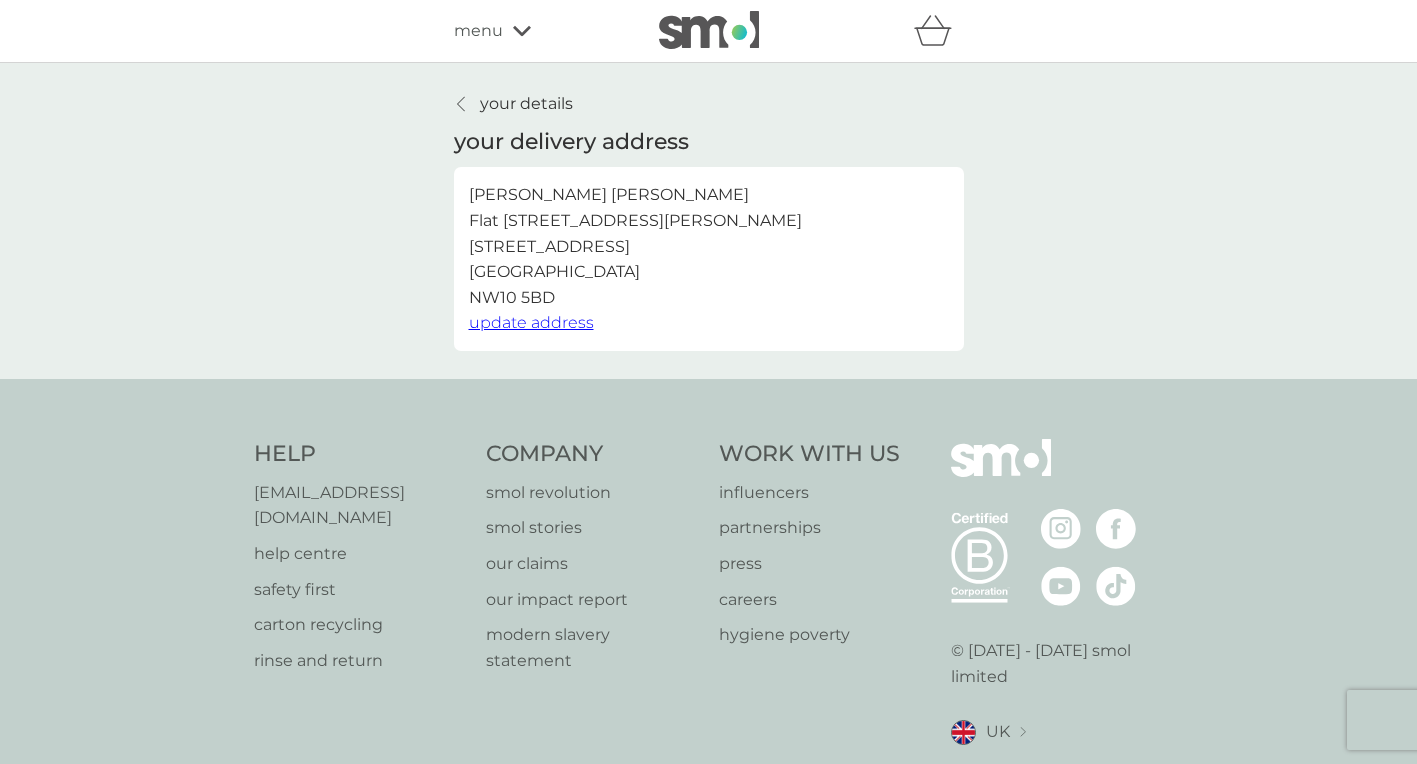 click on "your details" at bounding box center (526, 104) 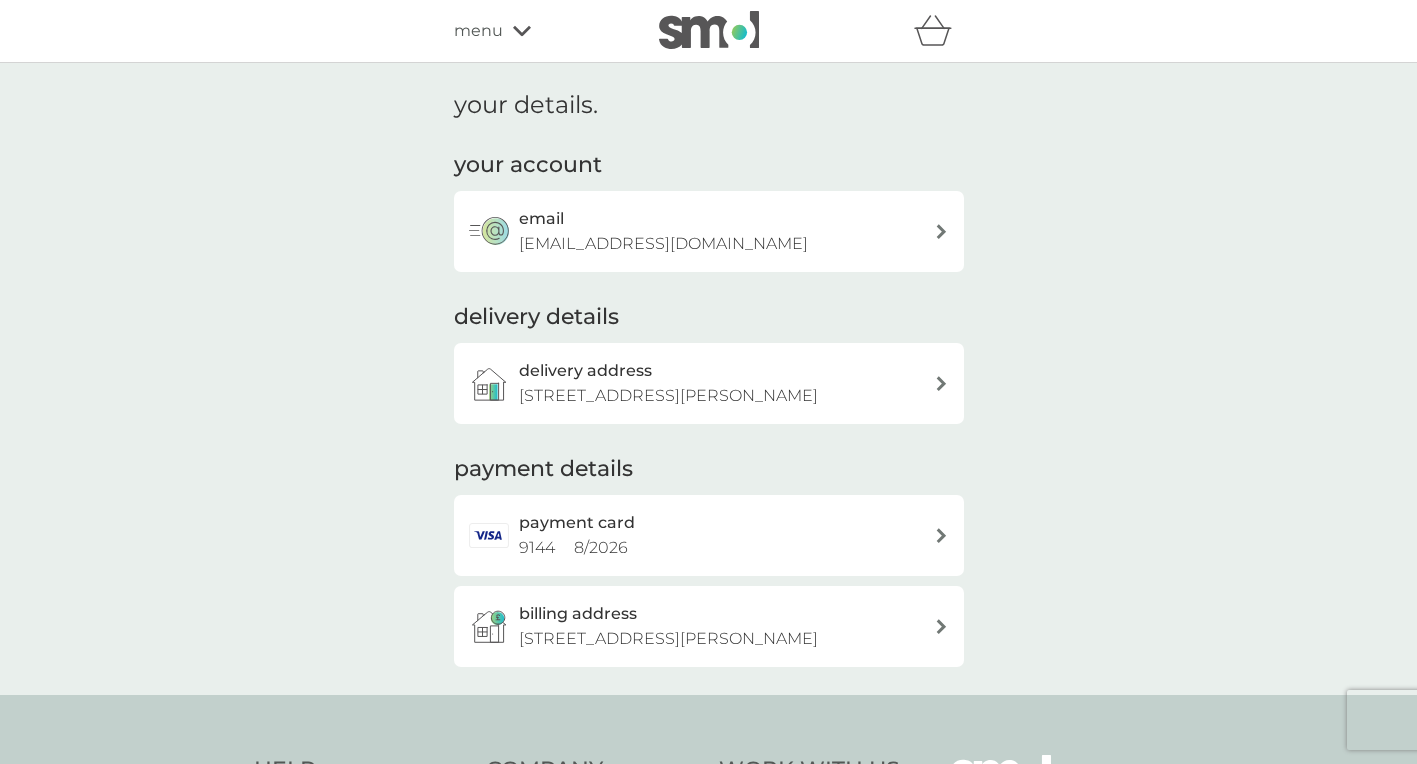 click 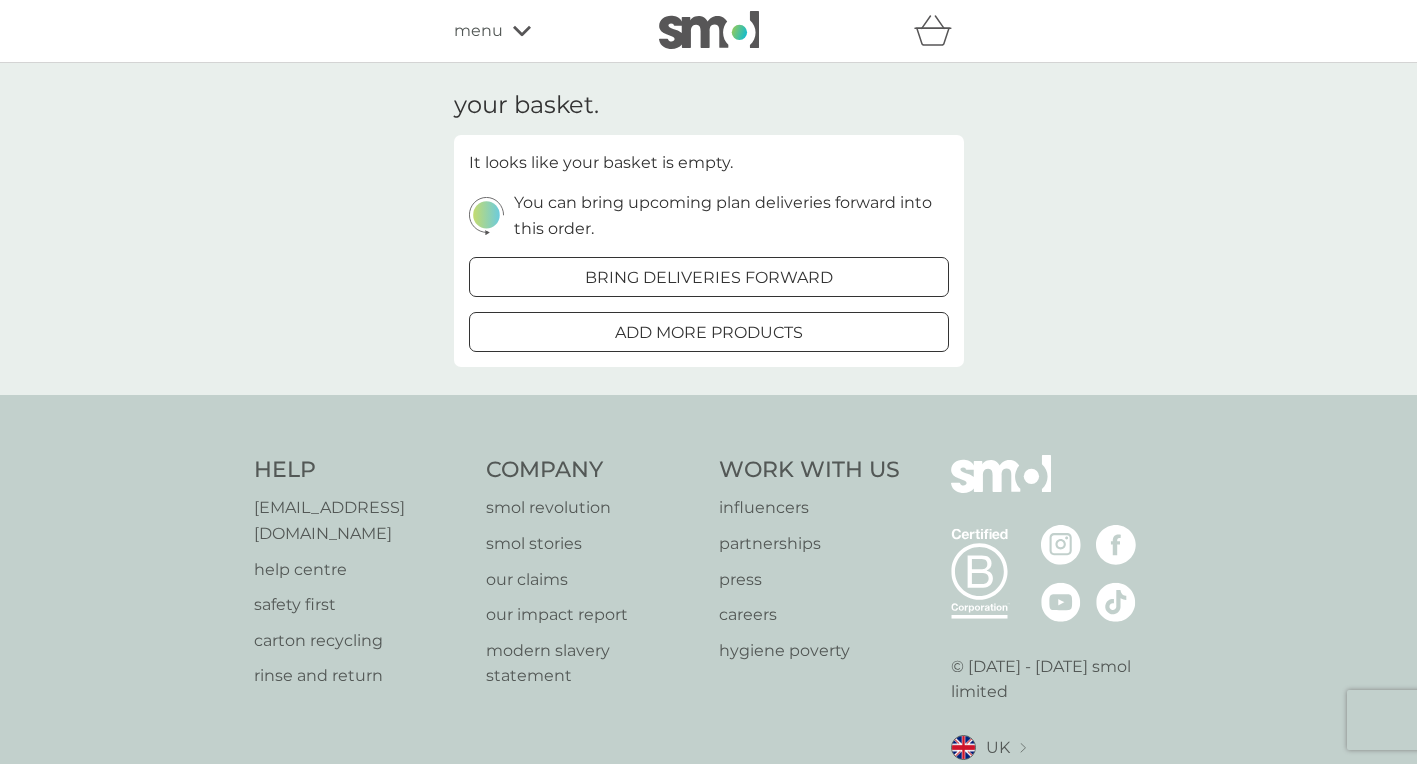 drag, startPoint x: 631, startPoint y: 272, endPoint x: 503, endPoint y: 26, distance: 277.3085 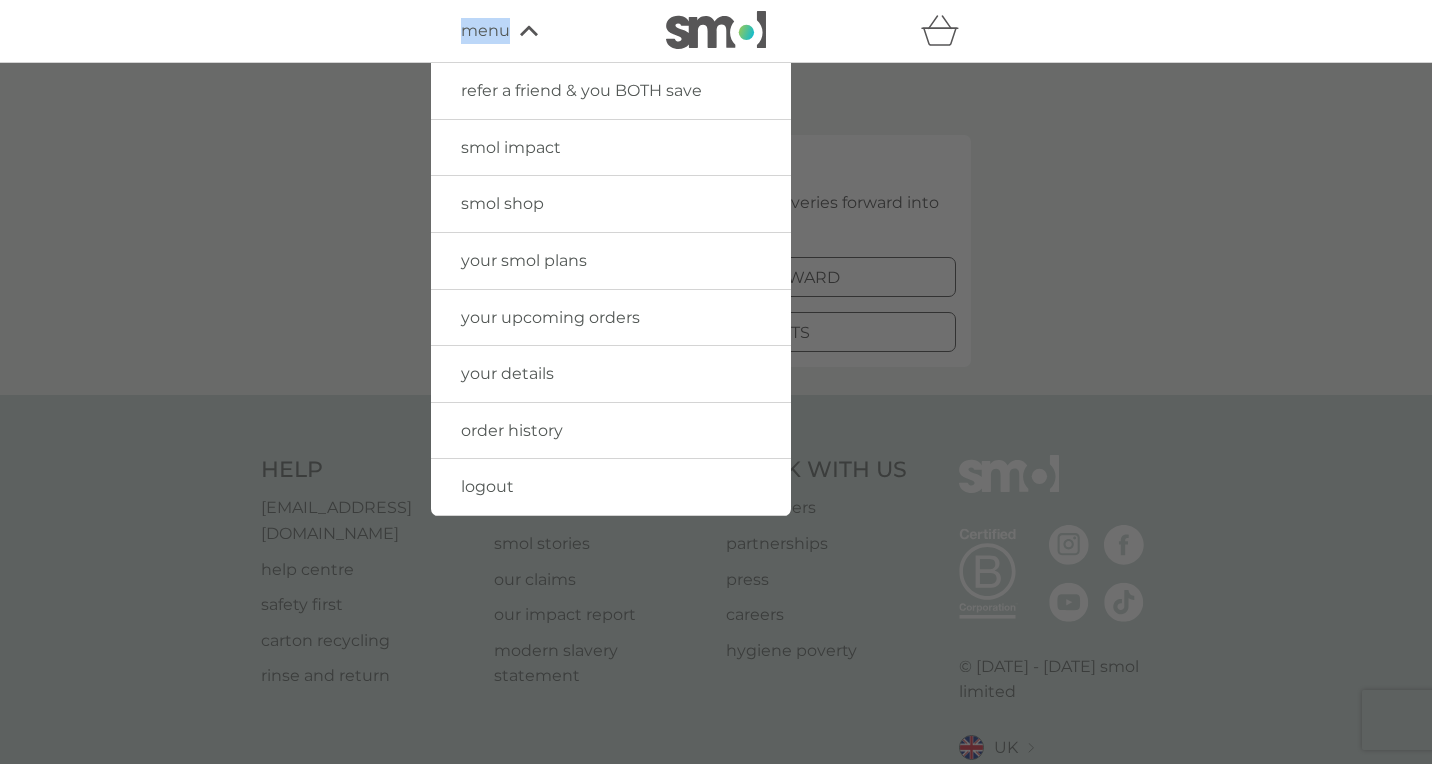 click on "menu" at bounding box center [485, 31] 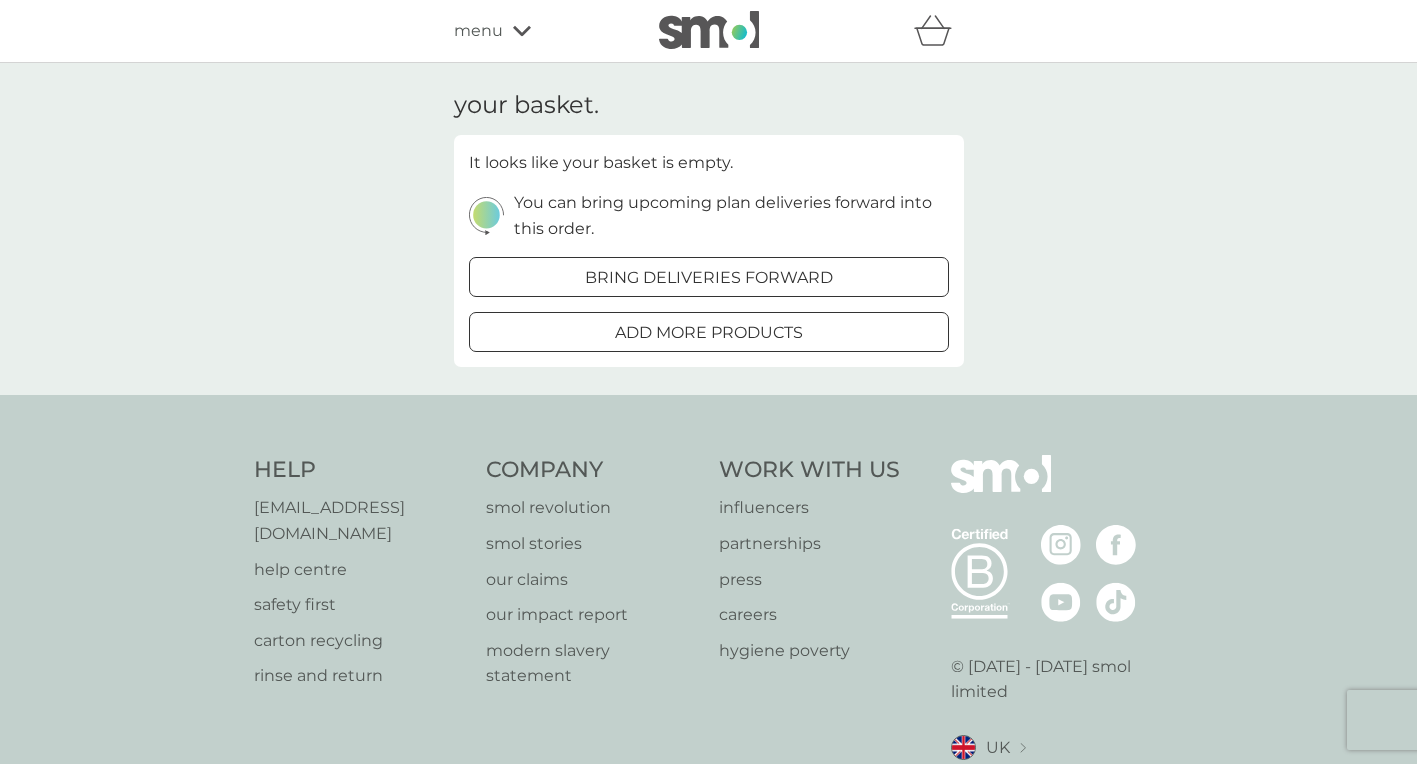drag, startPoint x: 503, startPoint y: 26, endPoint x: 467, endPoint y: 75, distance: 60.80296 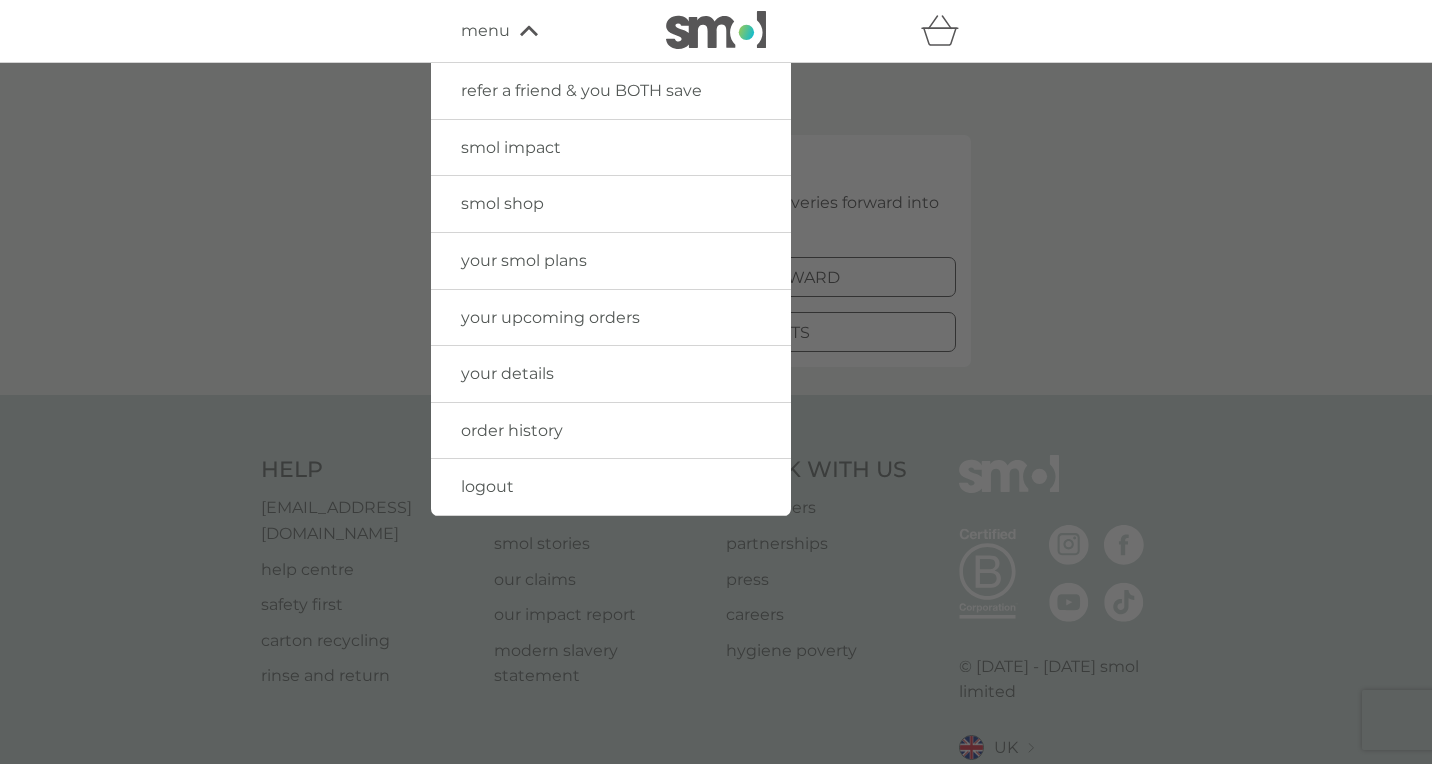 click on "your smol plans" at bounding box center [524, 260] 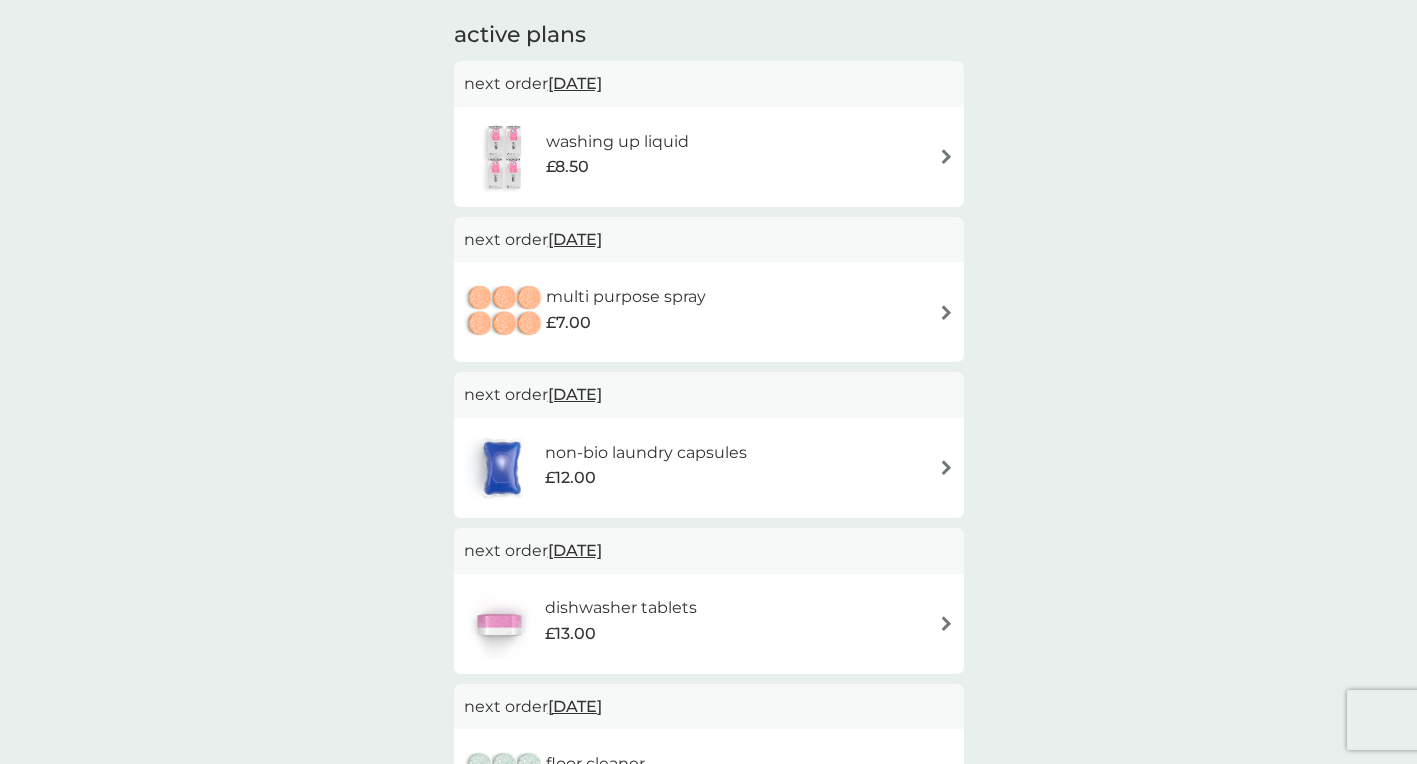 scroll, scrollTop: 359, scrollLeft: 0, axis: vertical 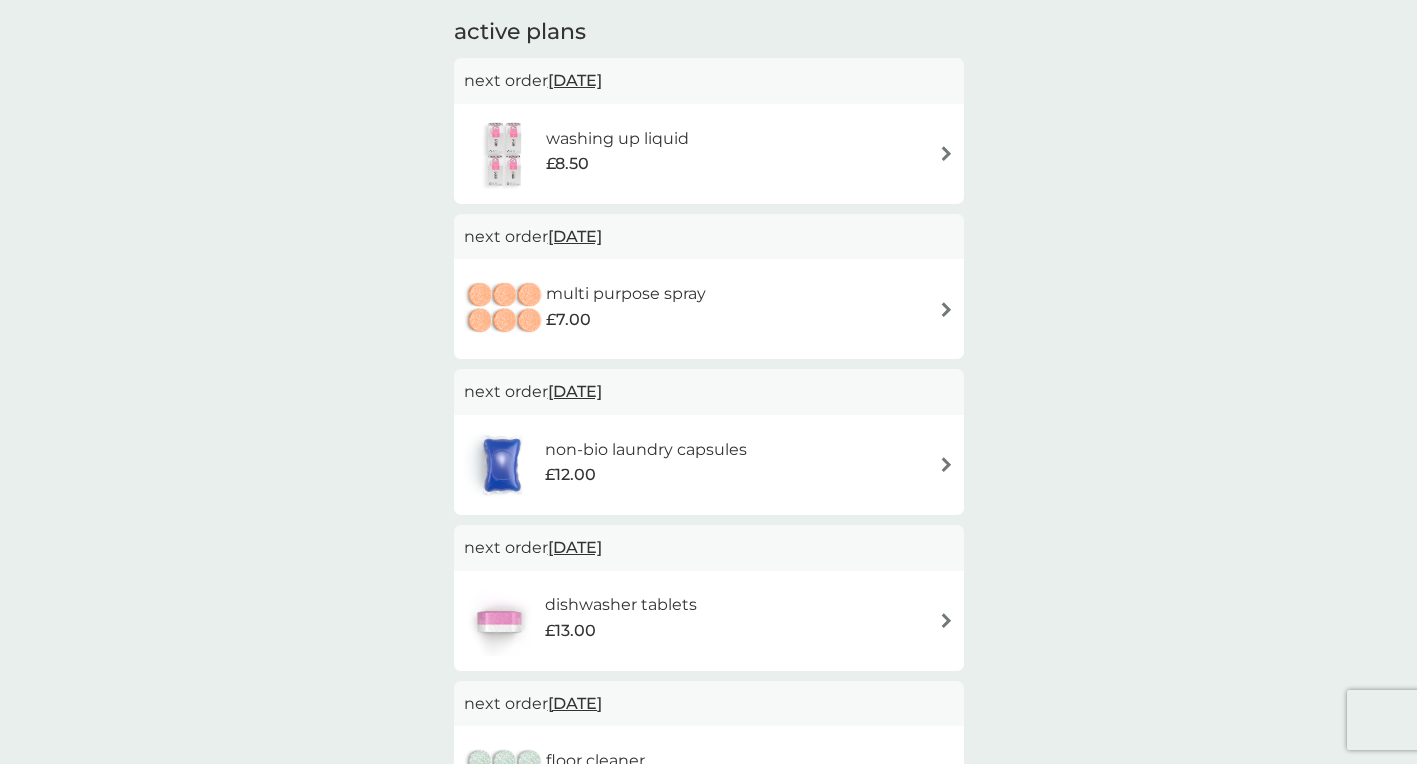 click on "[DATE]" at bounding box center [575, 236] 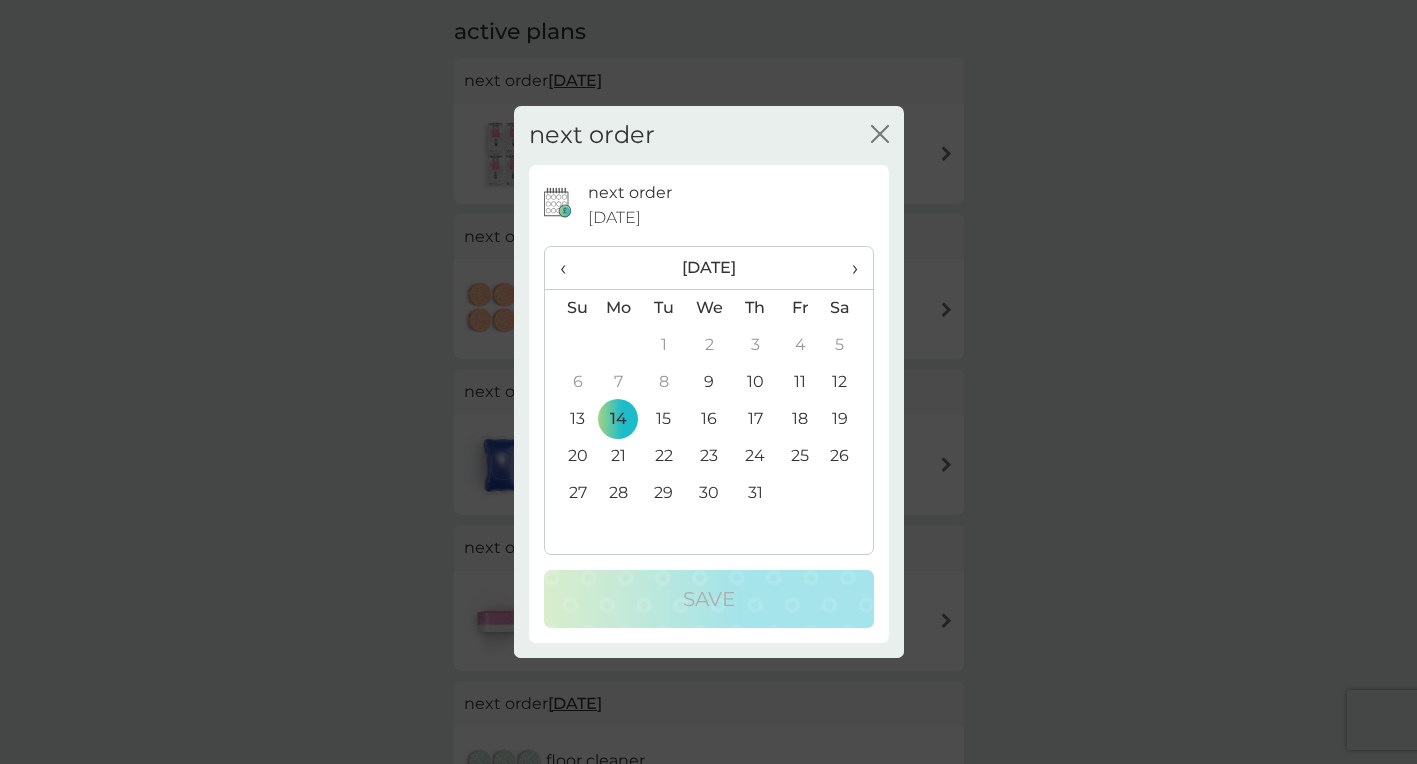 click on "›" at bounding box center [847, 268] 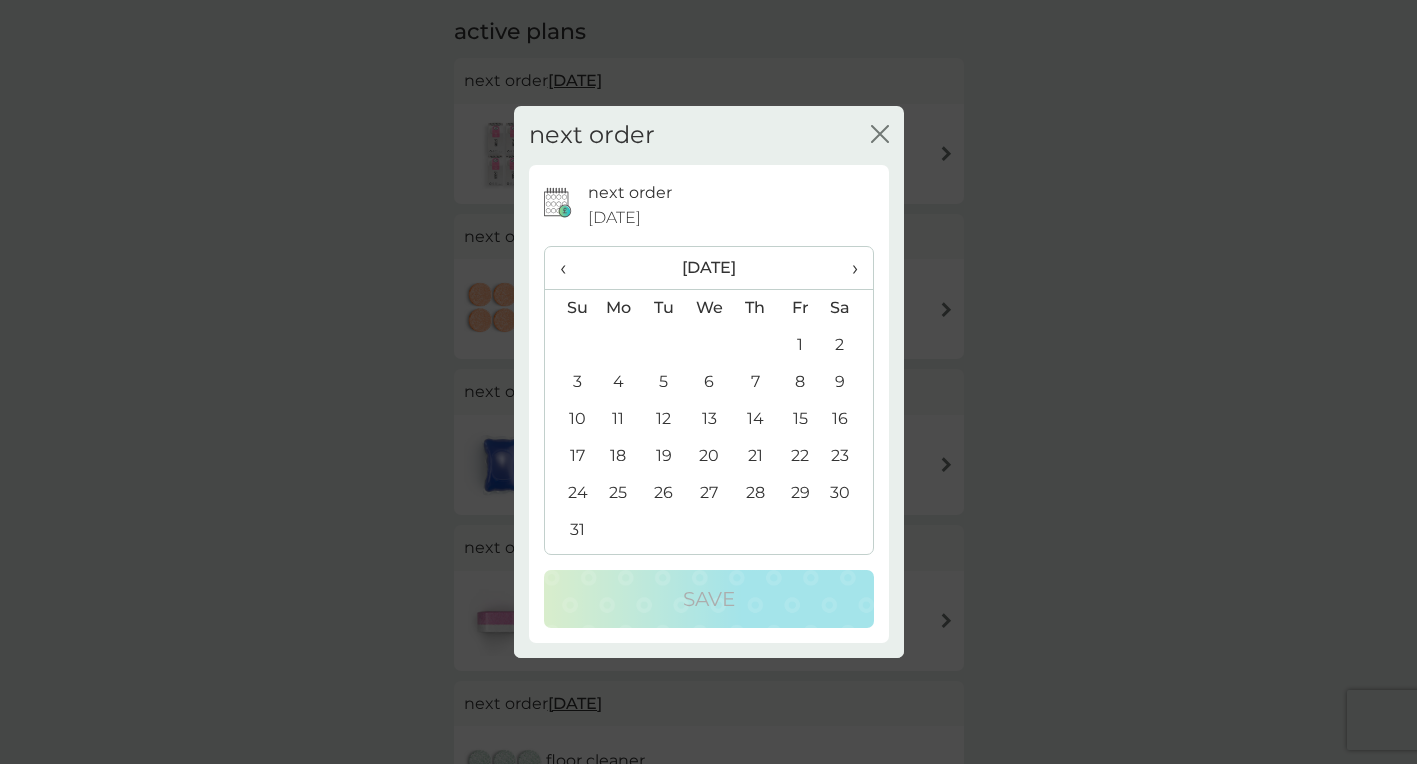 click on "6" at bounding box center (709, 382) 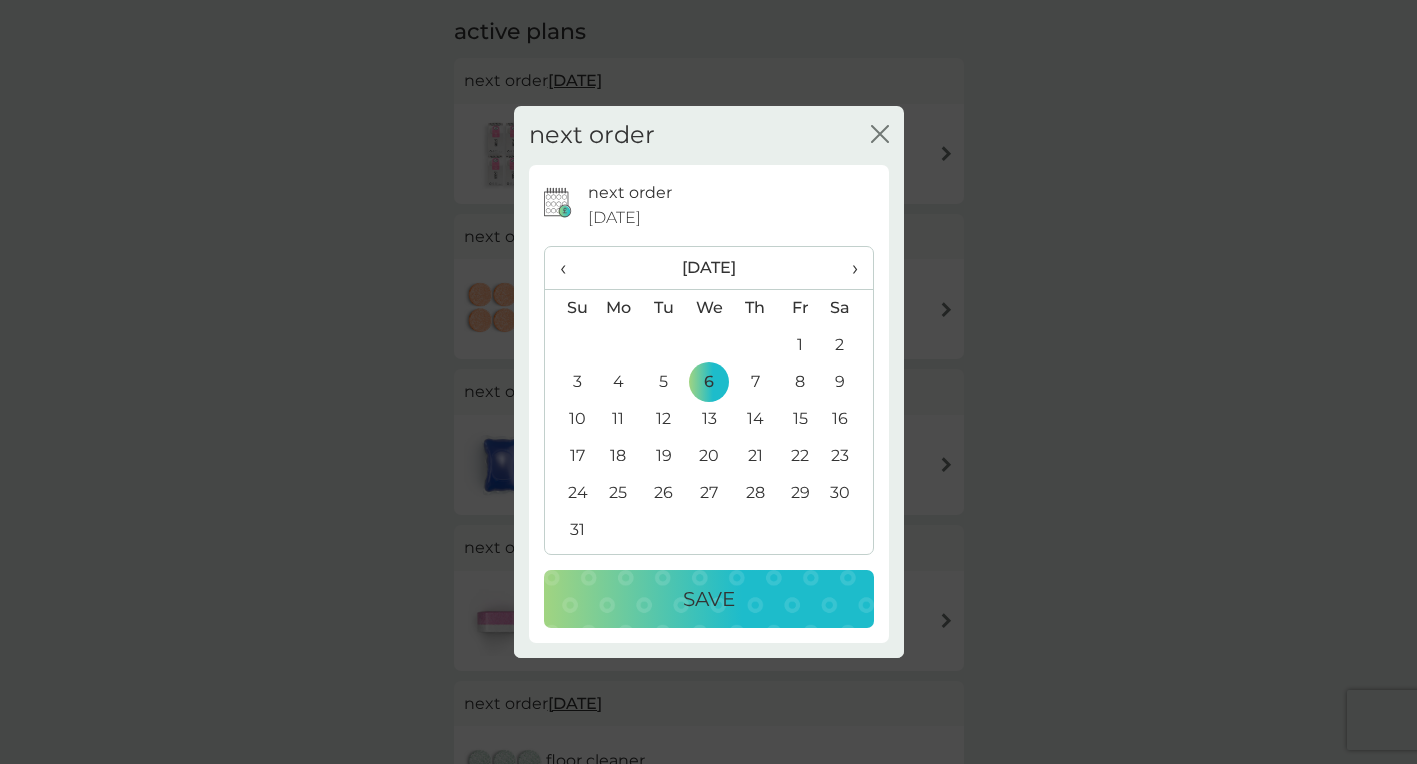 click on "Save" at bounding box center [709, 599] 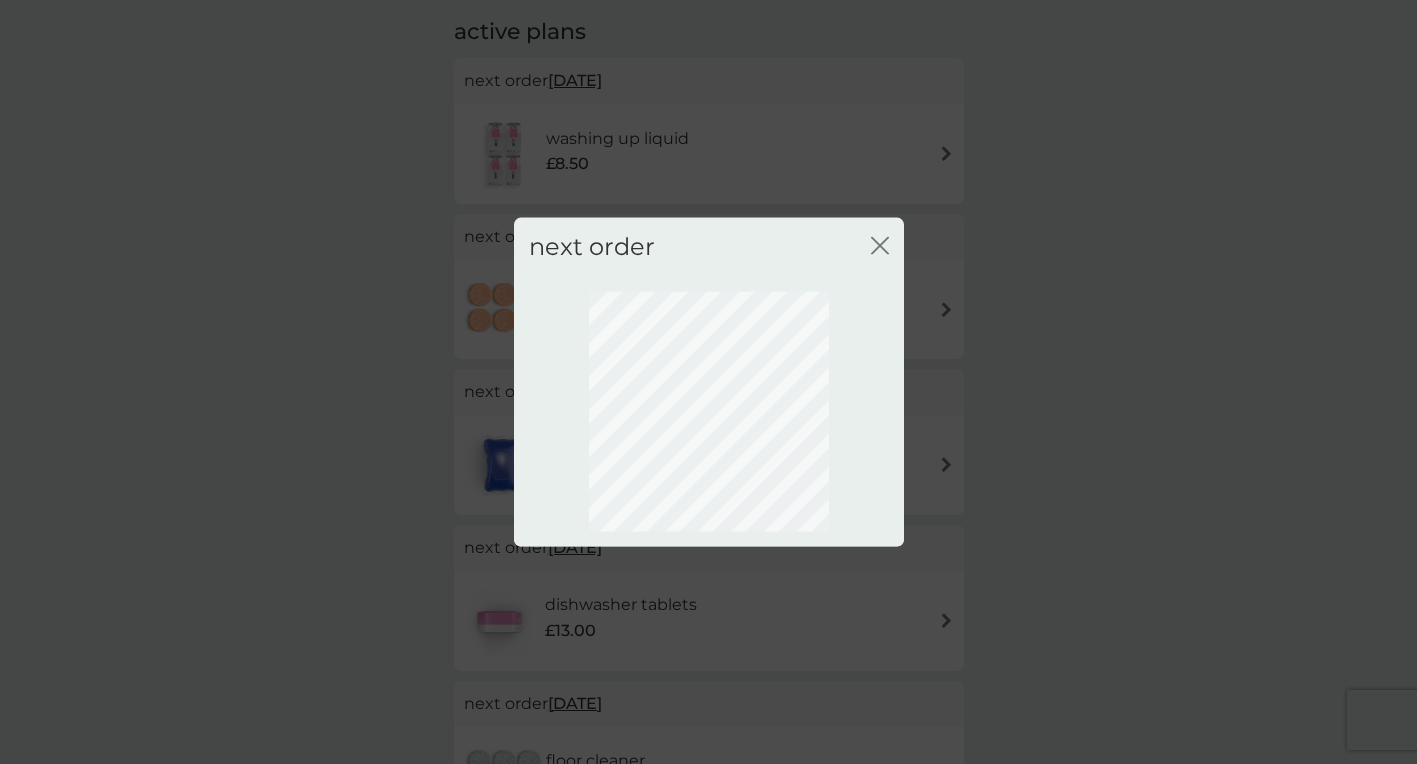 click on "close" 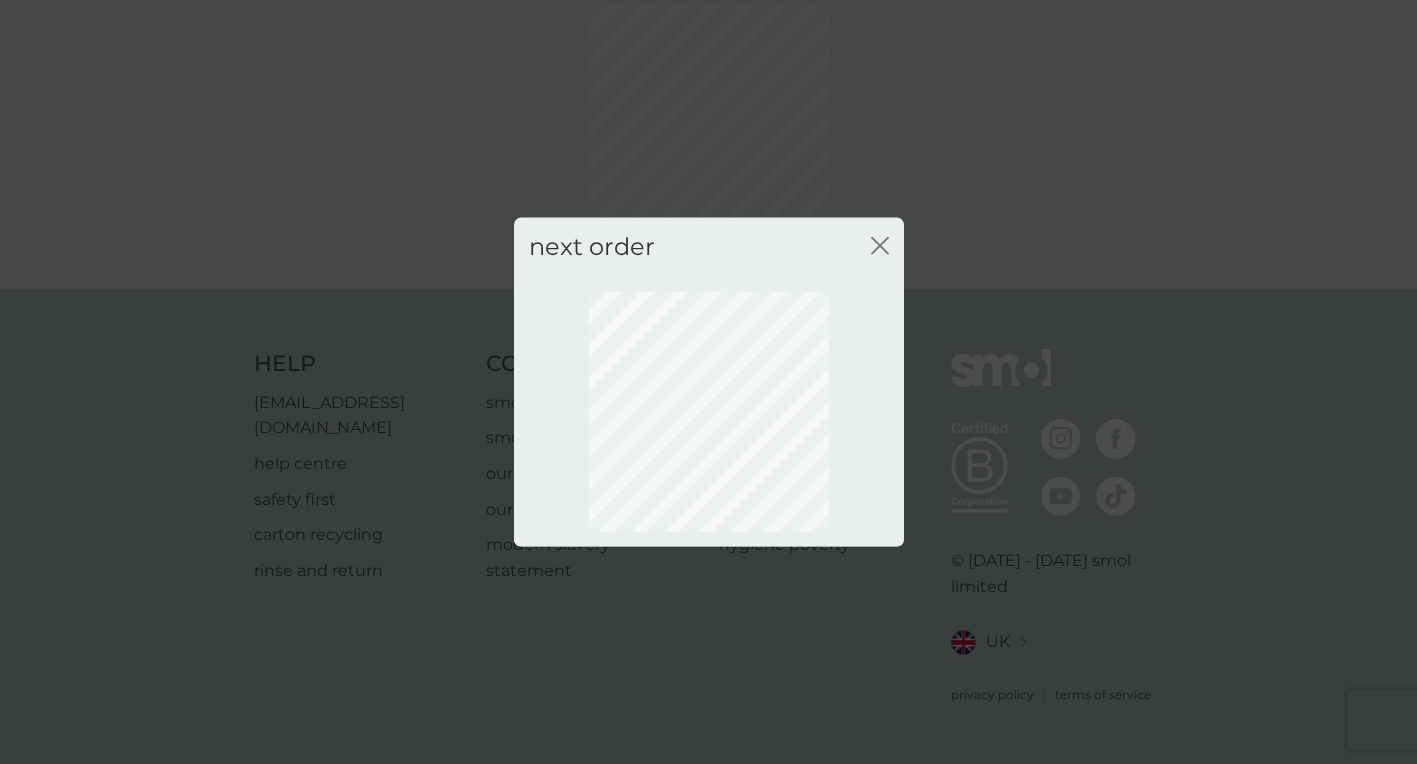 scroll, scrollTop: 74, scrollLeft: 0, axis: vertical 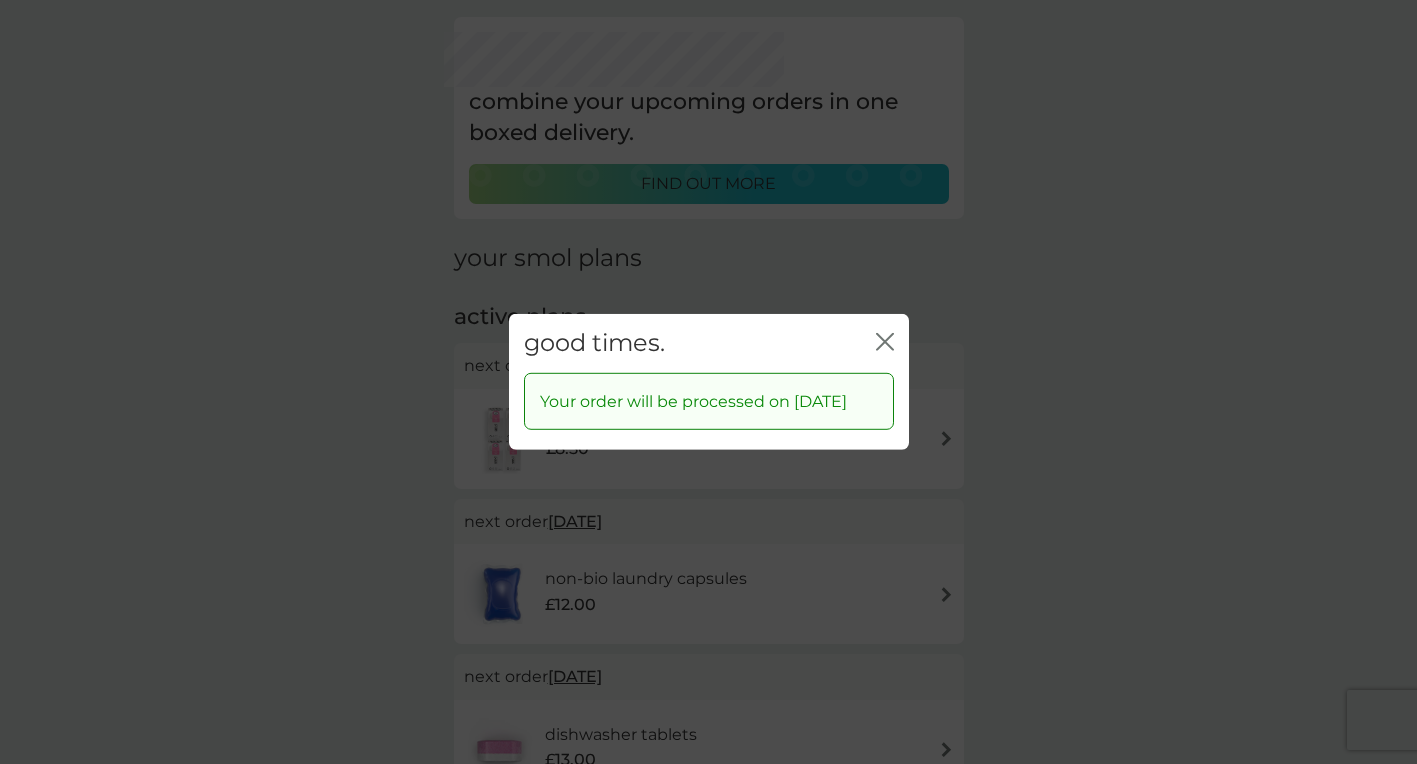 click on "close" 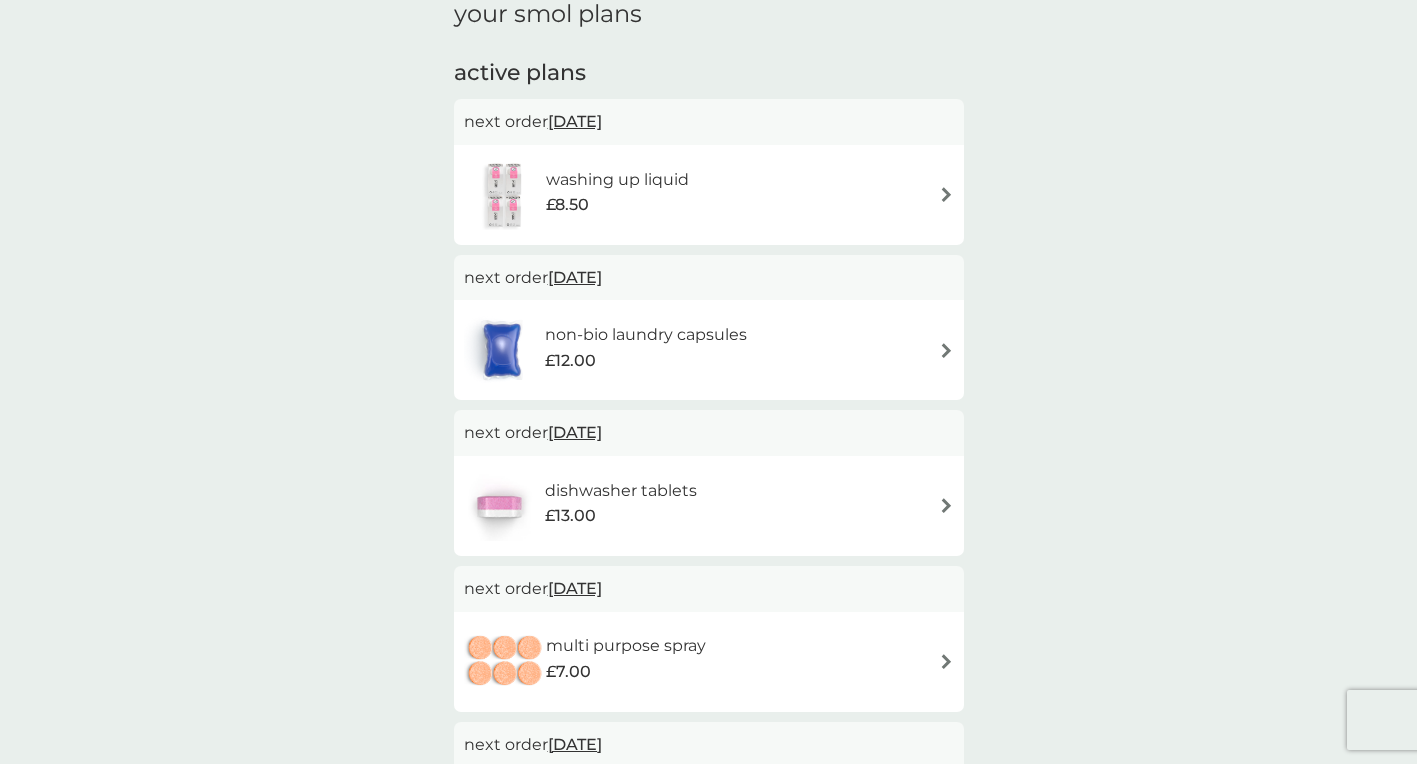 scroll, scrollTop: 321, scrollLeft: 0, axis: vertical 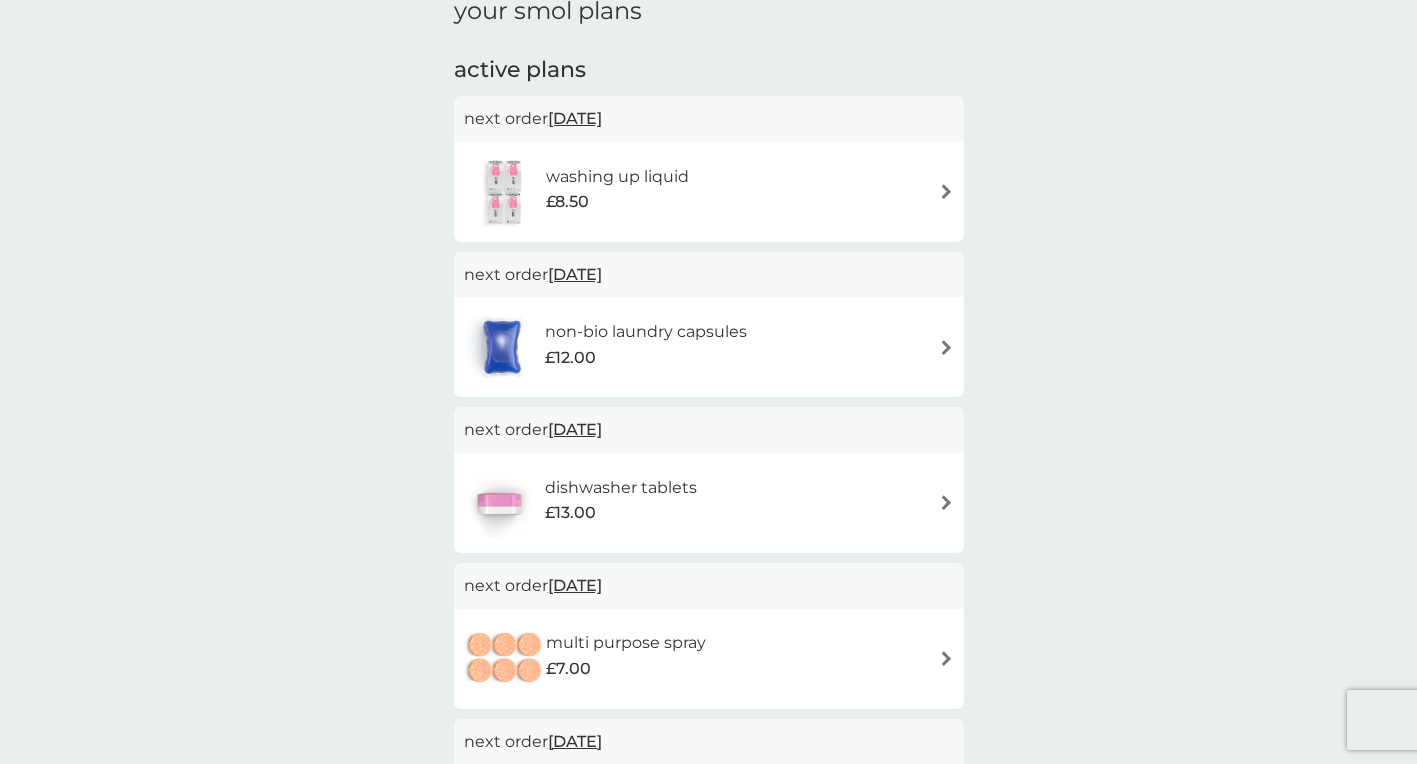 click on "[DATE]" at bounding box center [575, 429] 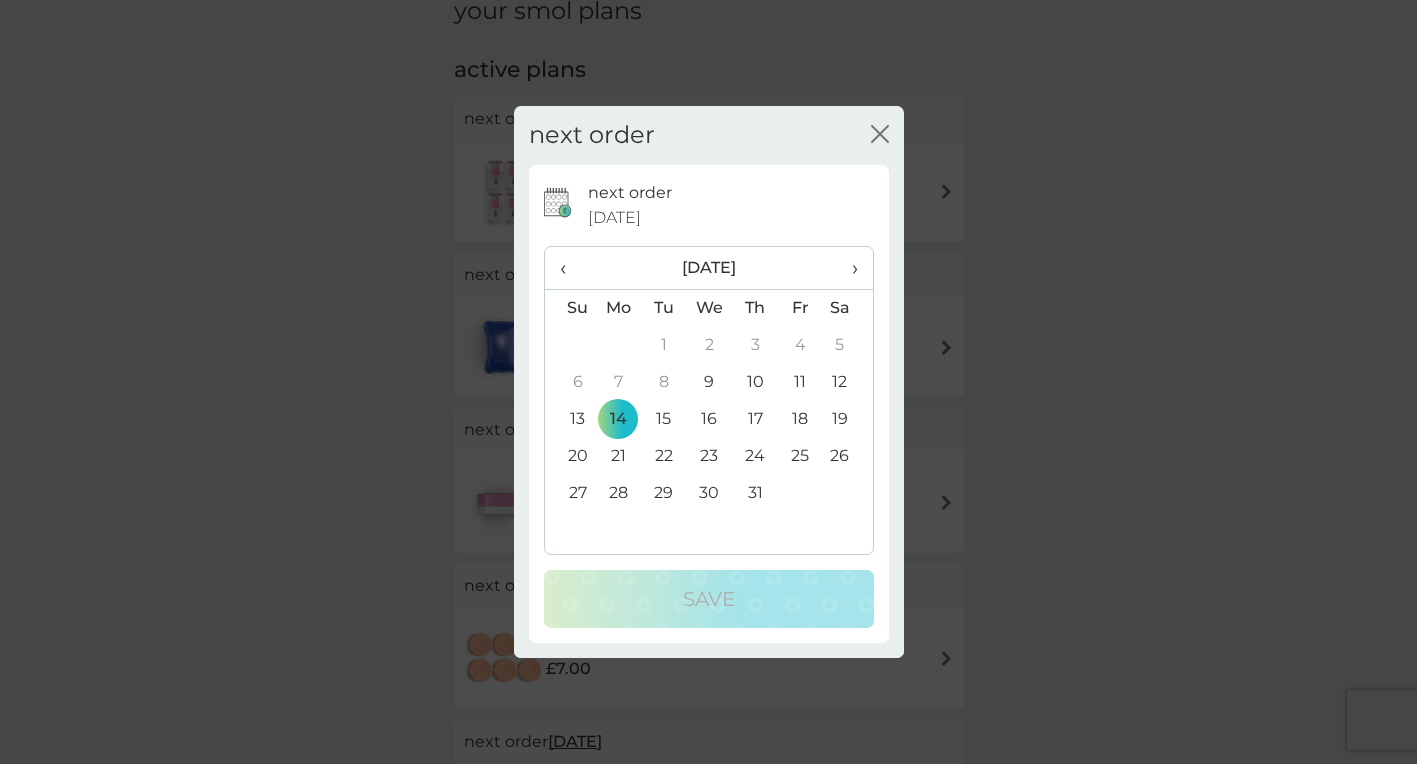 click on "›" at bounding box center (847, 268) 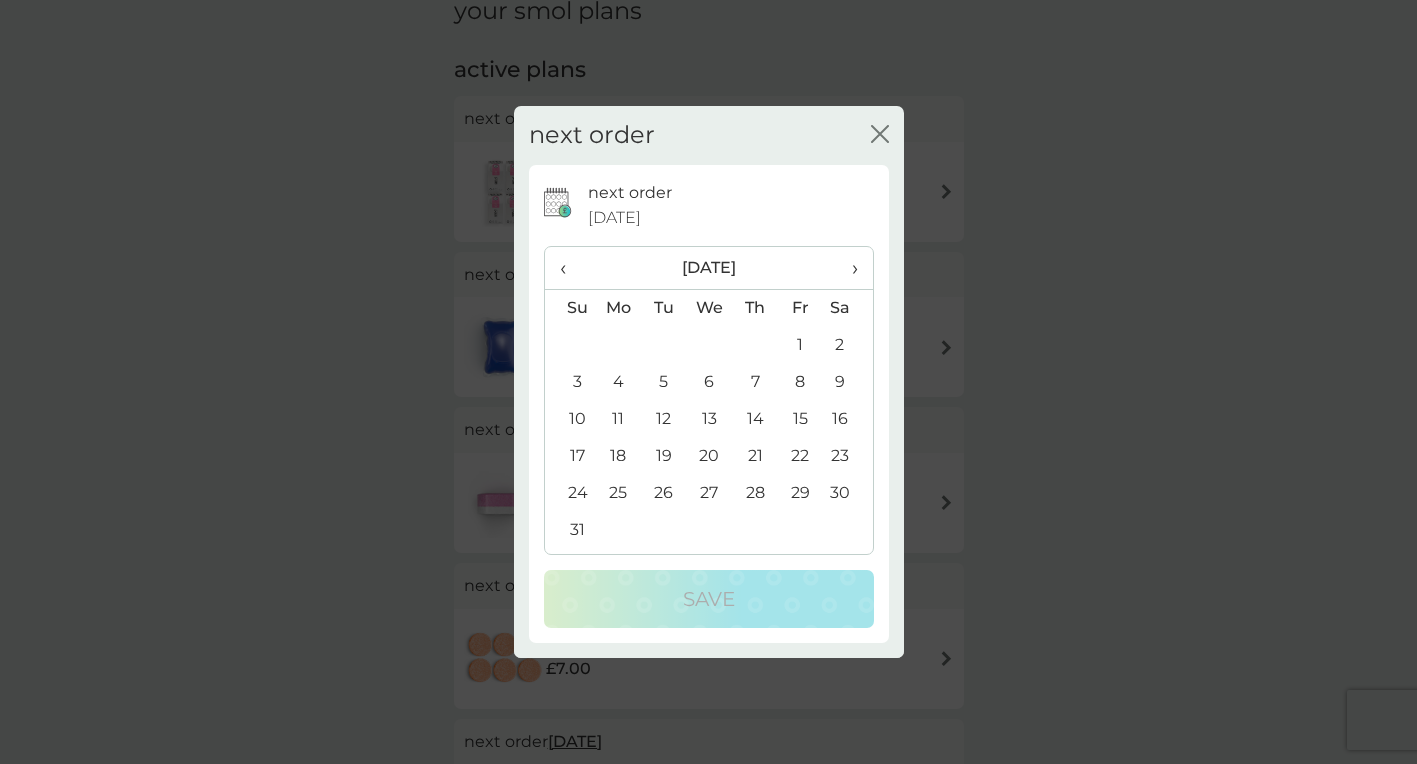 click on "18" at bounding box center [619, 456] 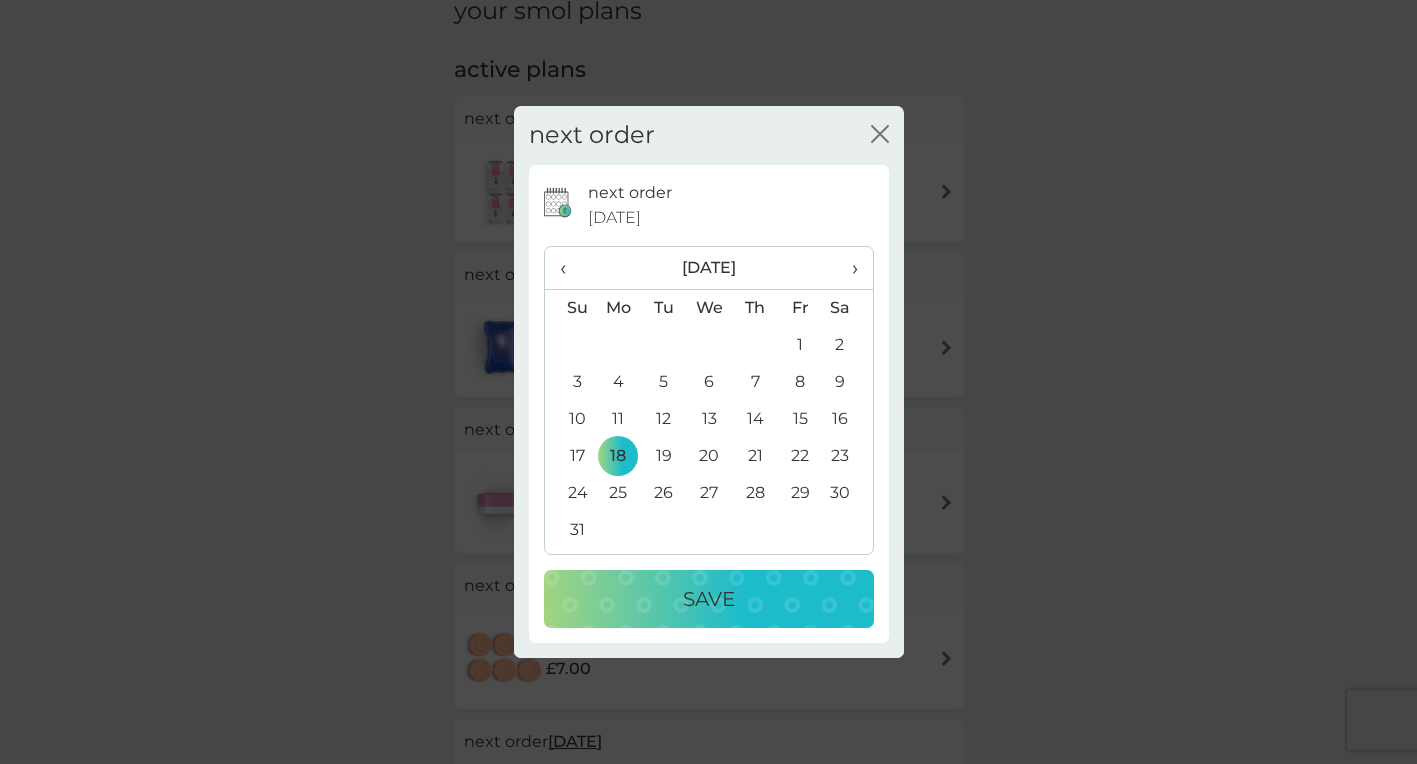 click on "Save" at bounding box center (709, 599) 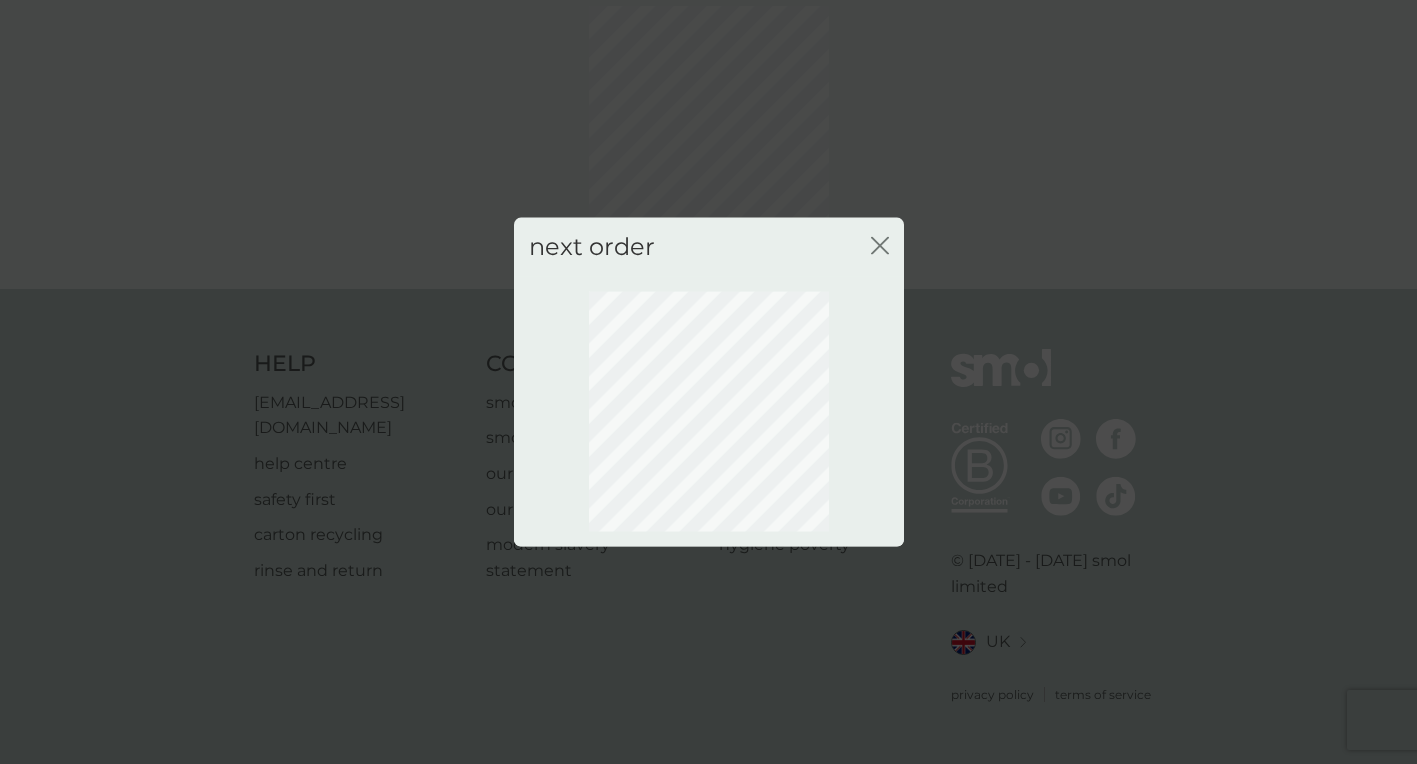 scroll, scrollTop: 74, scrollLeft: 0, axis: vertical 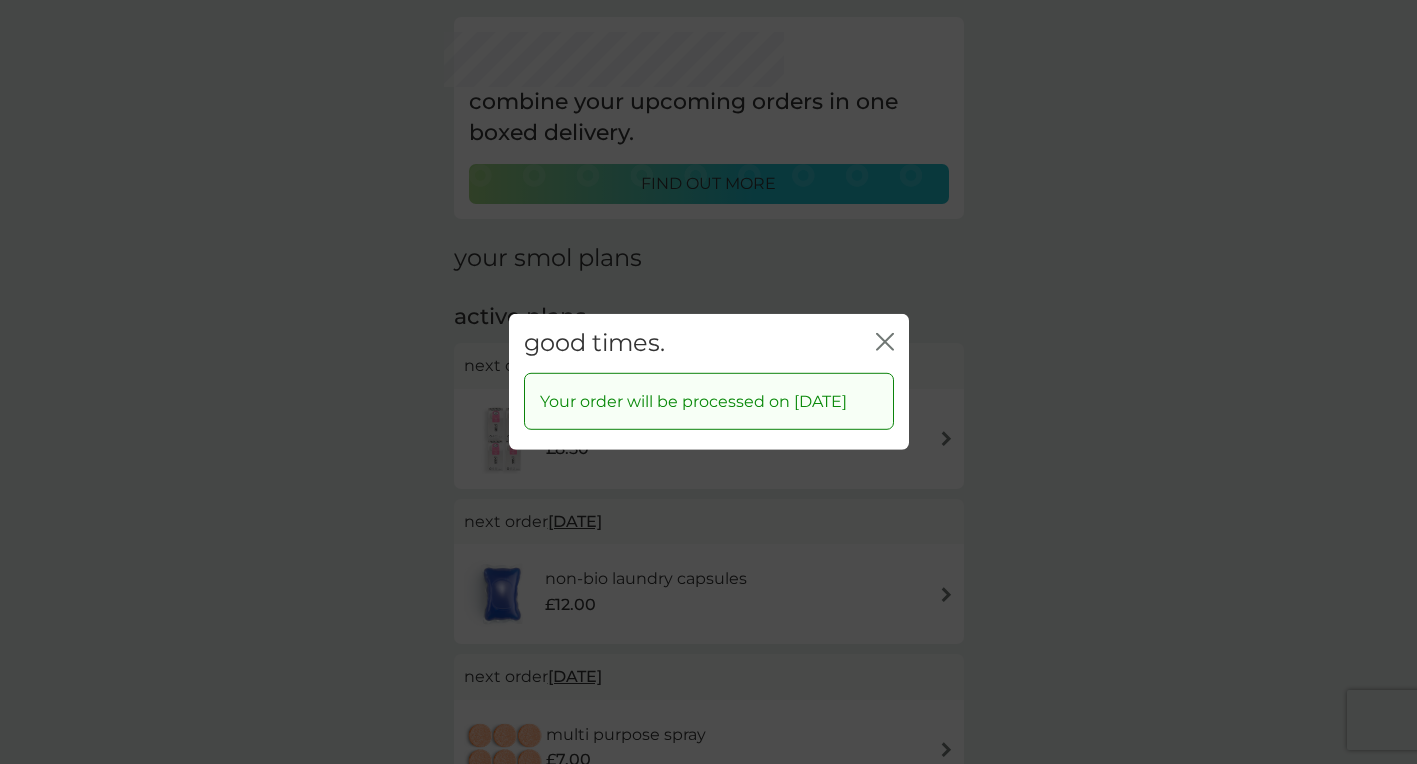 click 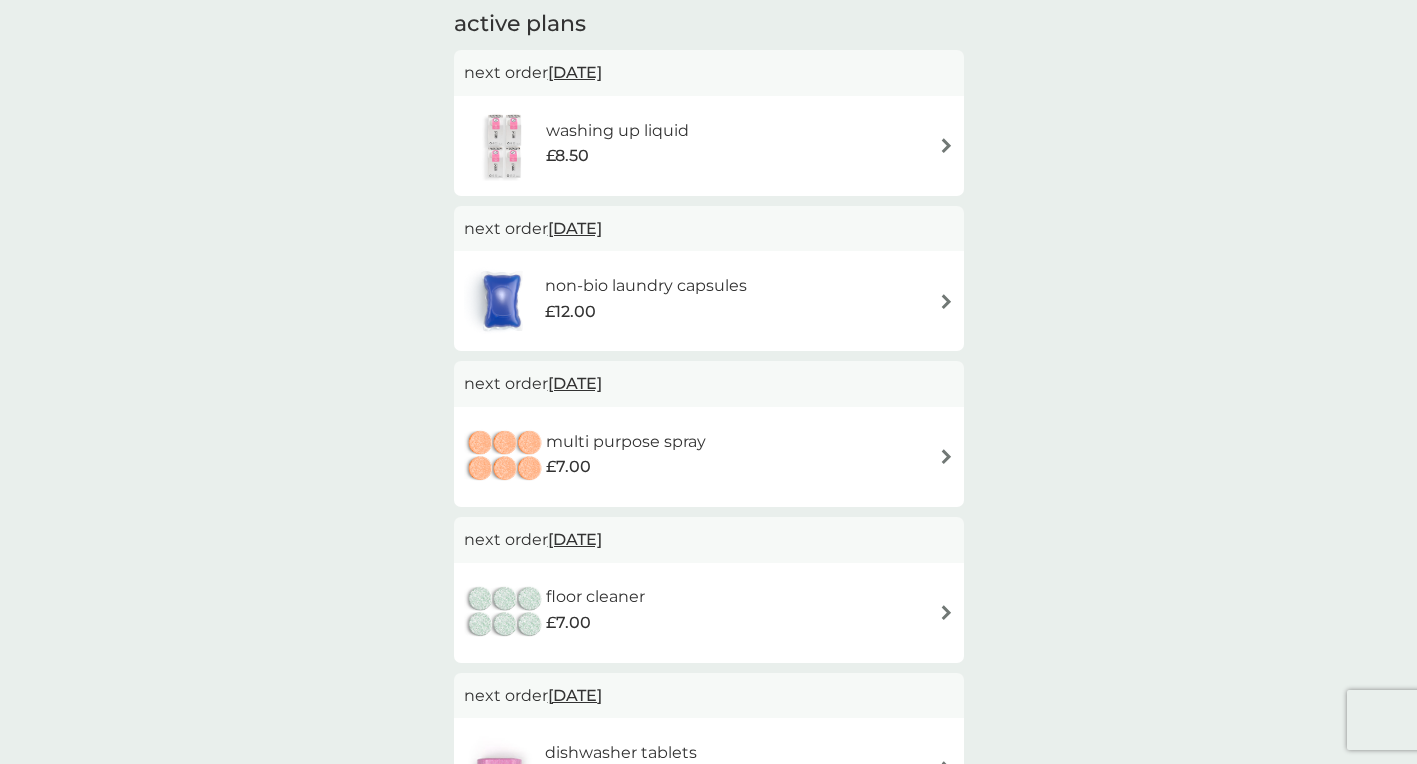scroll, scrollTop: 384, scrollLeft: 0, axis: vertical 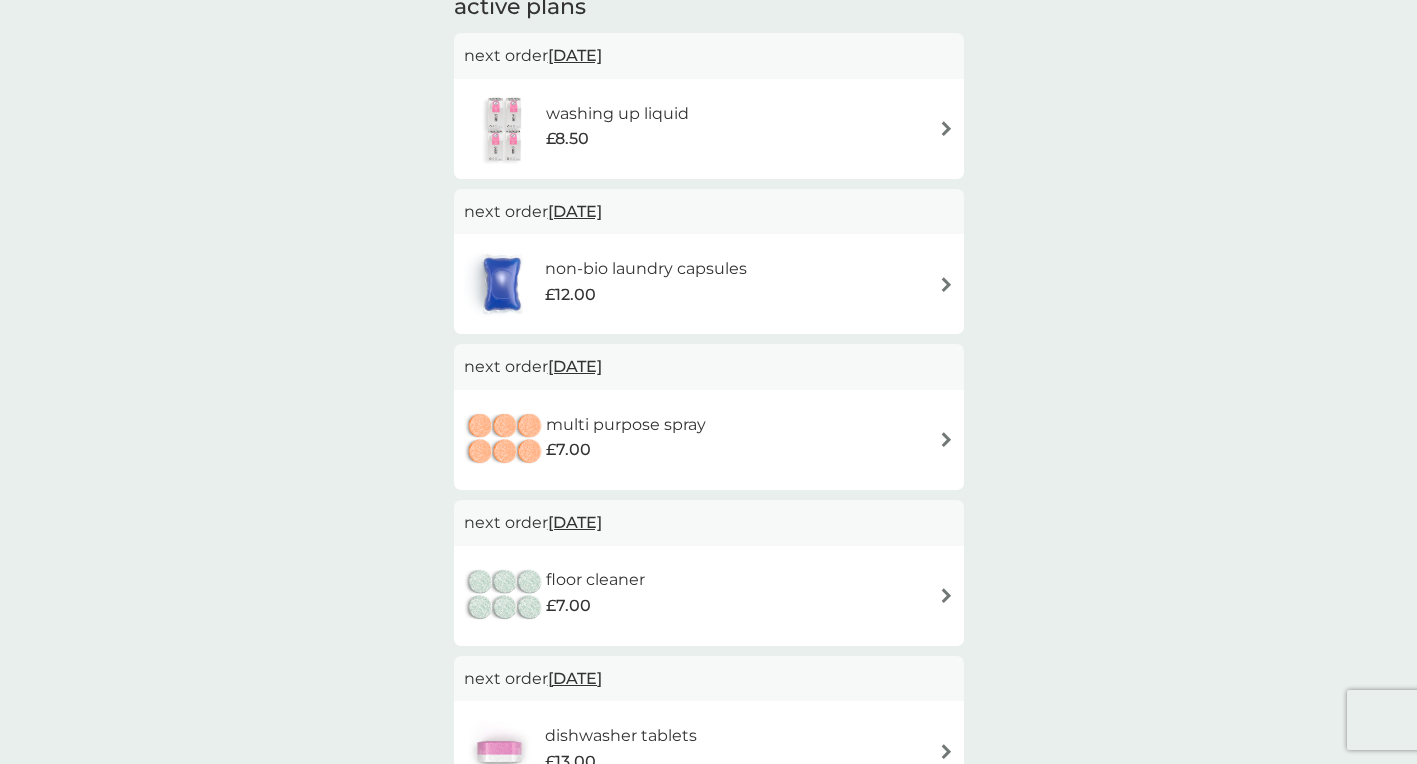 click at bounding box center (946, 439) 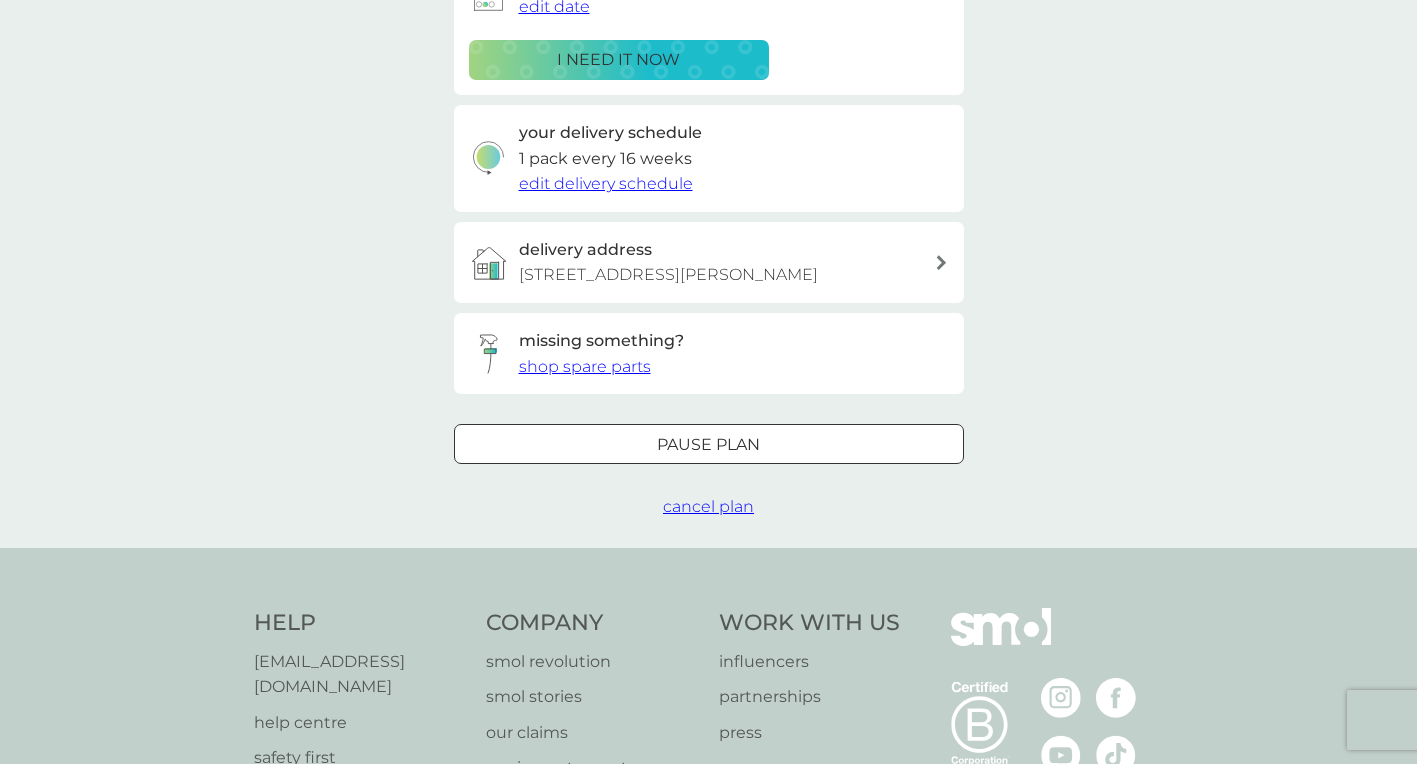 scroll, scrollTop: 0, scrollLeft: 0, axis: both 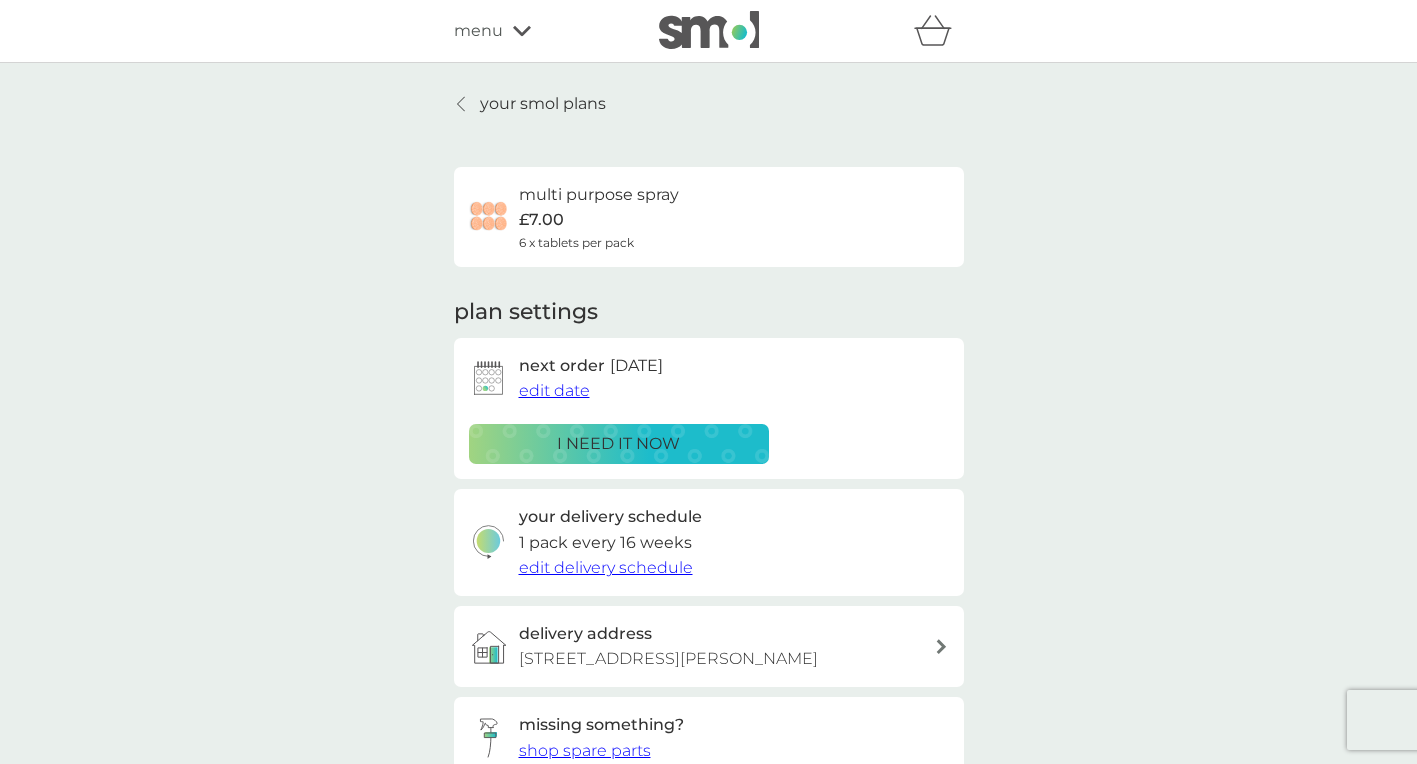click on "edit date" at bounding box center [554, 390] 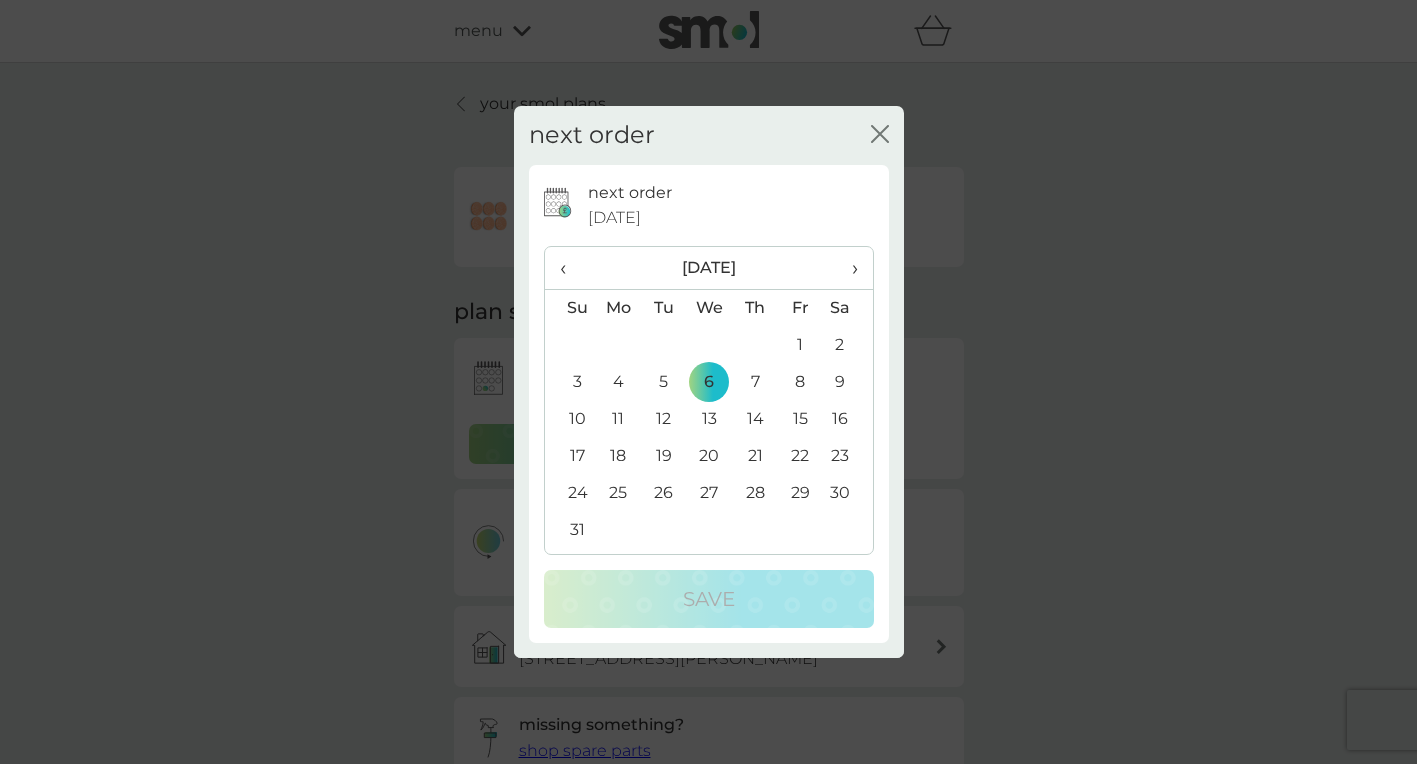 click on "18" at bounding box center [619, 456] 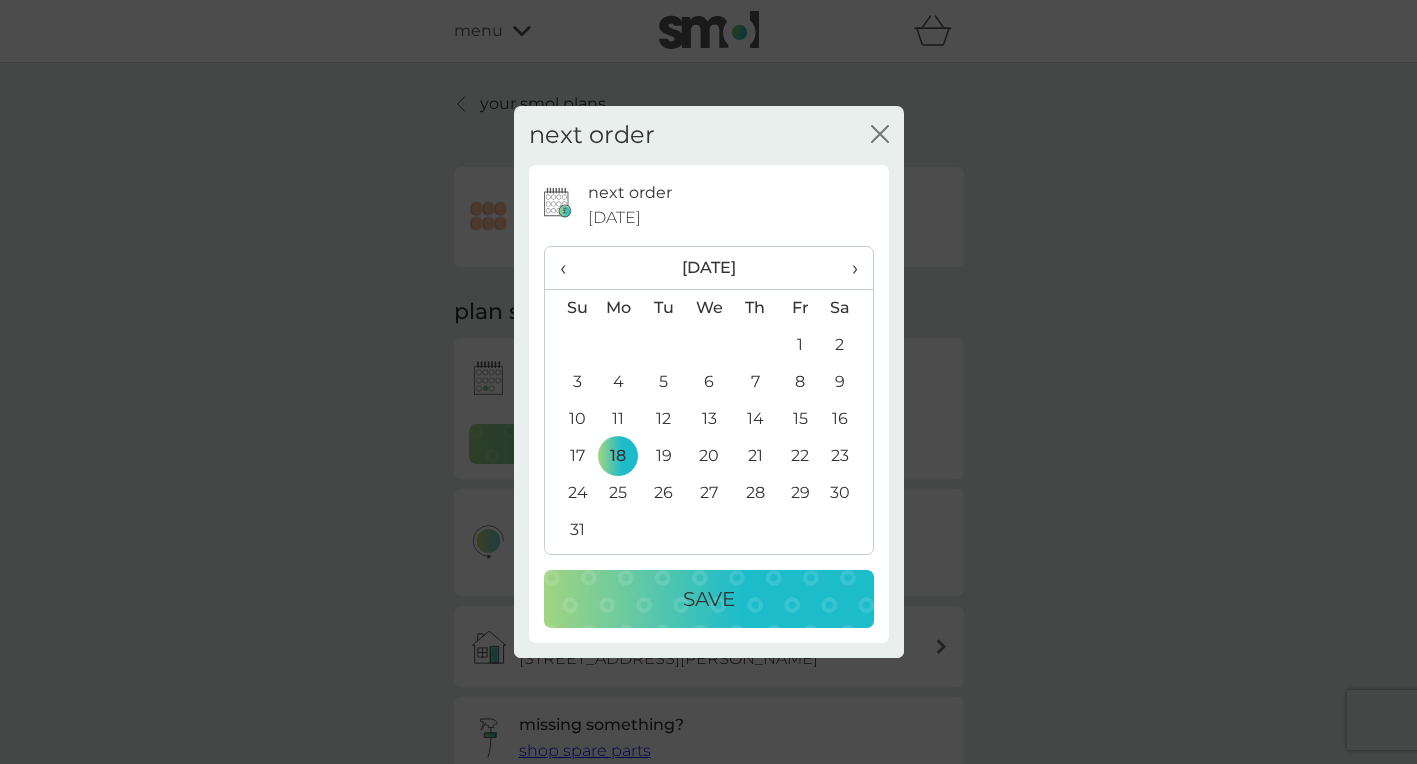 click on "Save" at bounding box center (709, 599) 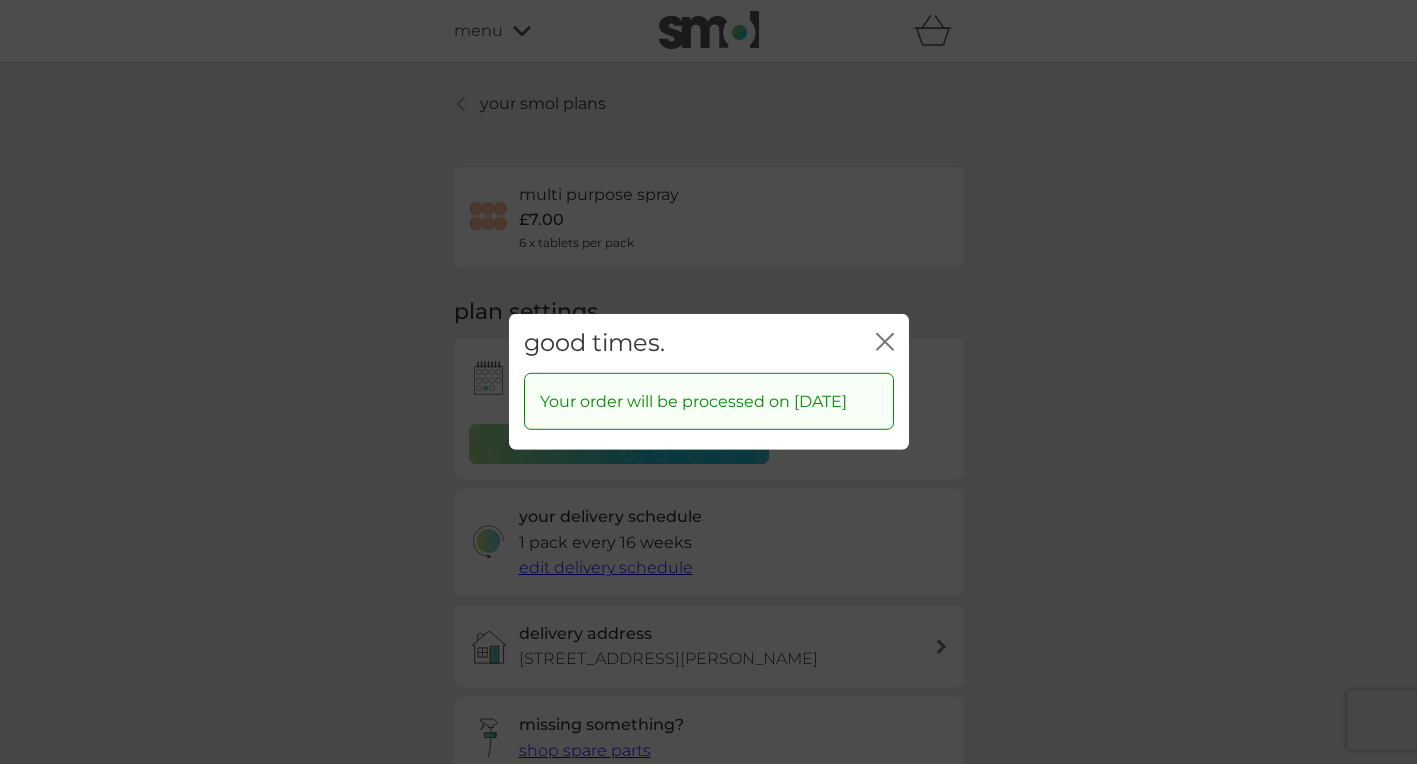 click on "close" 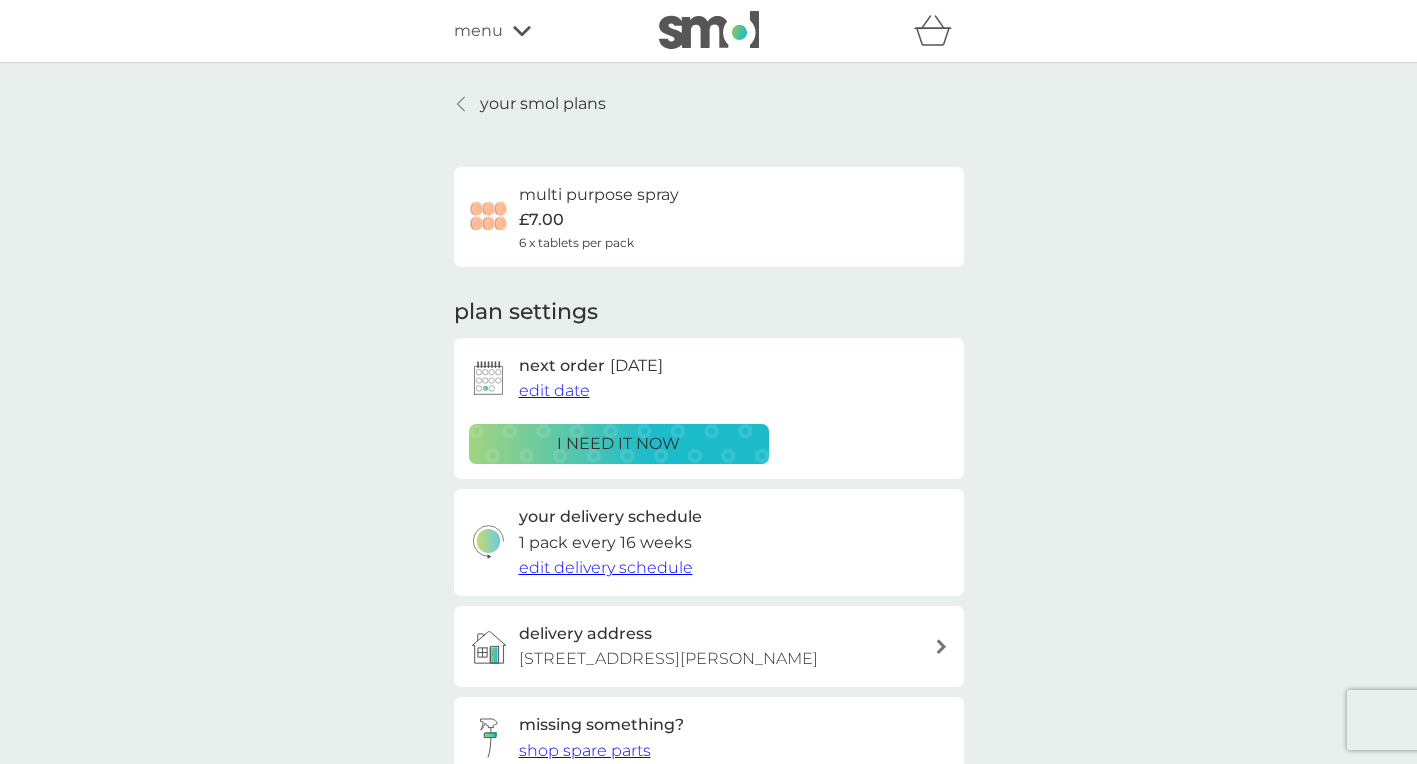 click on "your smol plans" at bounding box center [543, 104] 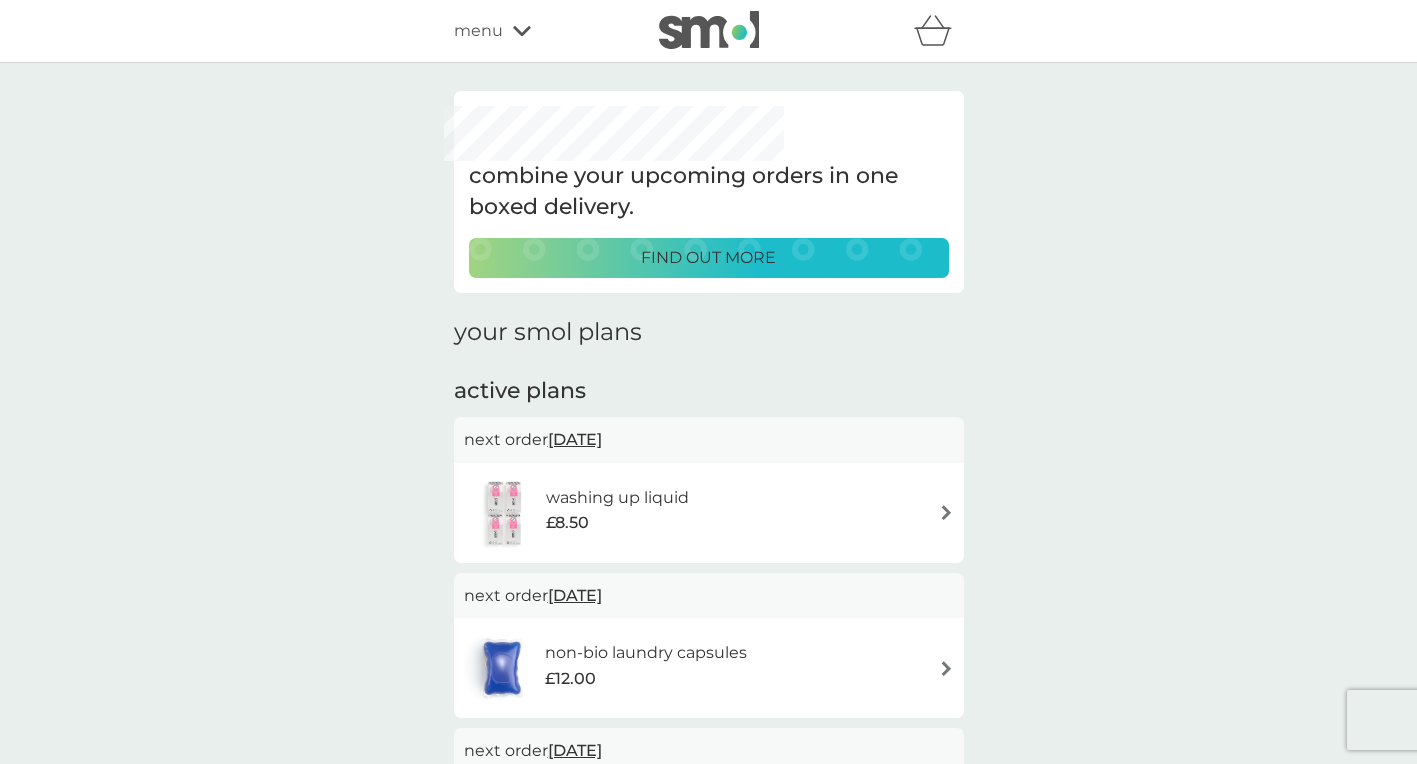 click at bounding box center (946, 512) 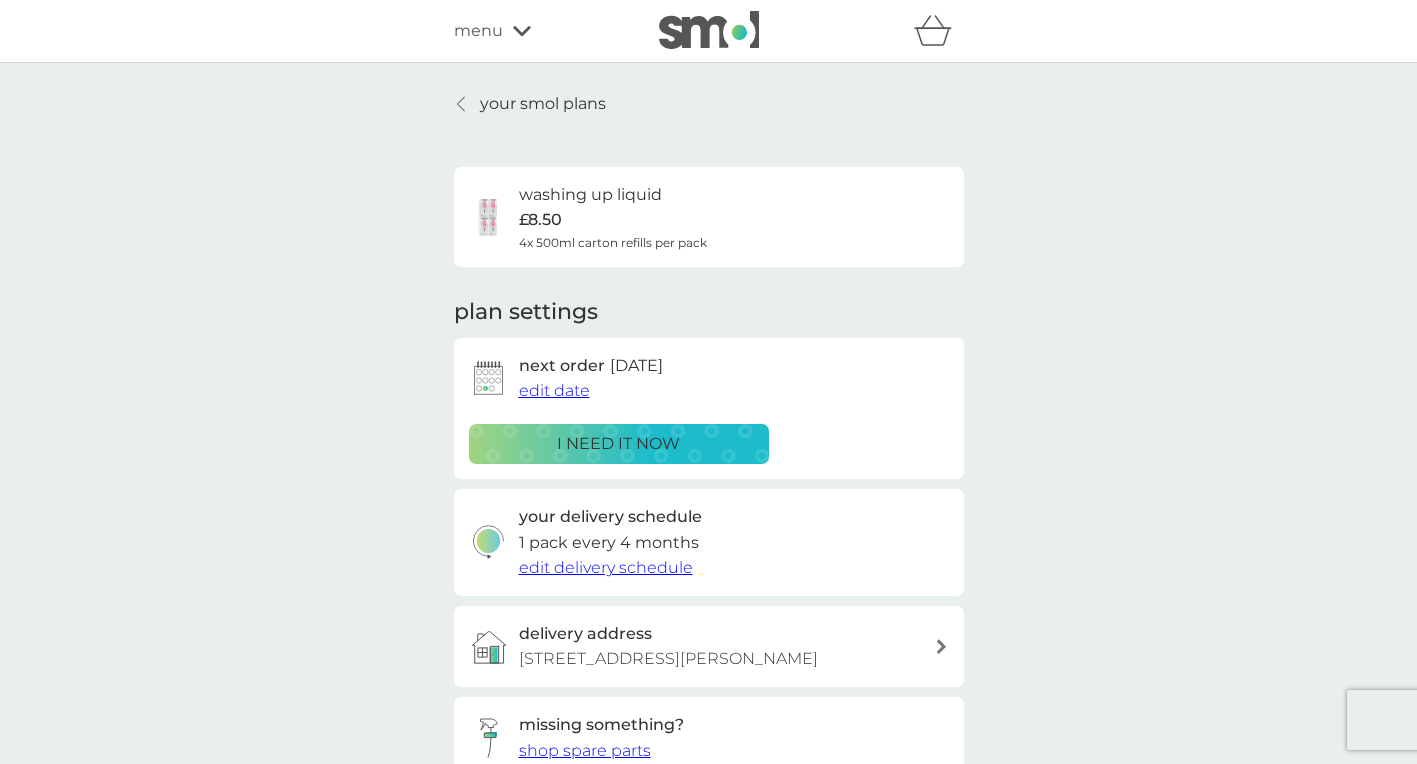 click on "your smol plans" at bounding box center [543, 104] 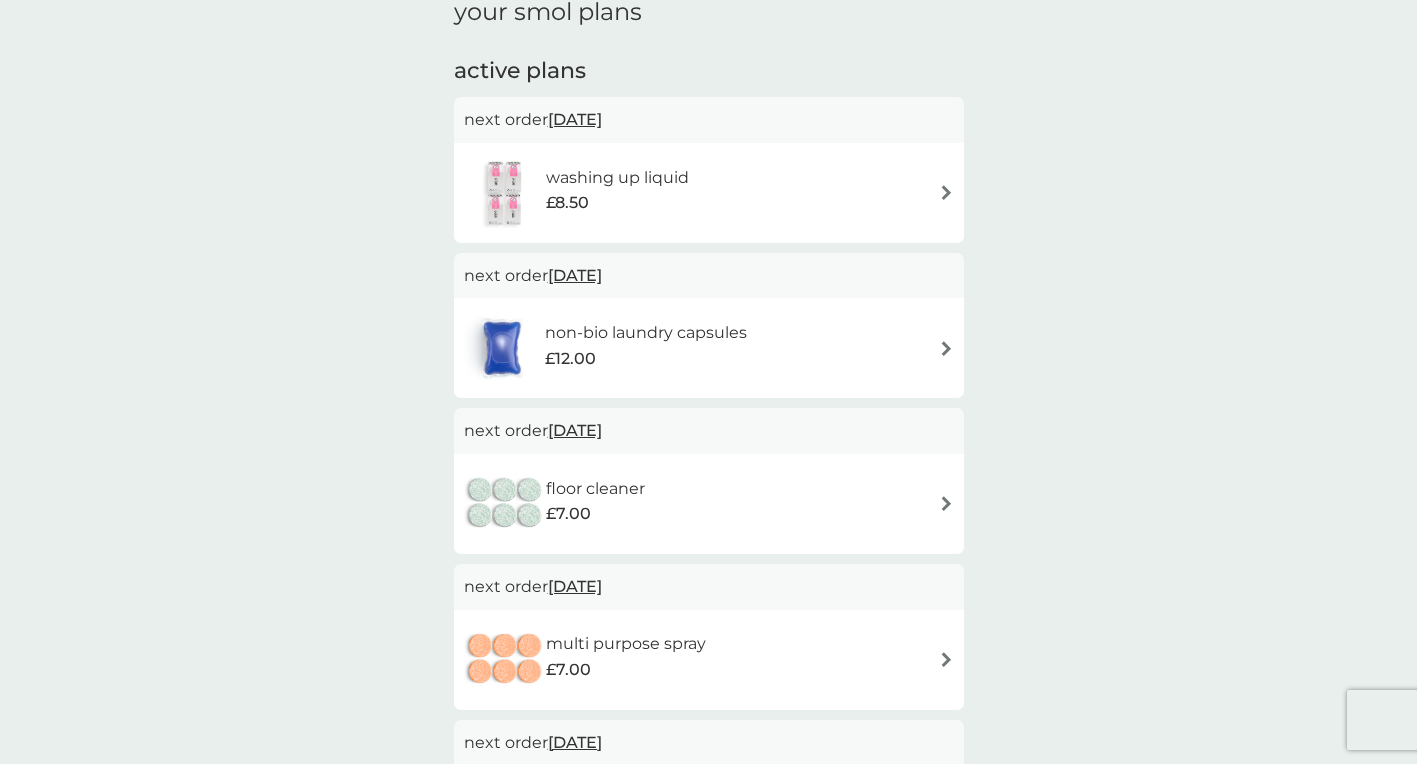 scroll, scrollTop: 344, scrollLeft: 0, axis: vertical 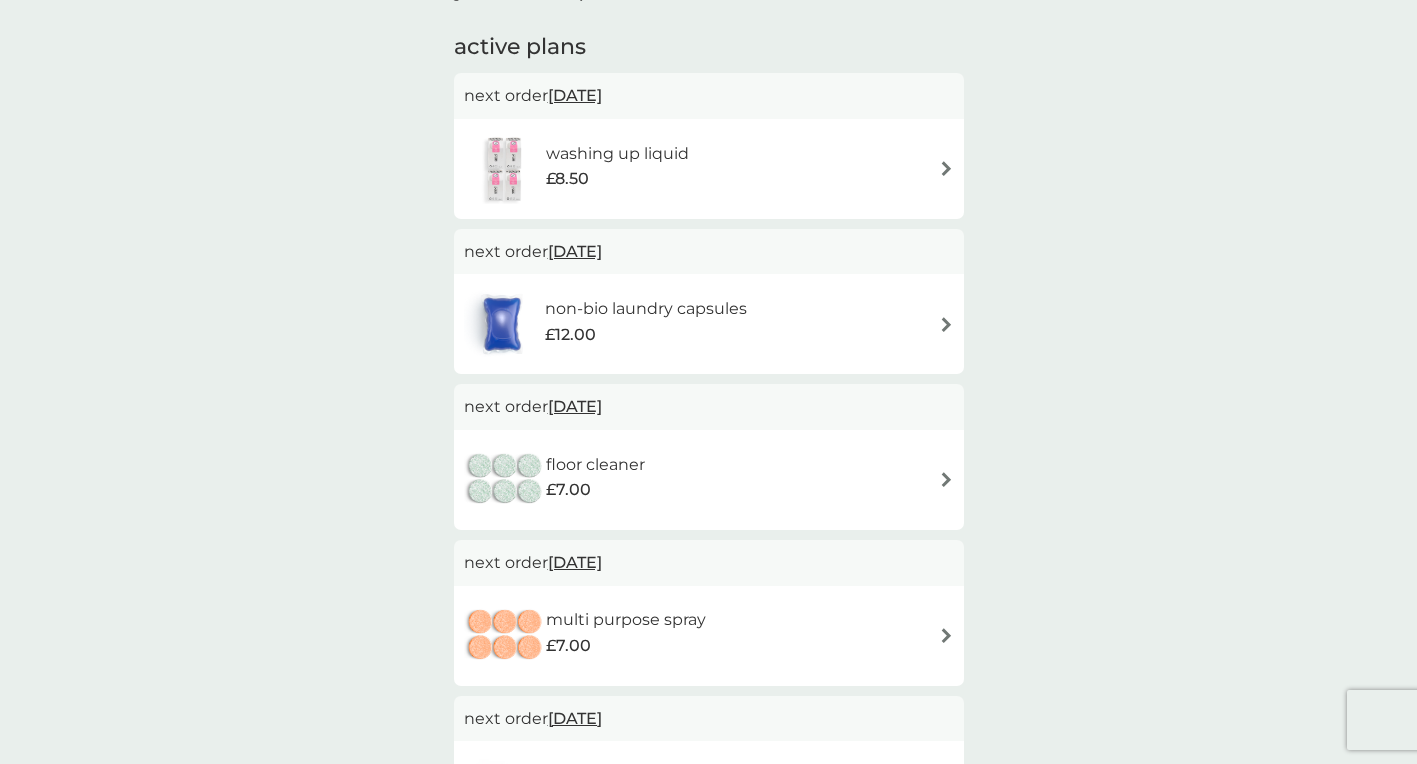 click on "[DATE]" at bounding box center (575, 251) 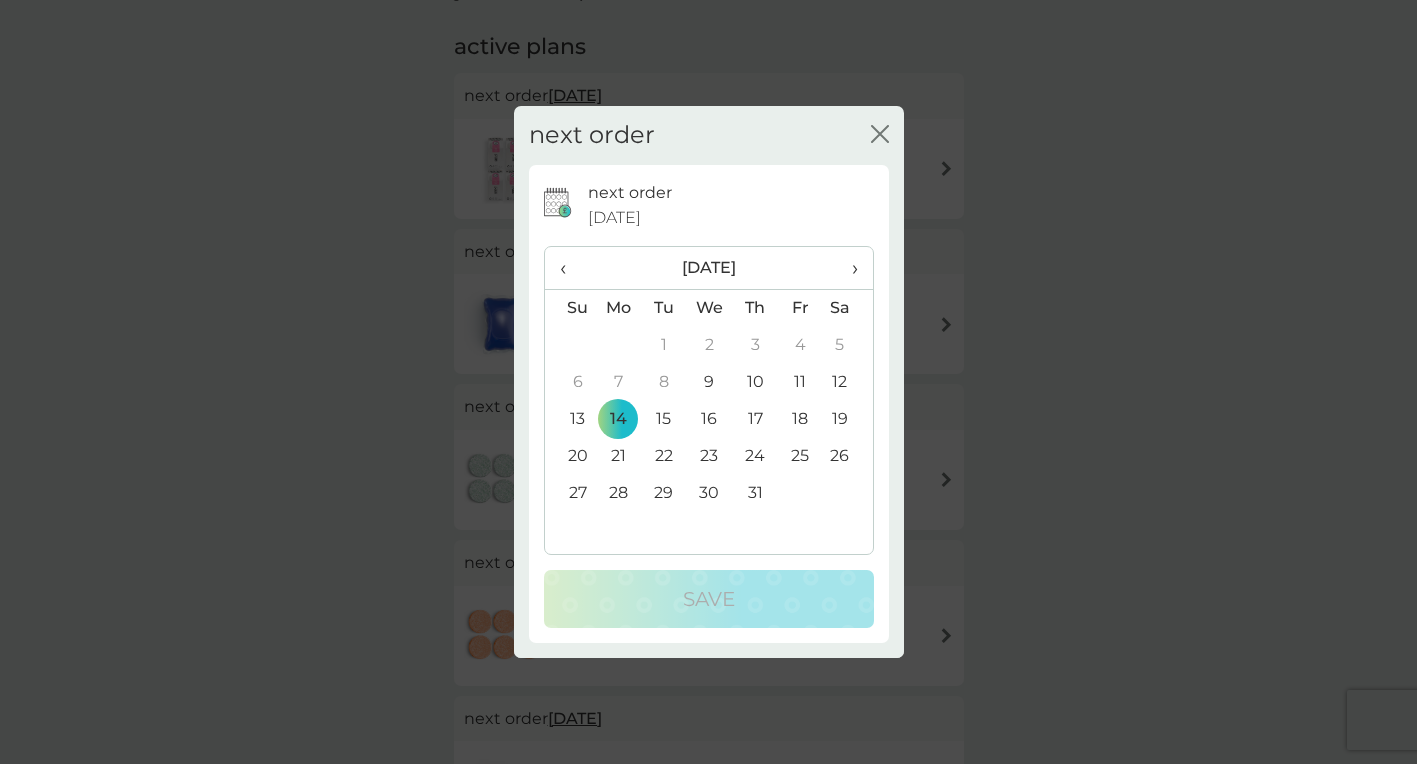 click on "›" at bounding box center [847, 268] 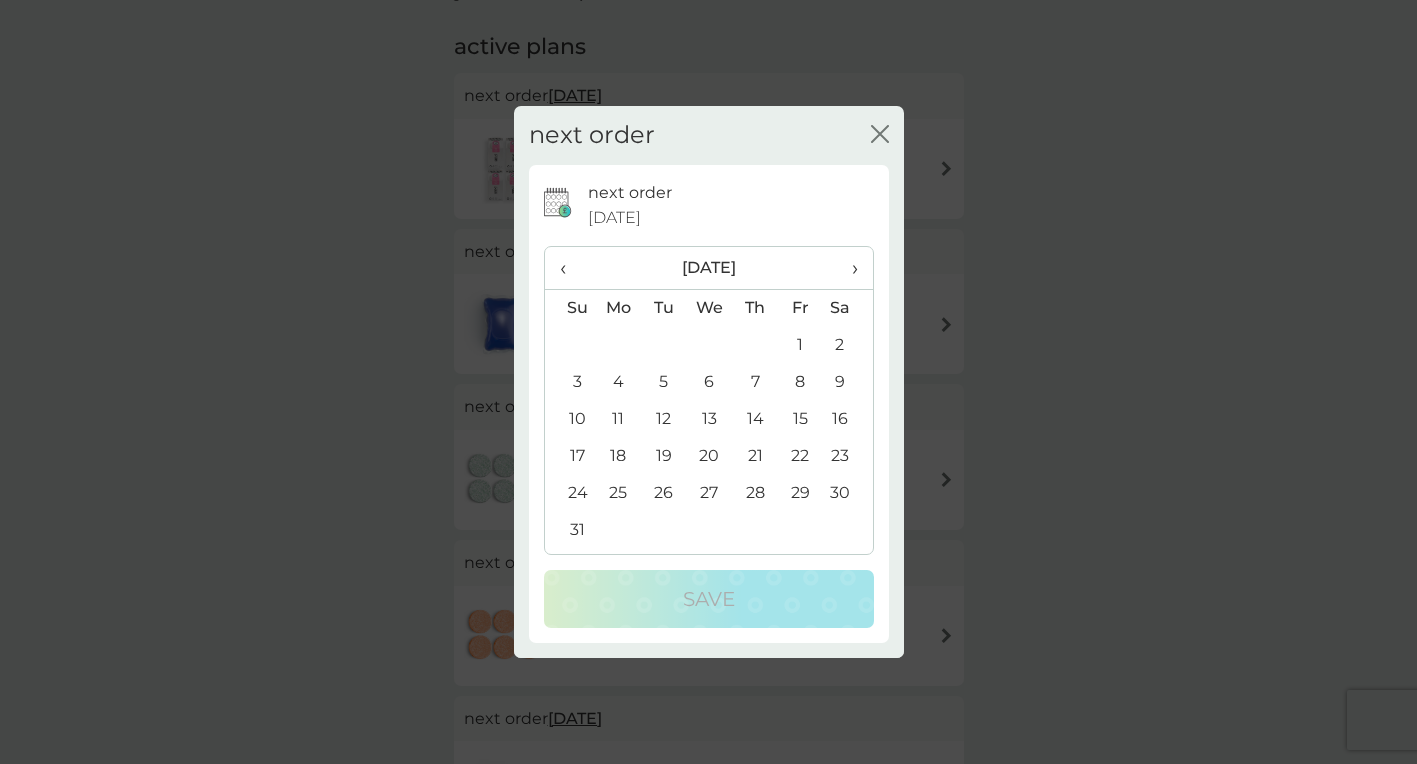 click on "18" at bounding box center [619, 456] 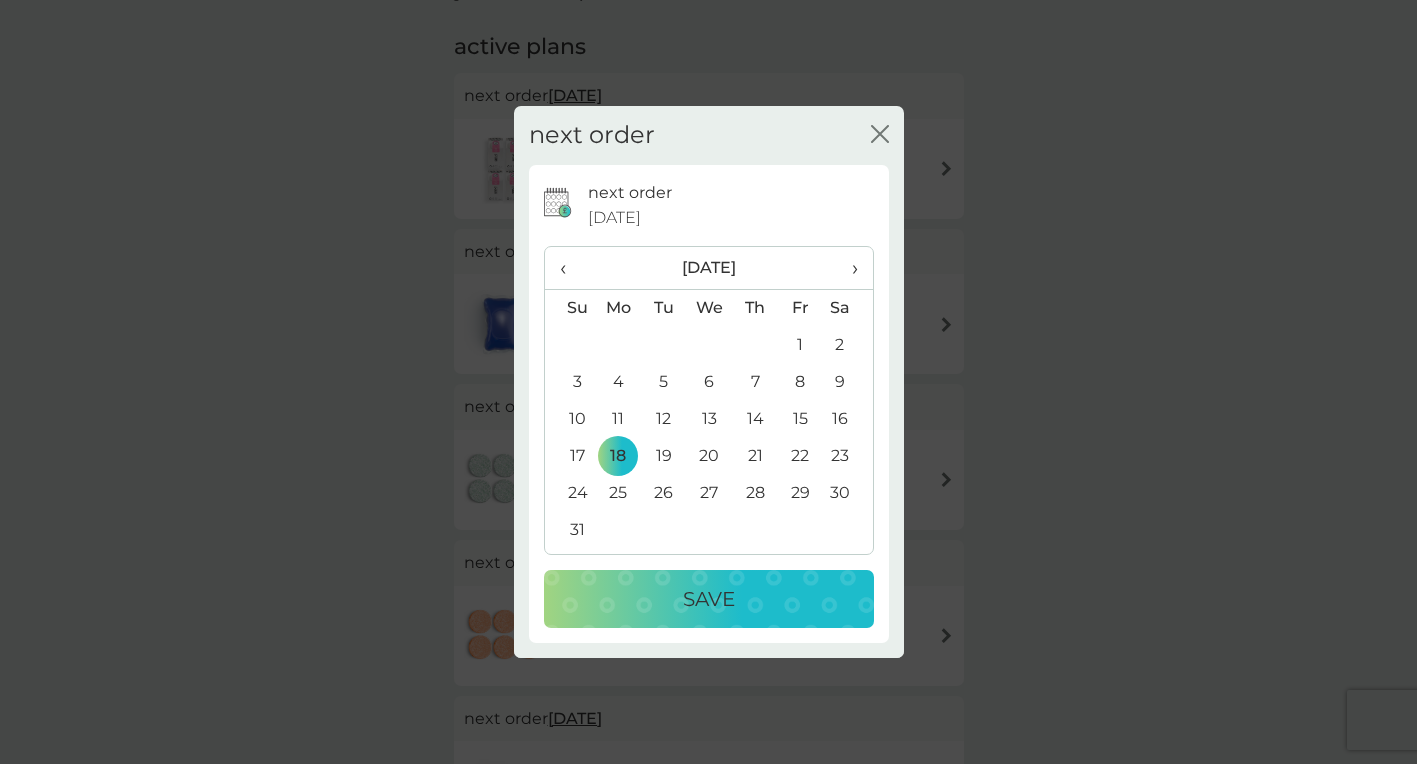 click on "Save" at bounding box center (709, 599) 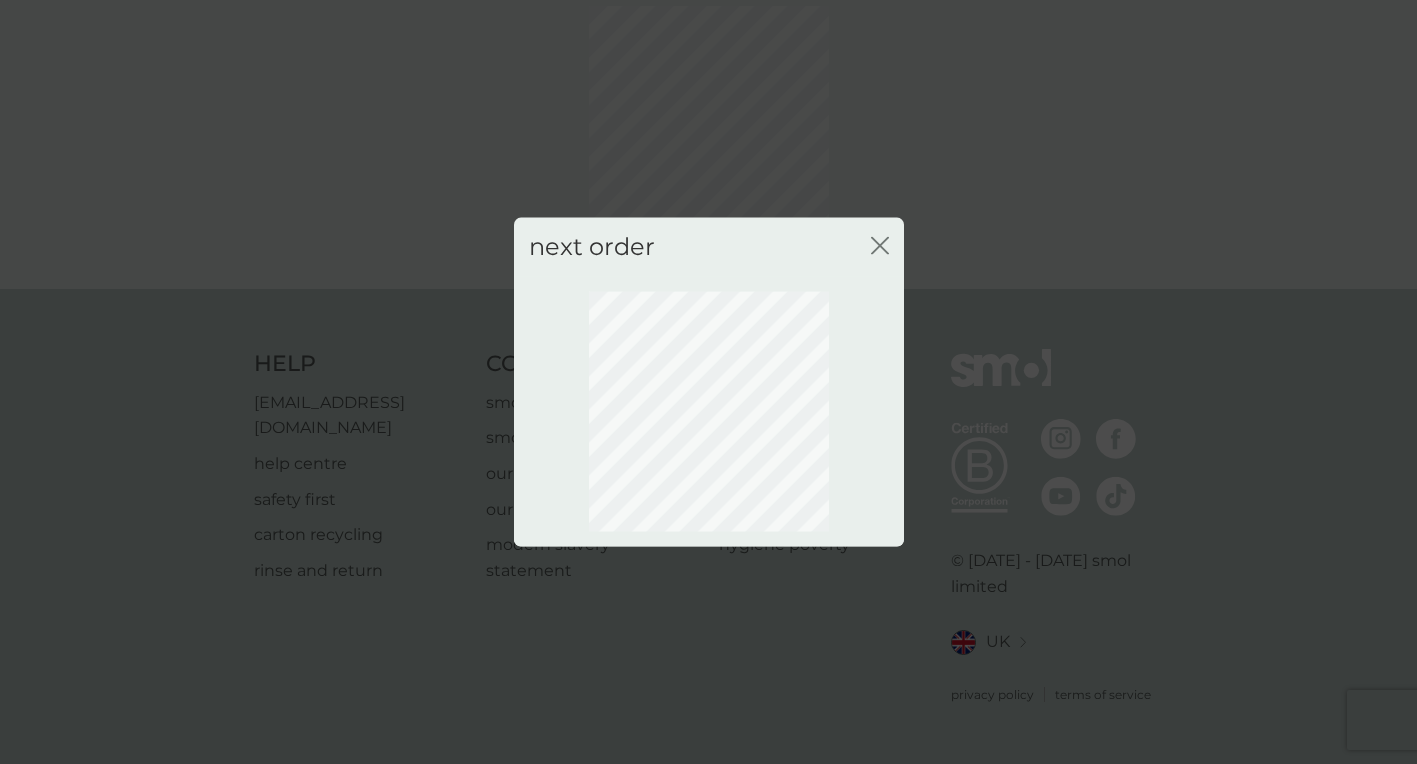 scroll, scrollTop: 74, scrollLeft: 0, axis: vertical 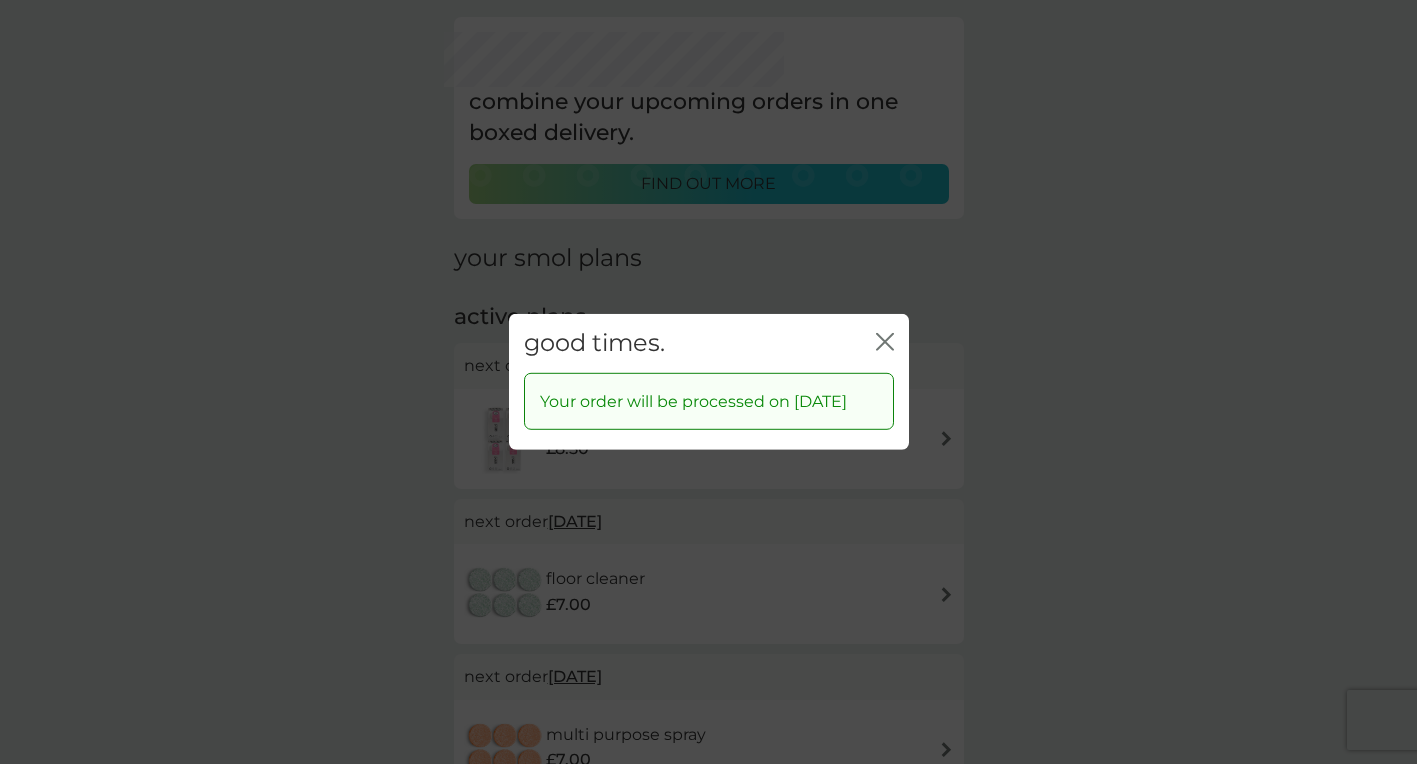 click on "close" 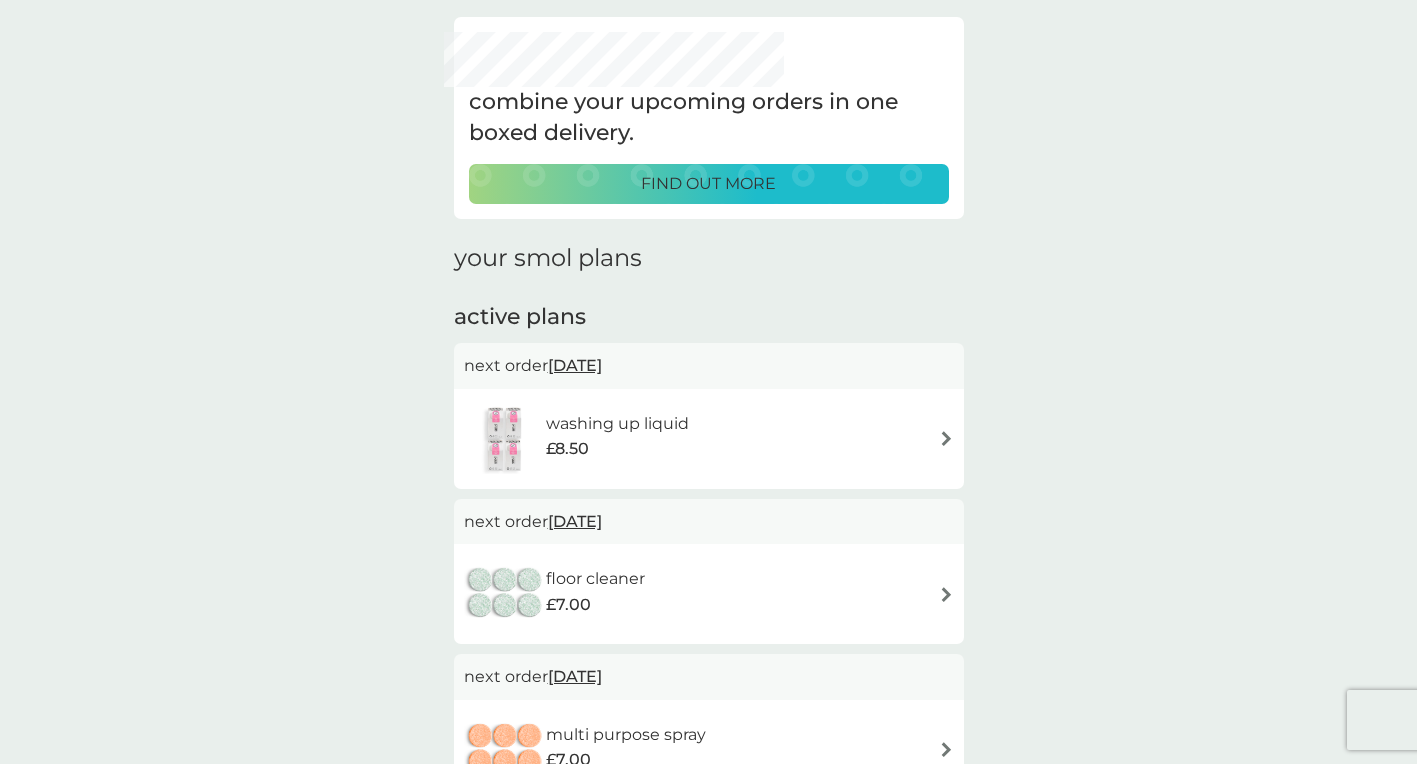 click on "[DATE]" at bounding box center [575, 521] 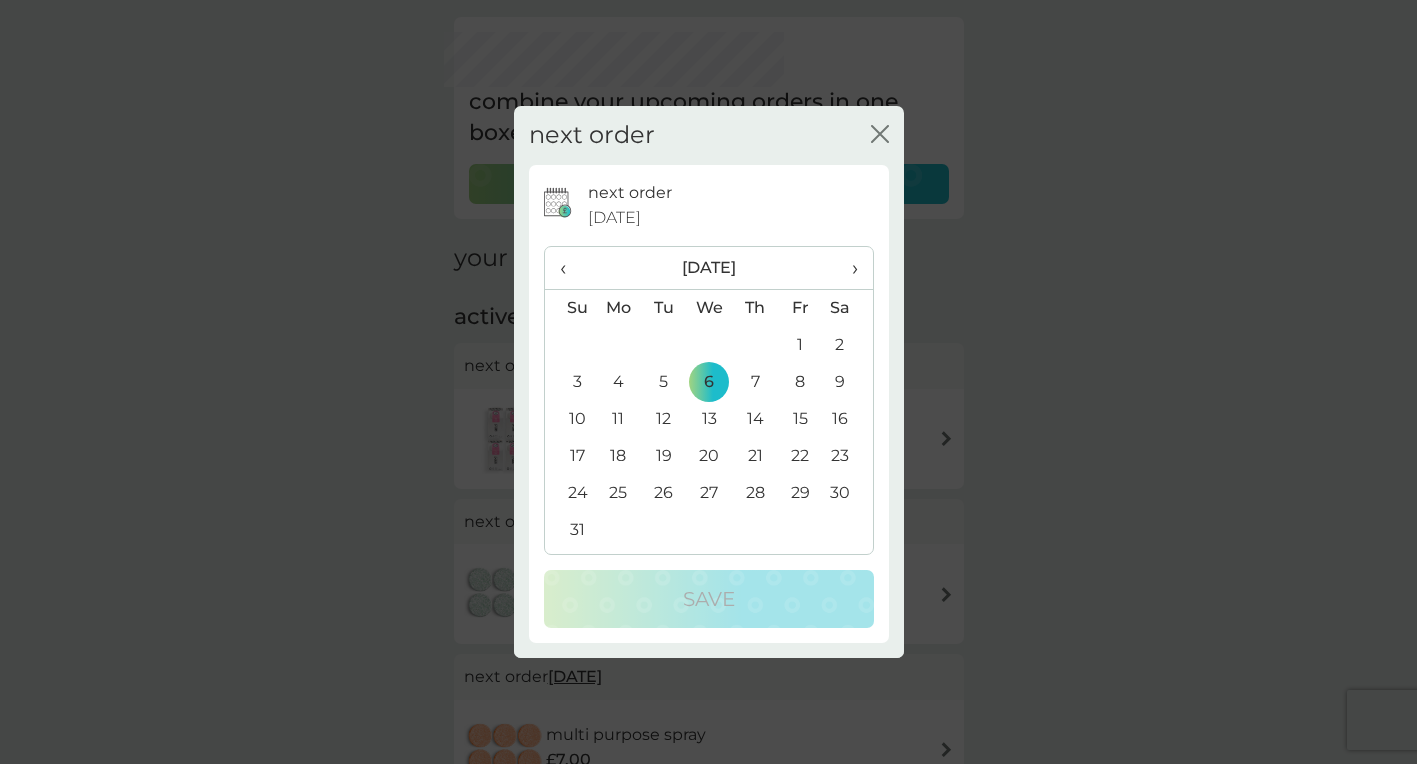 click on "18" at bounding box center (619, 456) 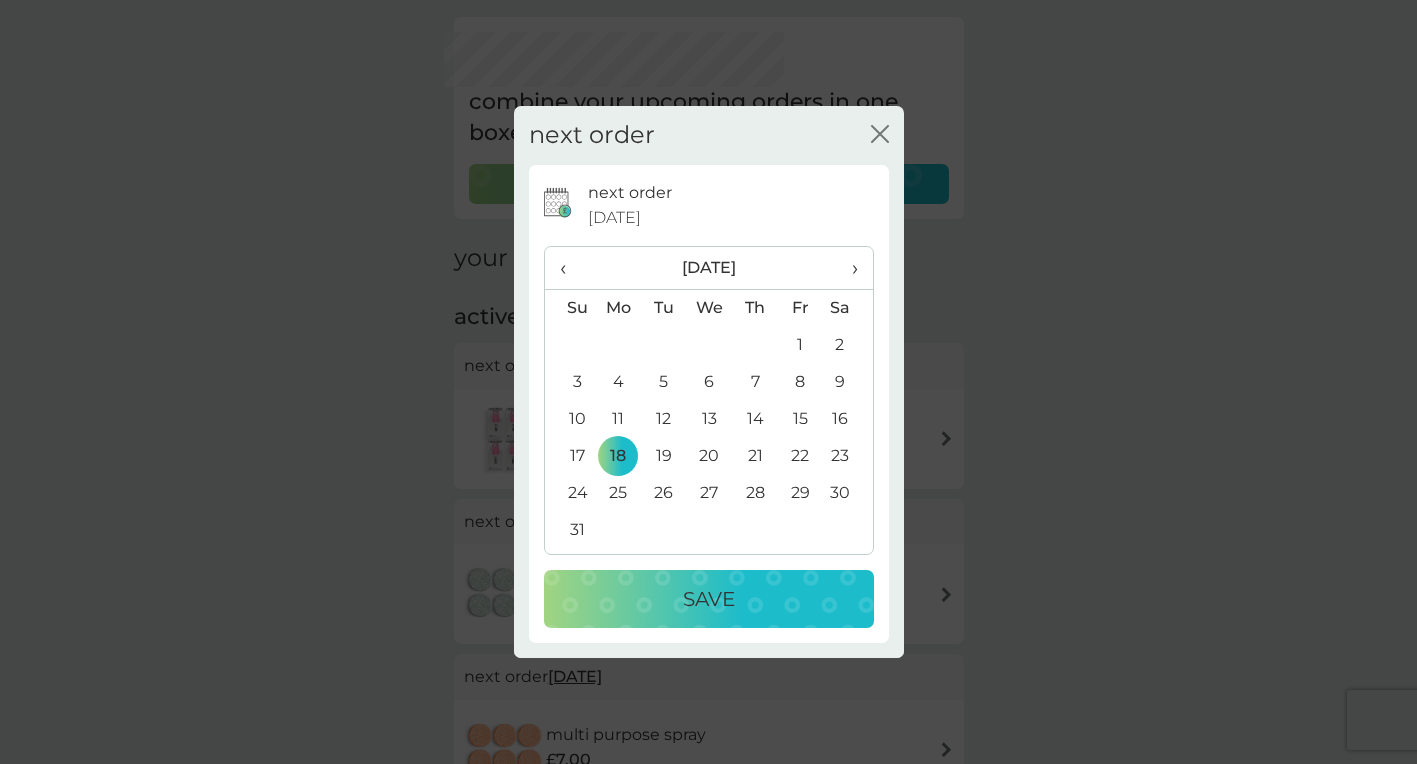 click on "Save" at bounding box center (709, 599) 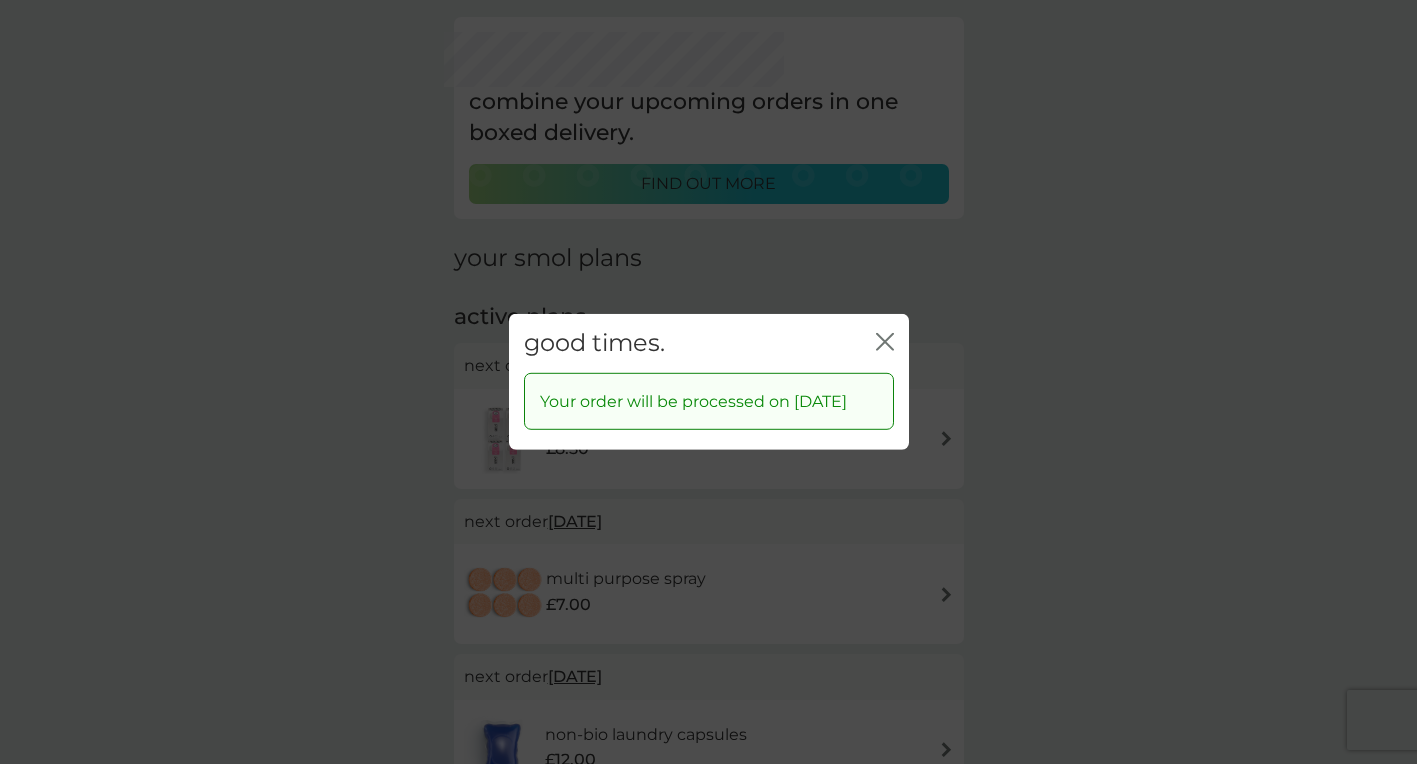 click on "close" 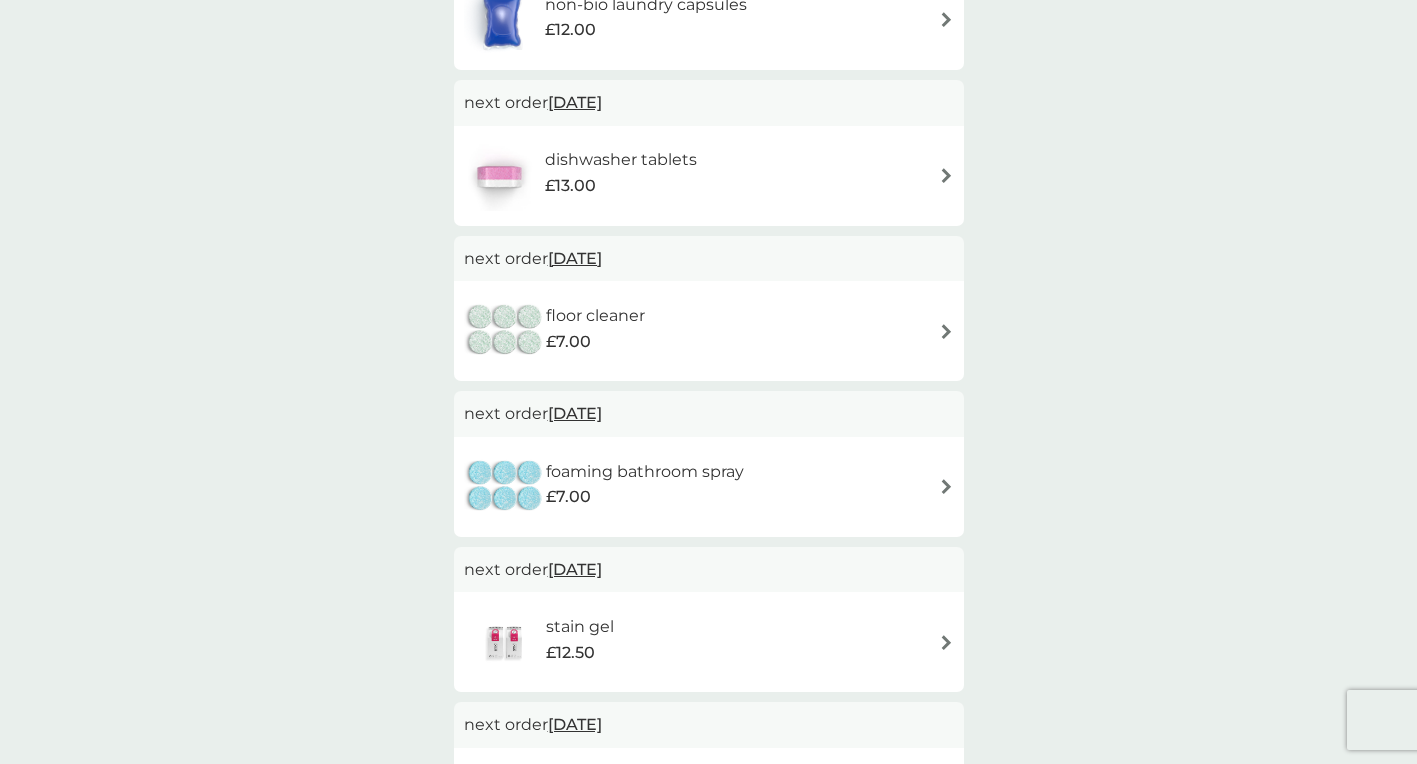scroll, scrollTop: 815, scrollLeft: 0, axis: vertical 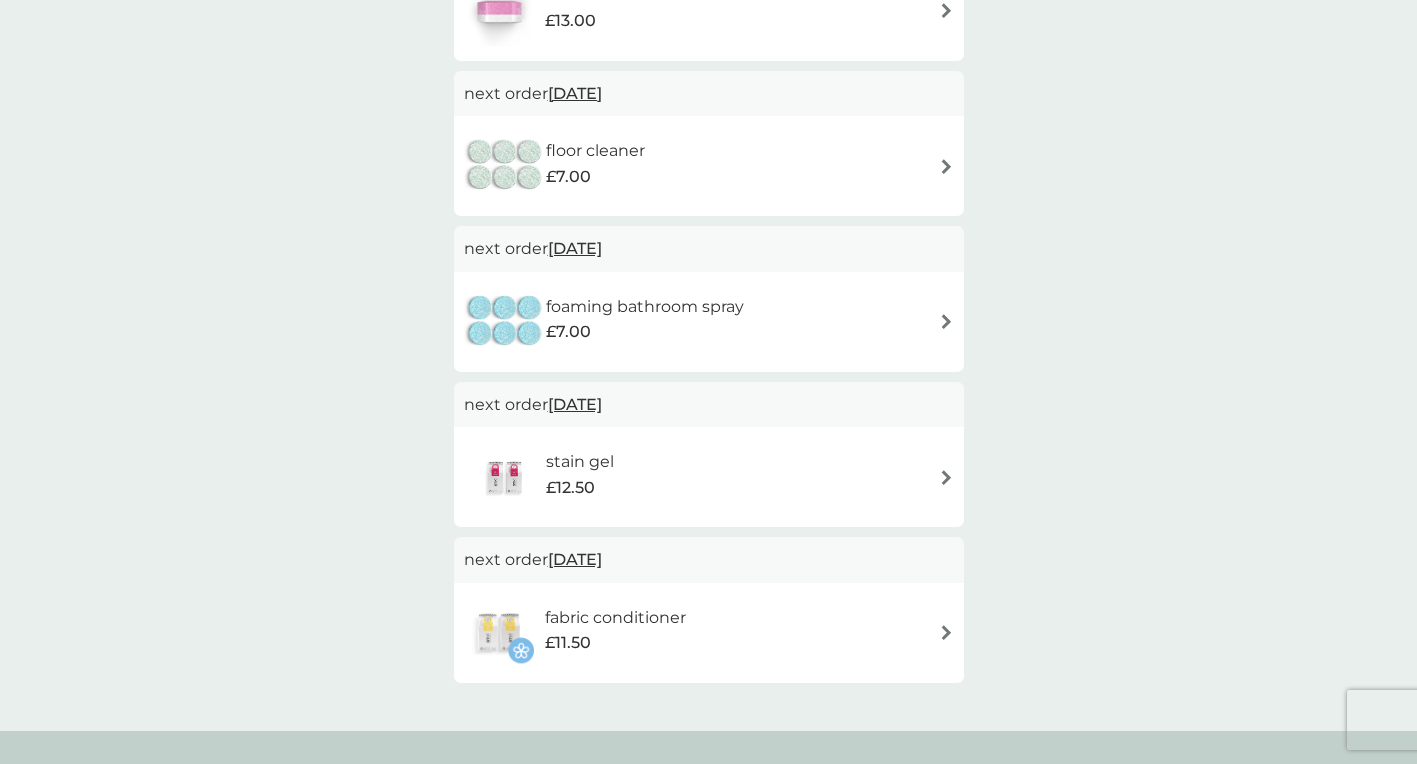 click on "[DATE]" at bounding box center [575, 559] 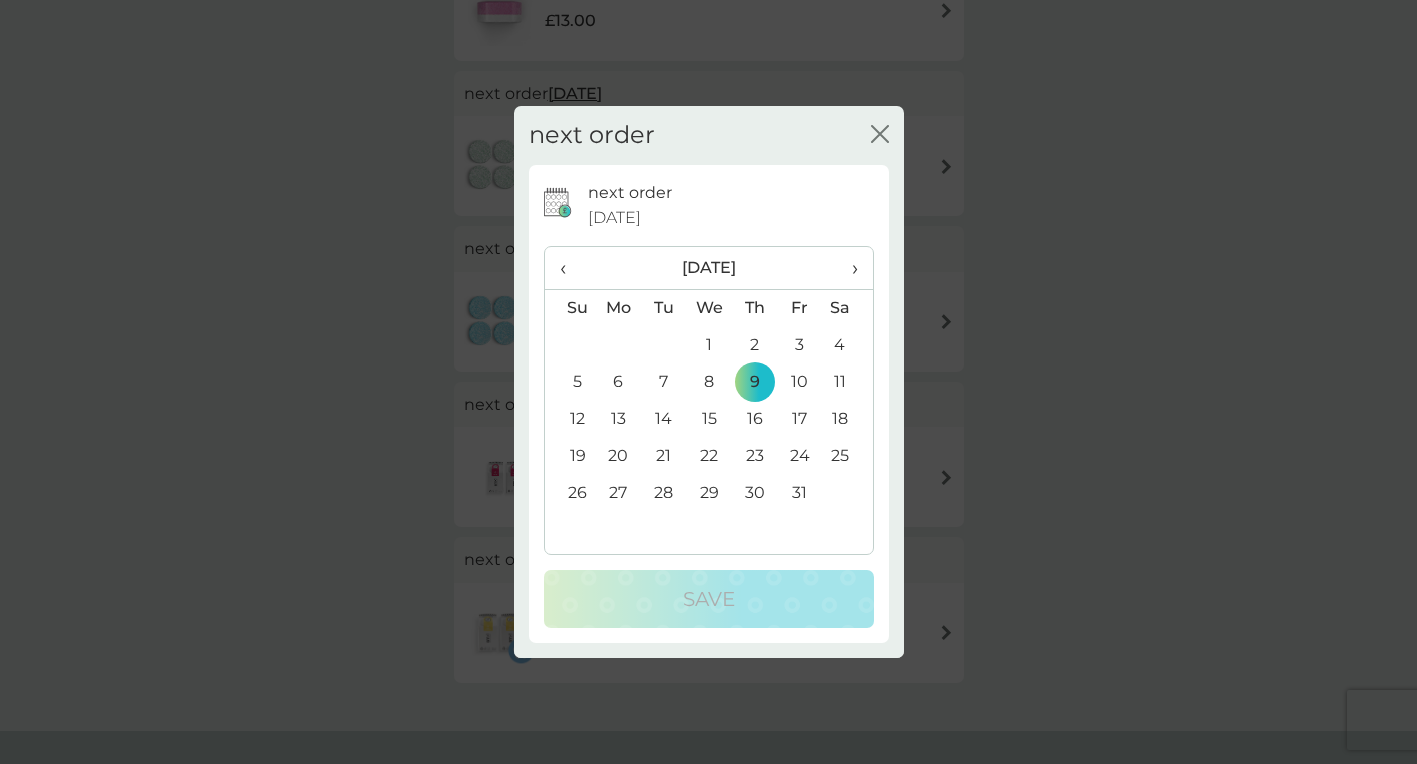 click on "‹" at bounding box center [570, 268] 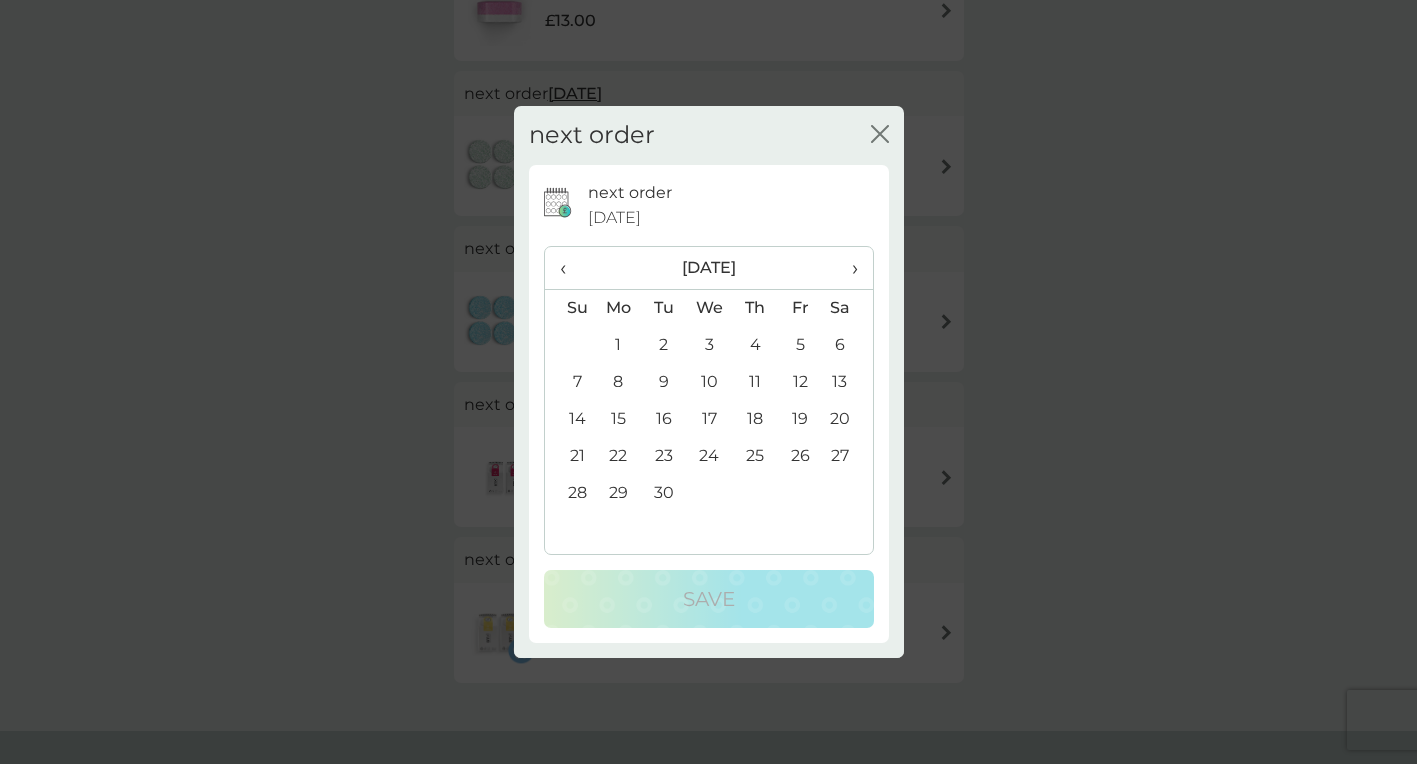 click on "›" at bounding box center (847, 268) 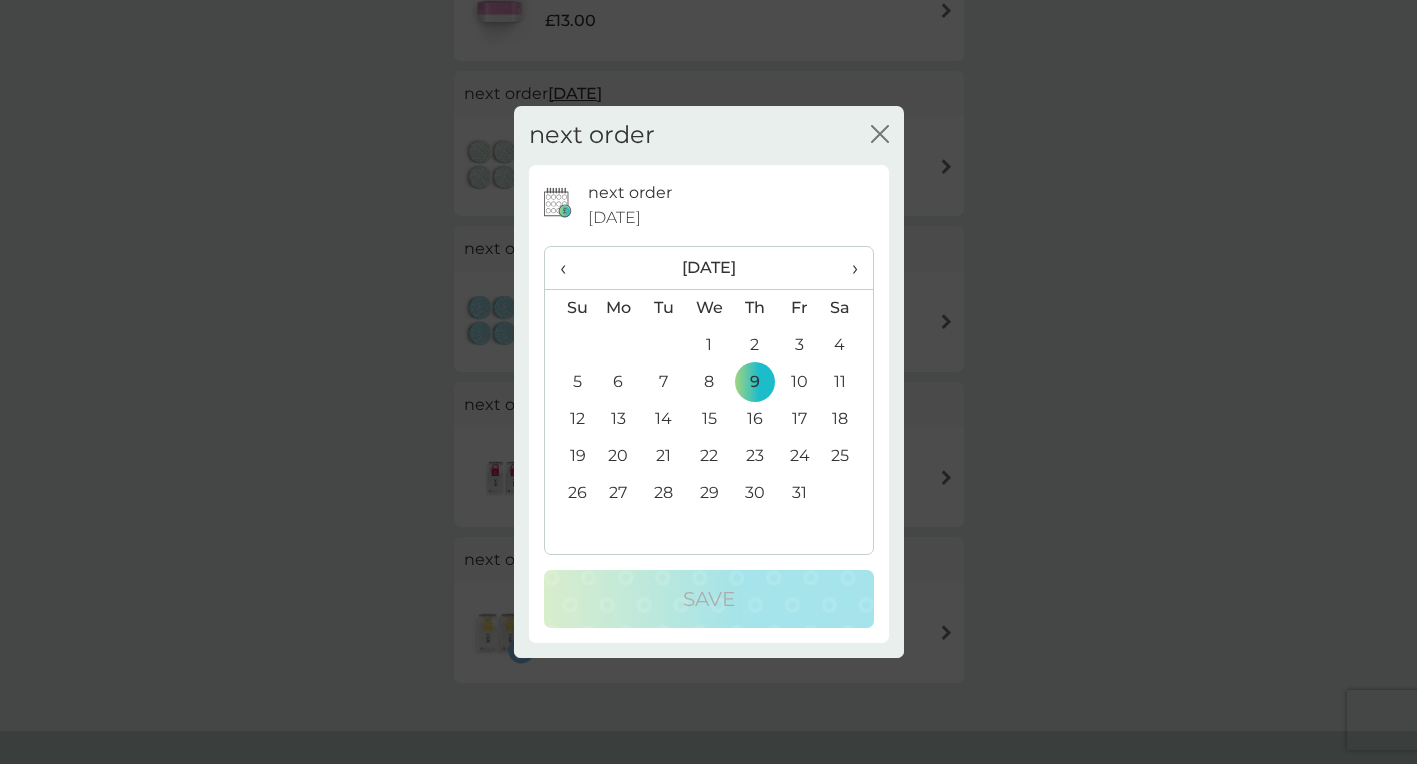 click on "7" at bounding box center [663, 382] 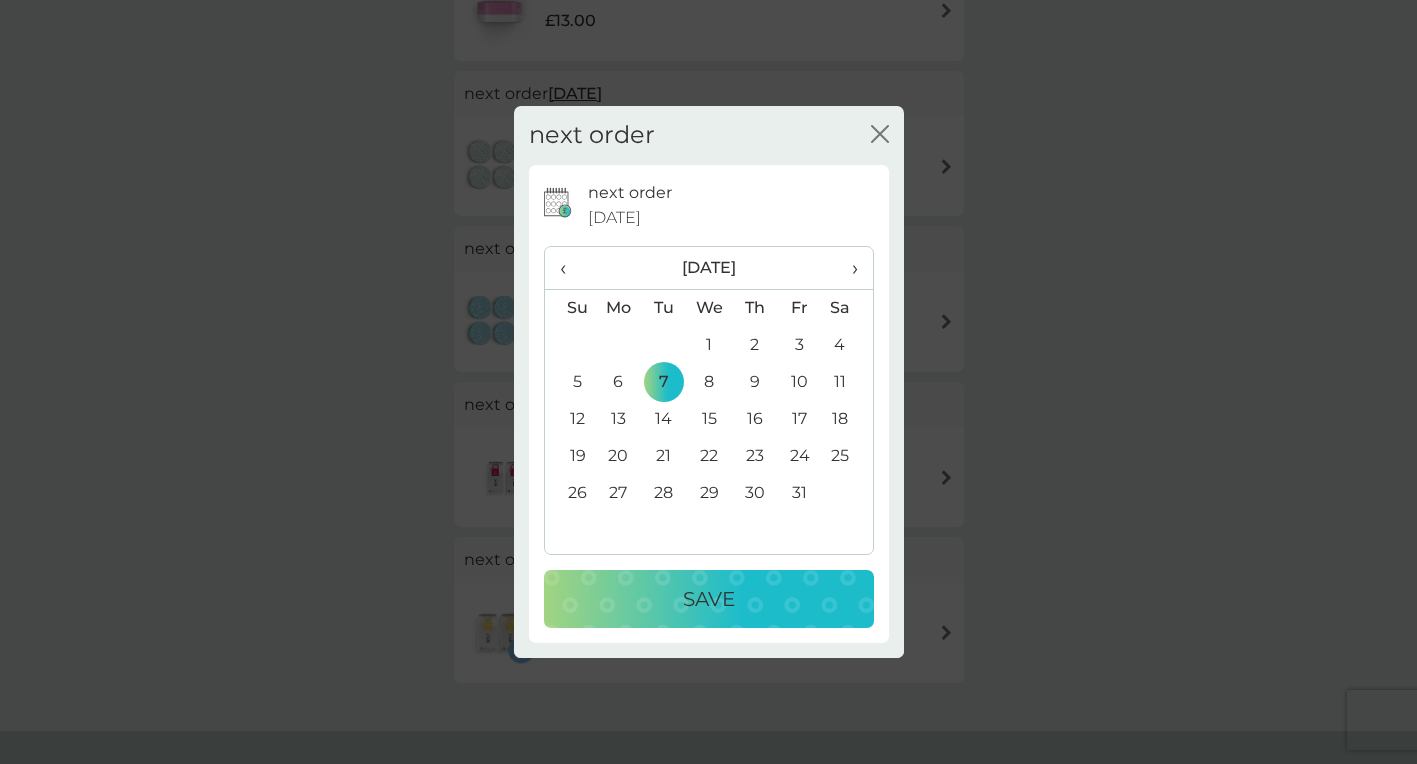 click on "Save" at bounding box center (709, 599) 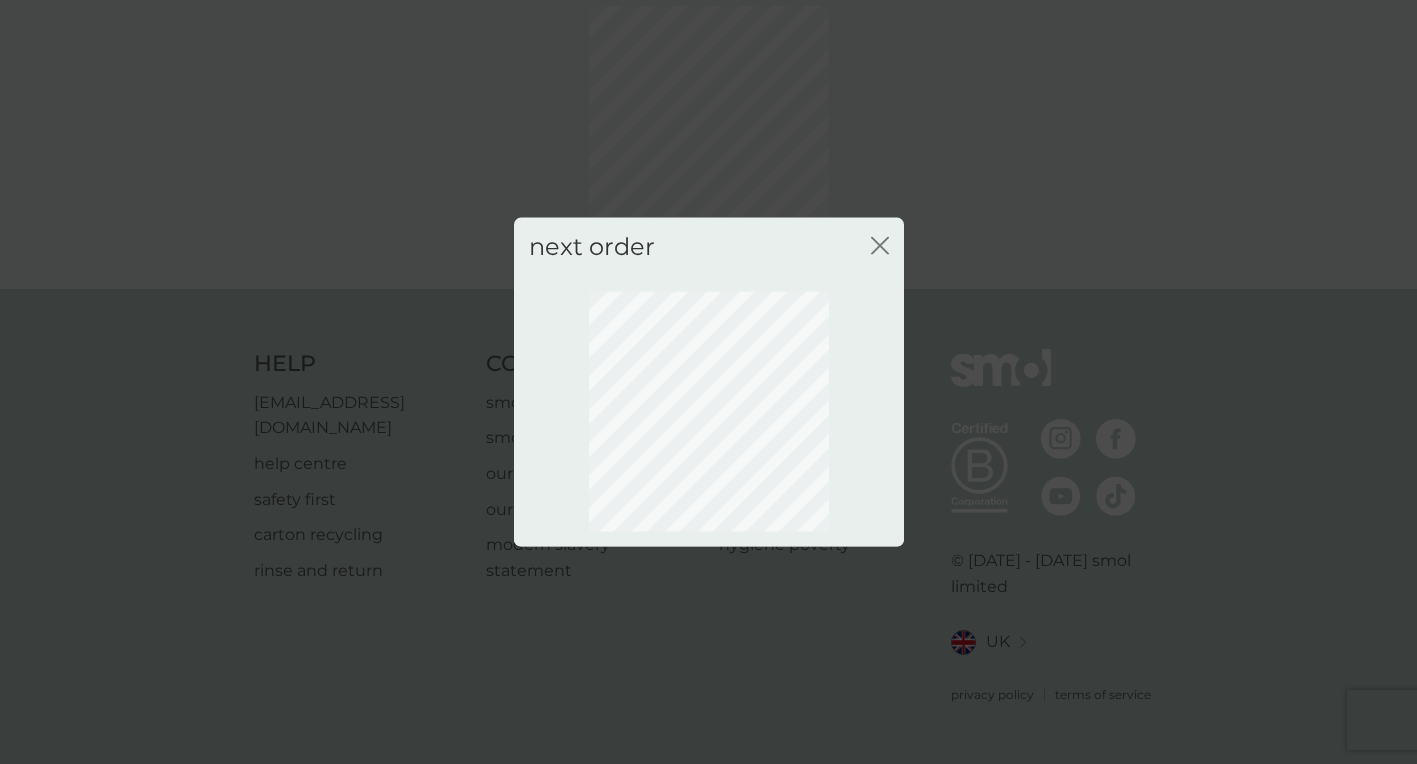 scroll, scrollTop: 74, scrollLeft: 0, axis: vertical 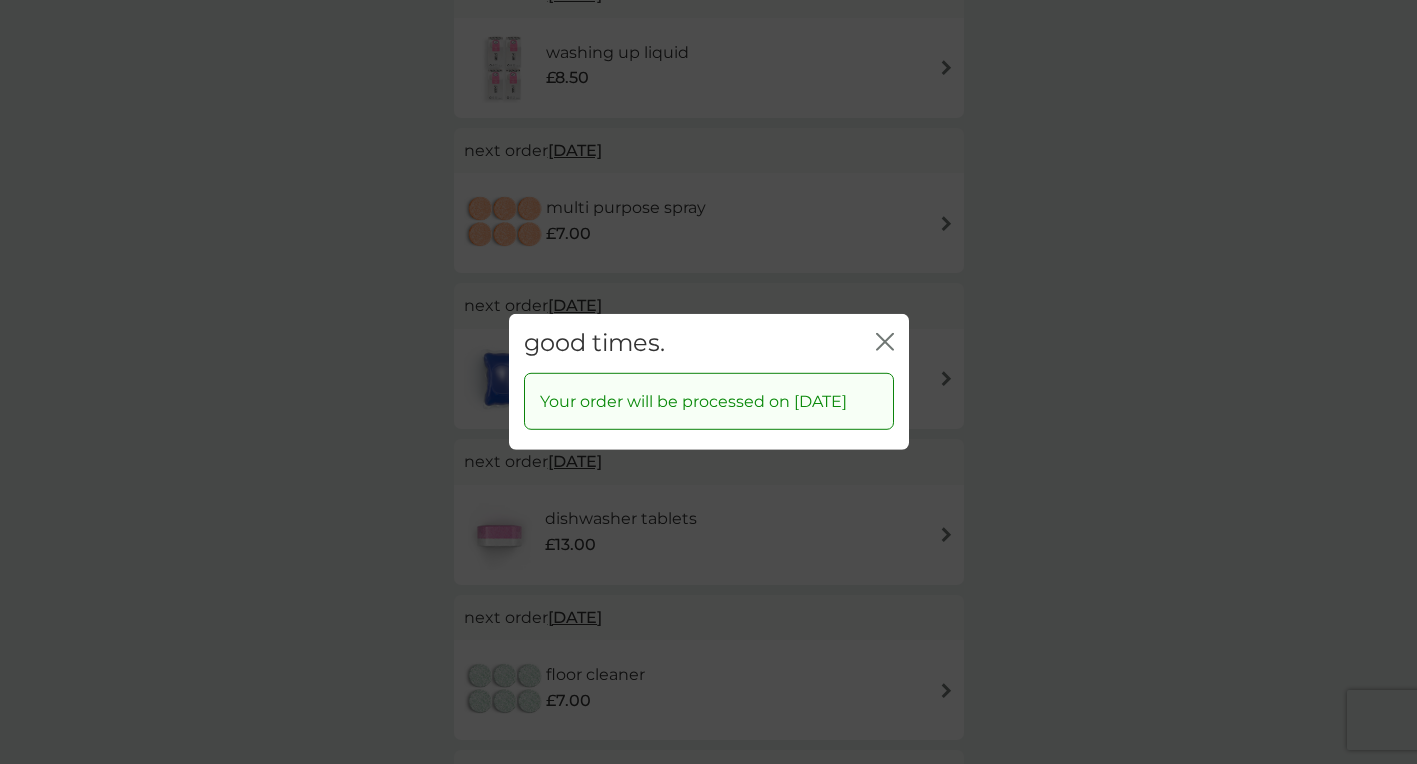 click 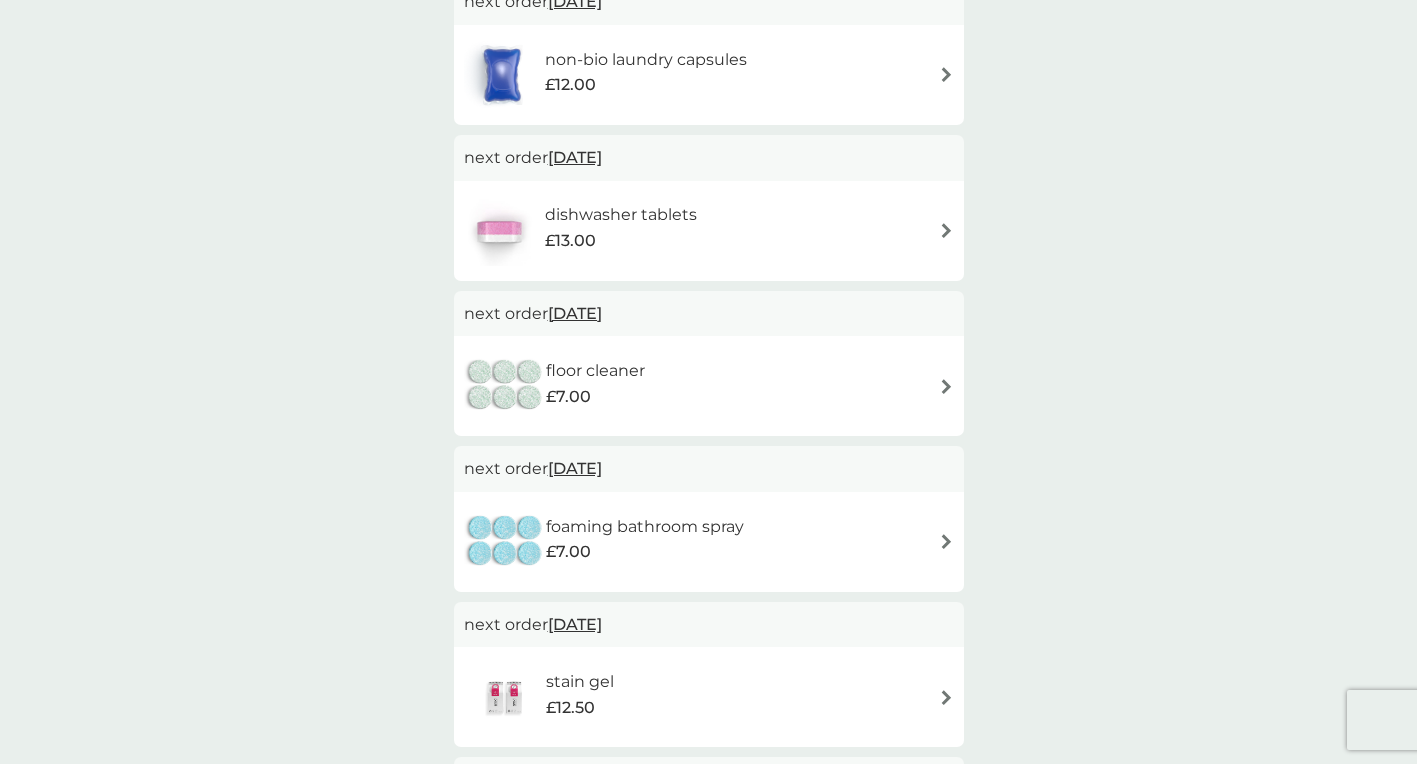 scroll, scrollTop: 751, scrollLeft: 0, axis: vertical 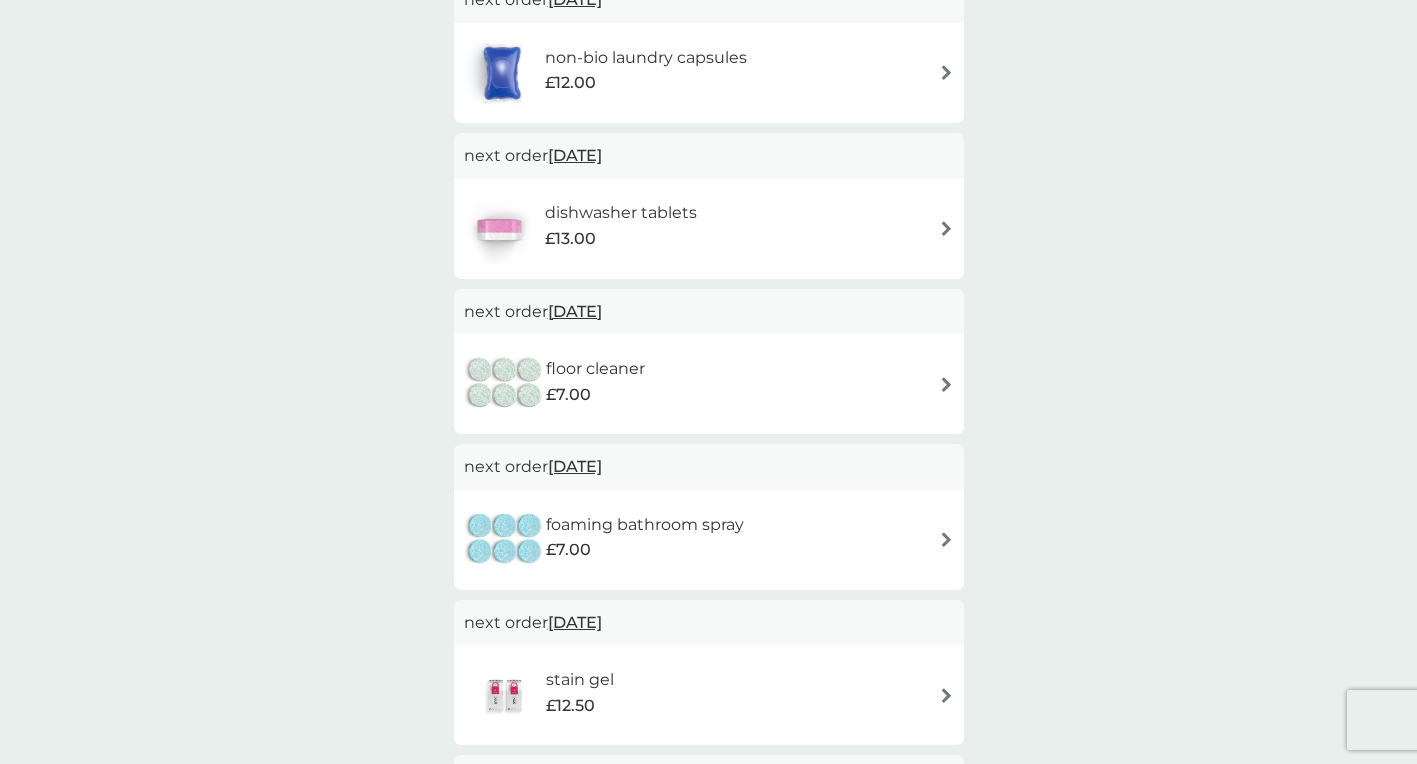 click on "foaming bathroom spray £7.00" at bounding box center [709, 540] 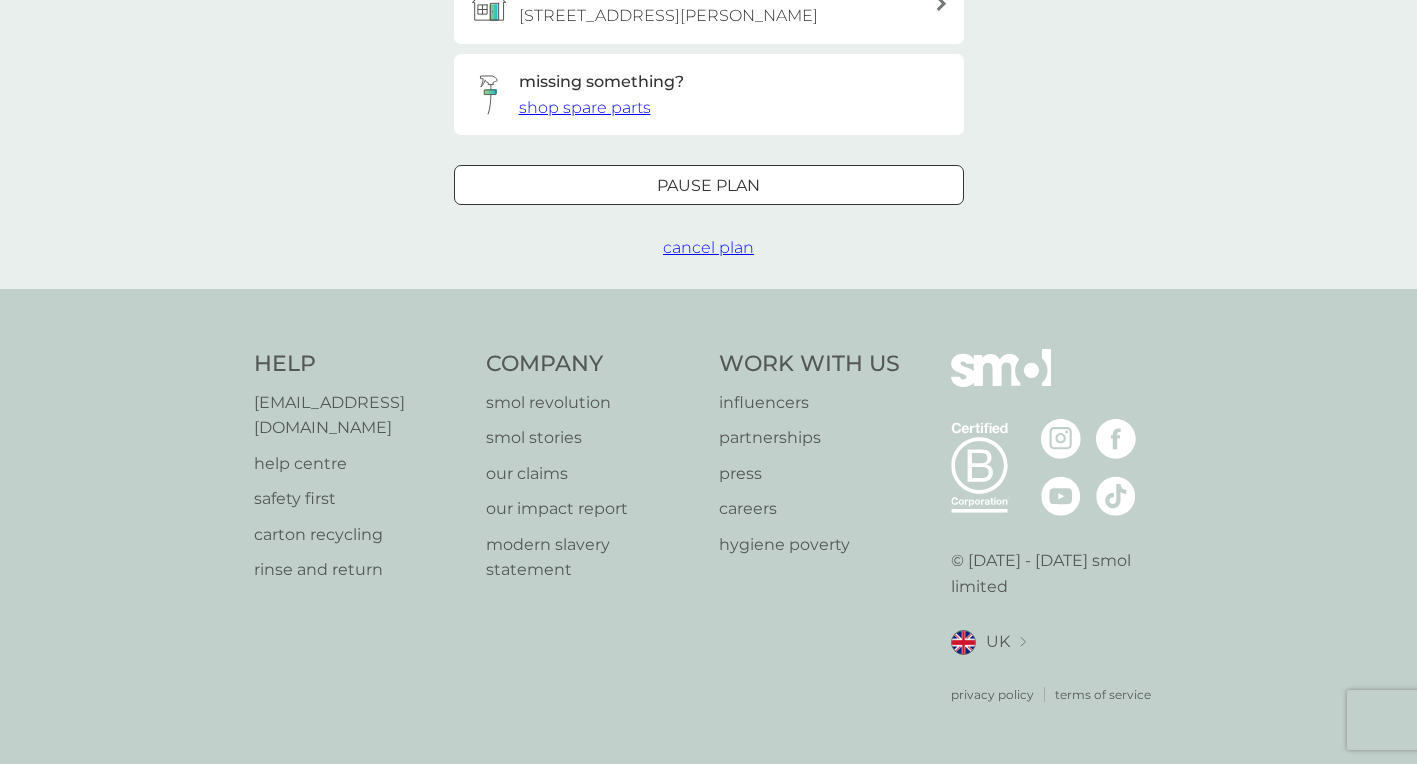 scroll, scrollTop: 0, scrollLeft: 0, axis: both 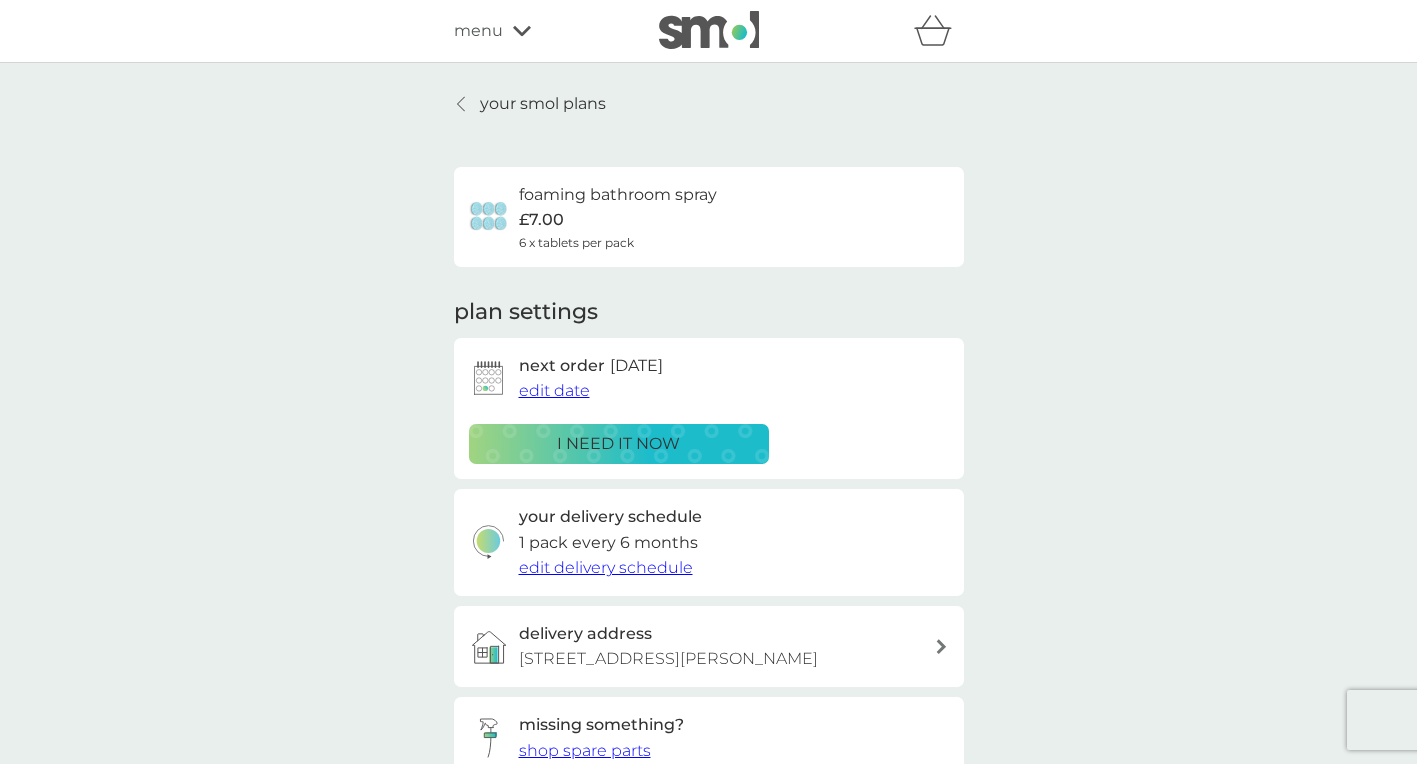 click on "edit date" at bounding box center (554, 390) 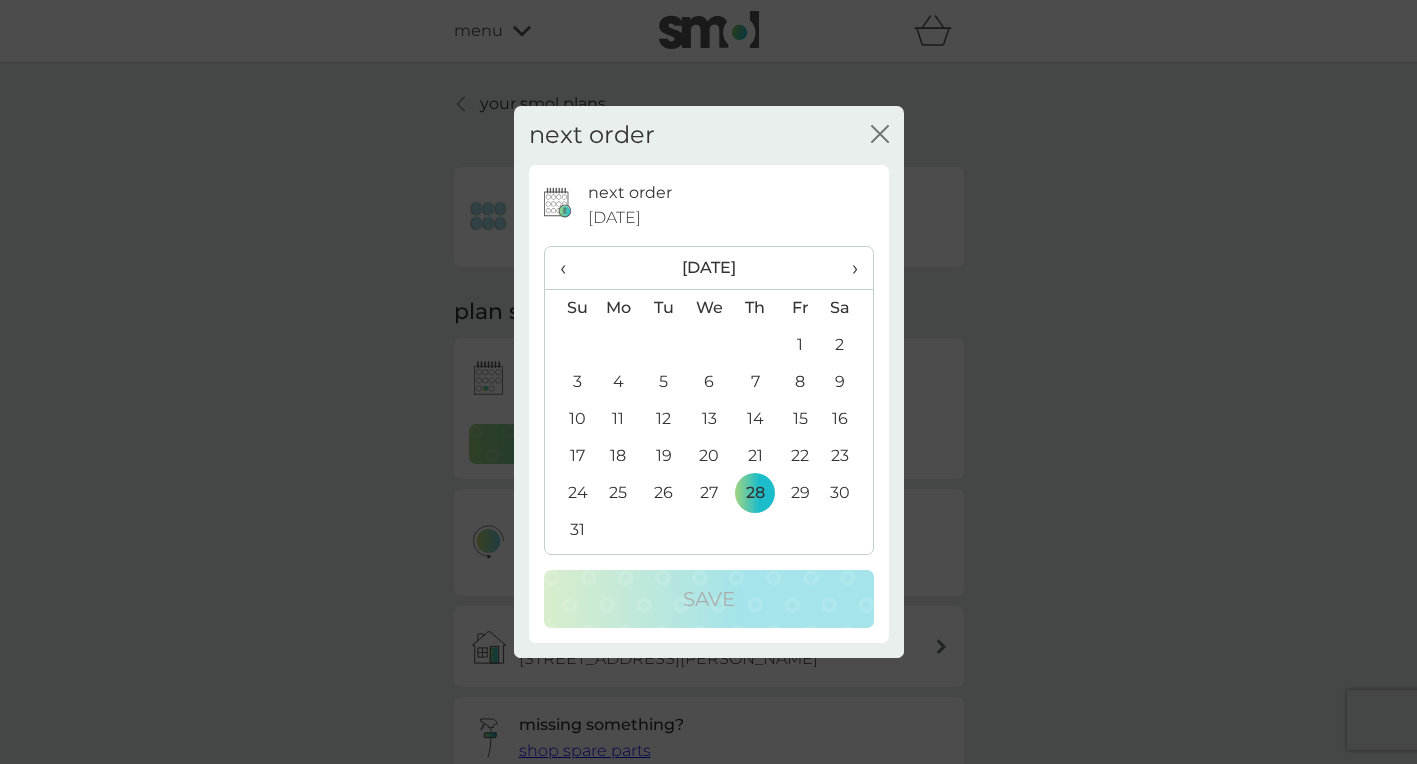click on "›" at bounding box center [847, 268] 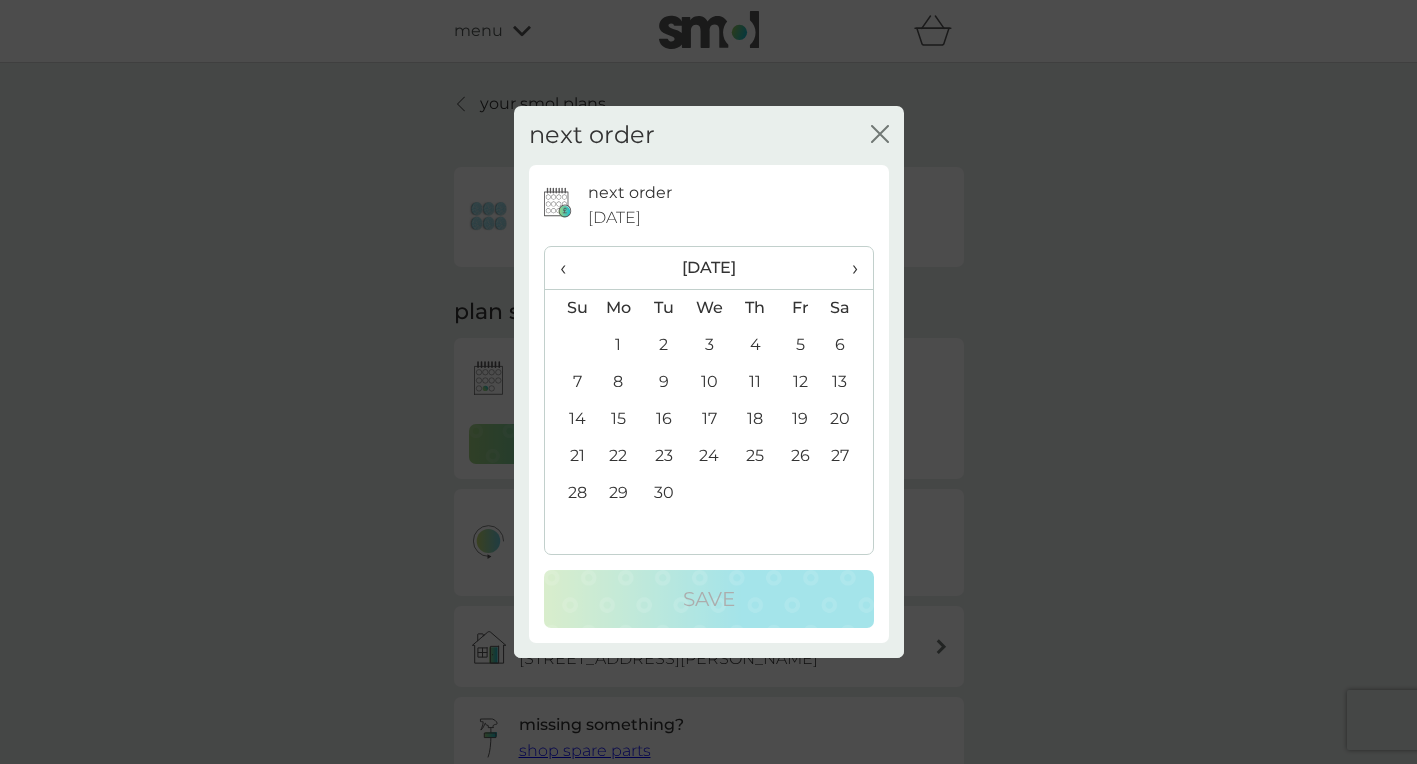 click on "18" at bounding box center (754, 419) 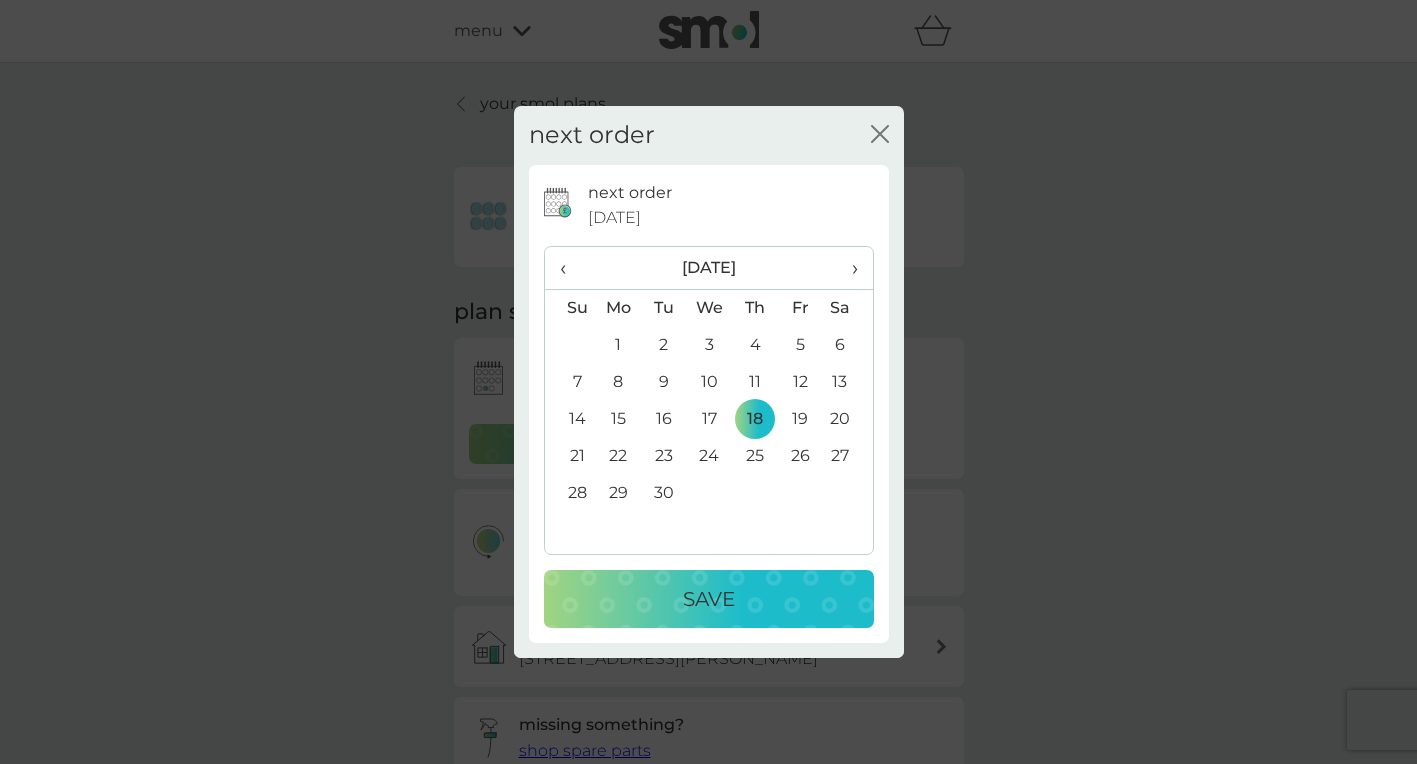 click on "Save" at bounding box center [709, 599] 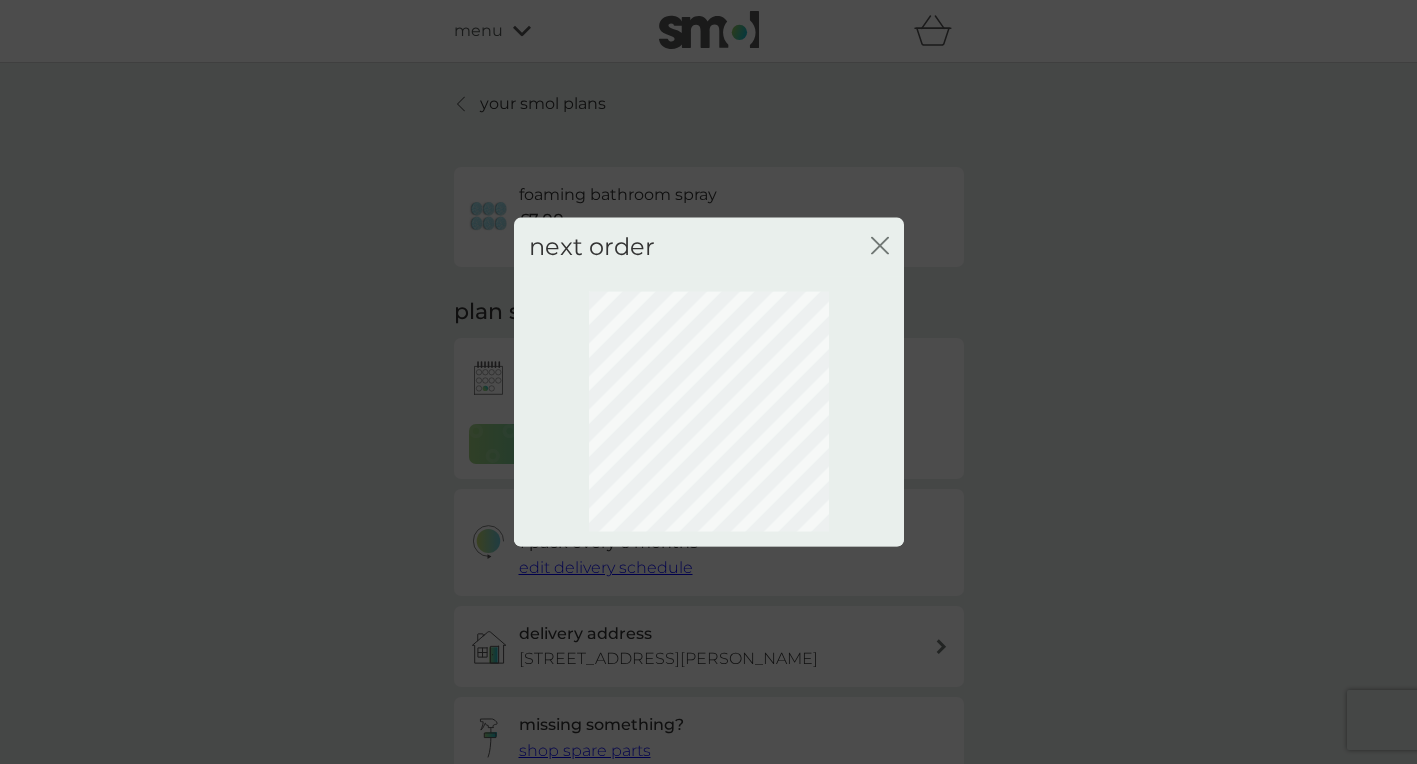 click on "next order close" at bounding box center (708, 382) 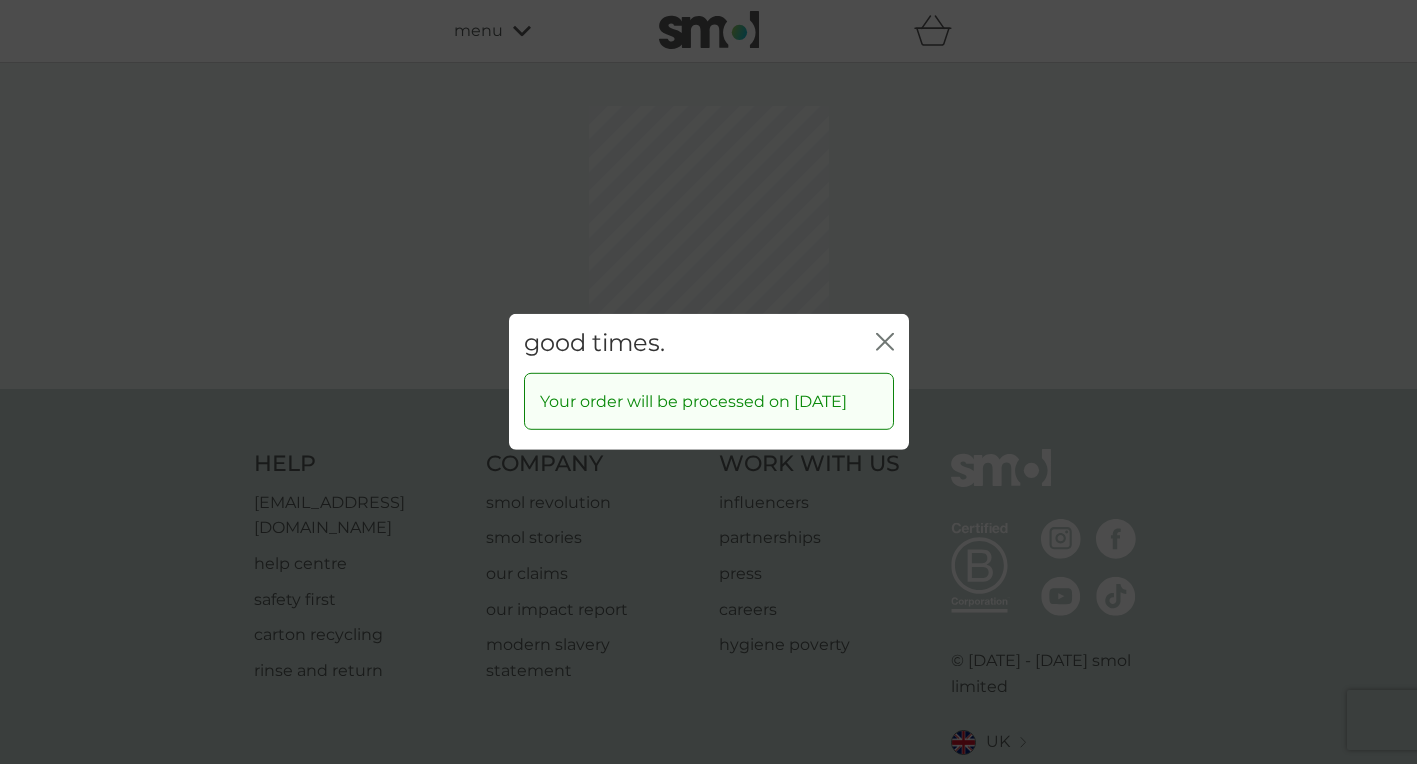 scroll, scrollTop: 1, scrollLeft: 0, axis: vertical 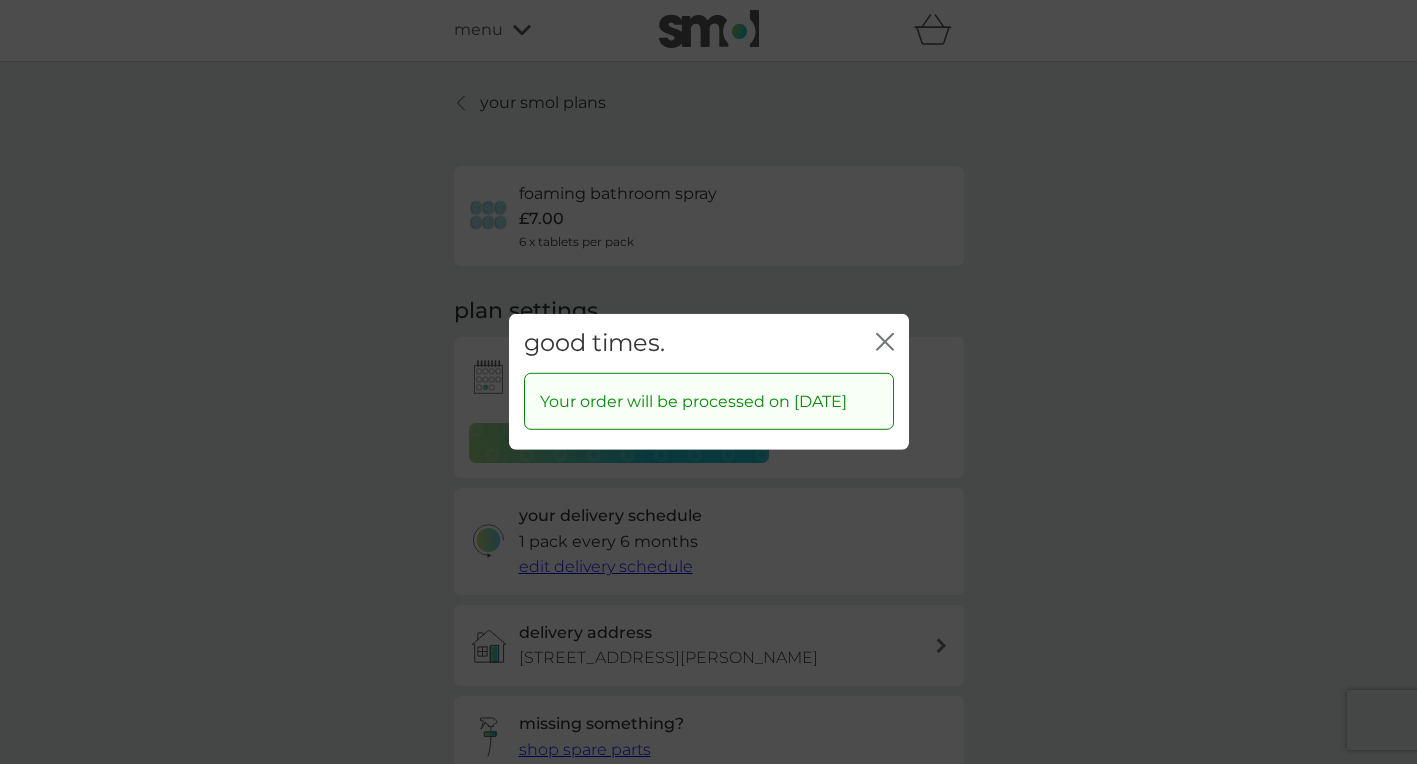 click on "good times. close Your order will be processed on [DATE]" at bounding box center [708, 382] 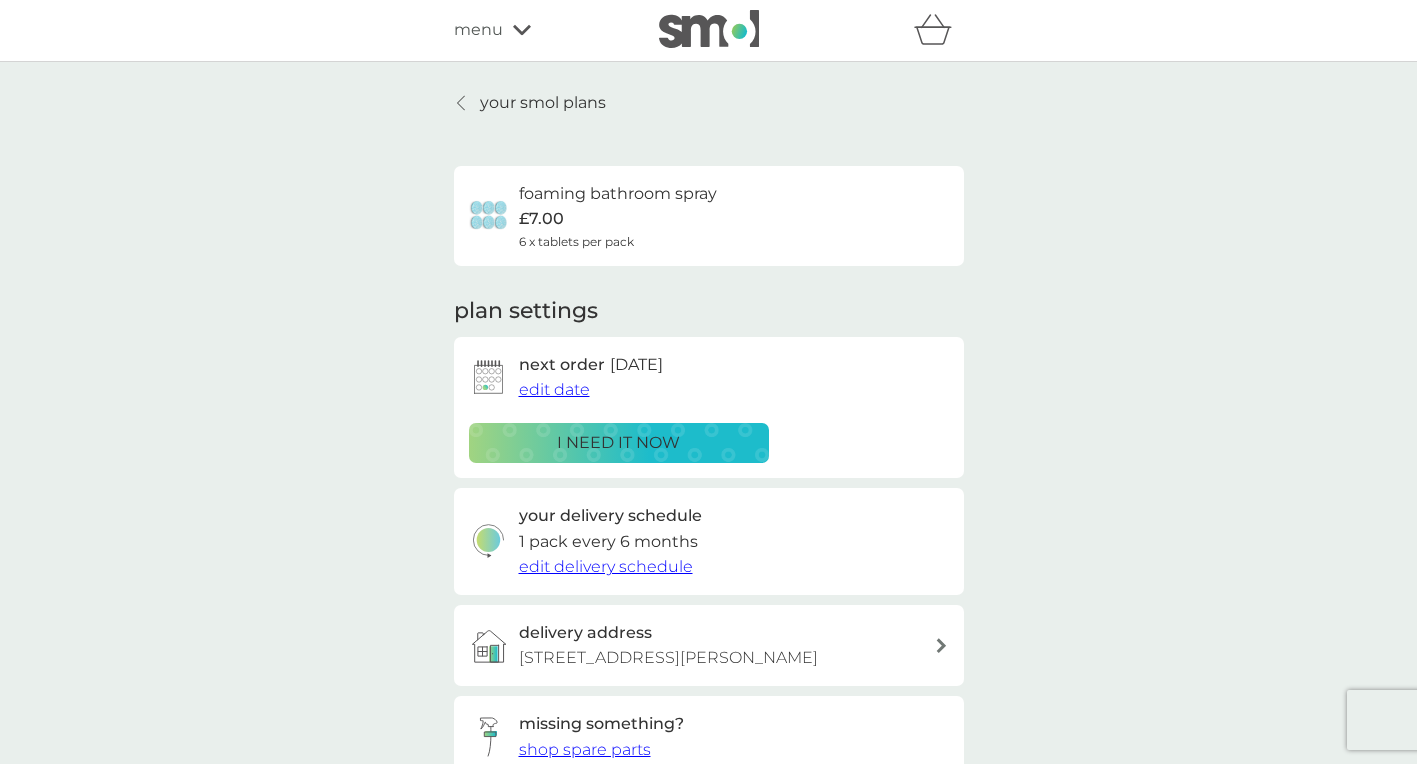 click on "your smol plans" at bounding box center [543, 103] 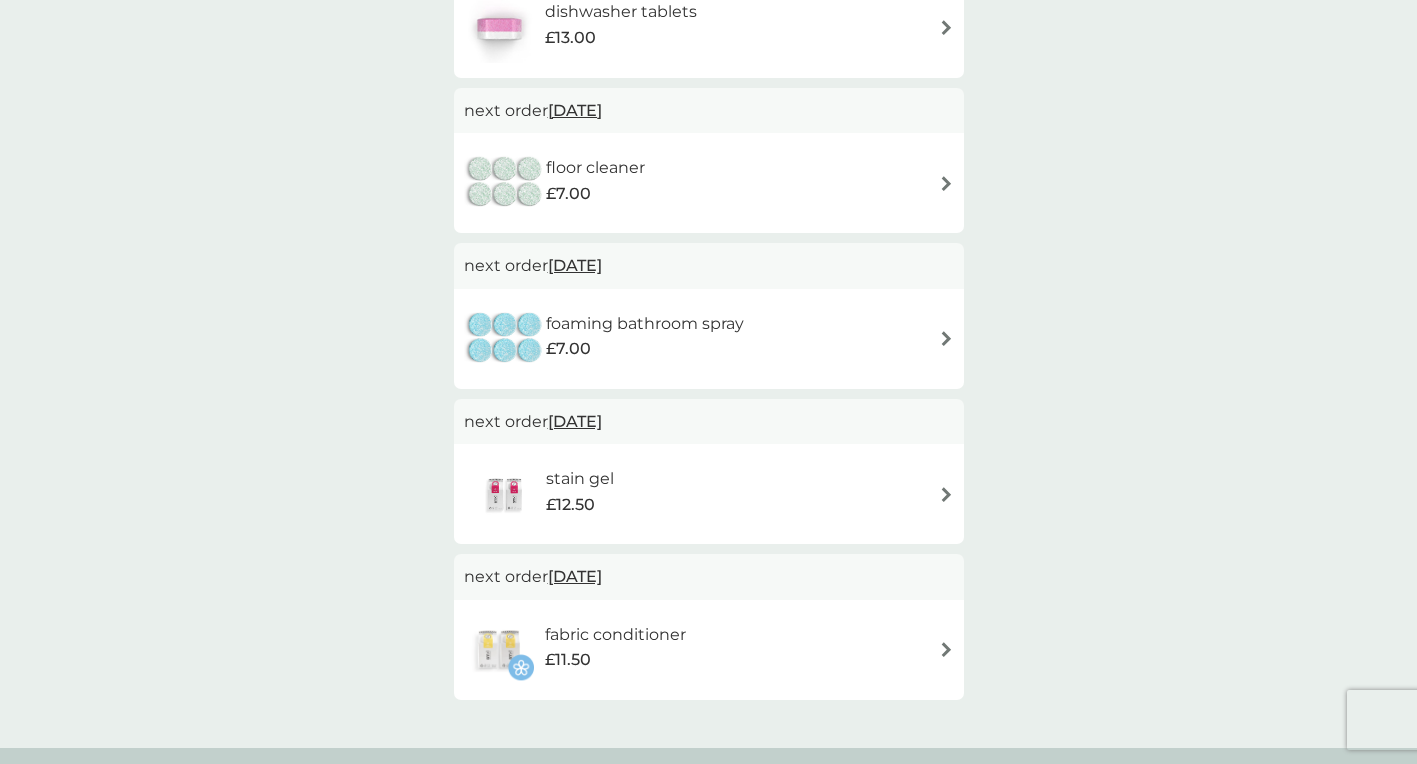 scroll, scrollTop: 959, scrollLeft: 0, axis: vertical 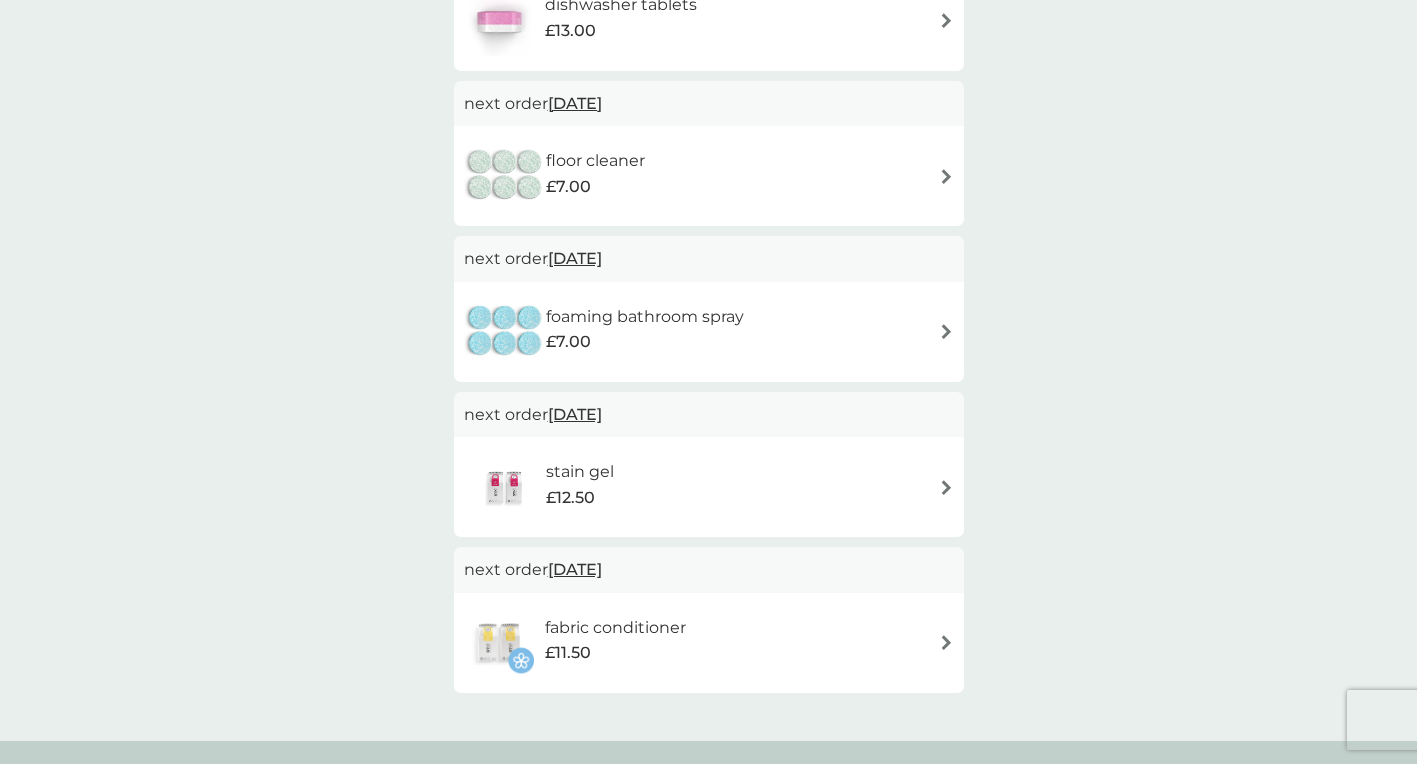 click on "[DATE]" at bounding box center (575, 414) 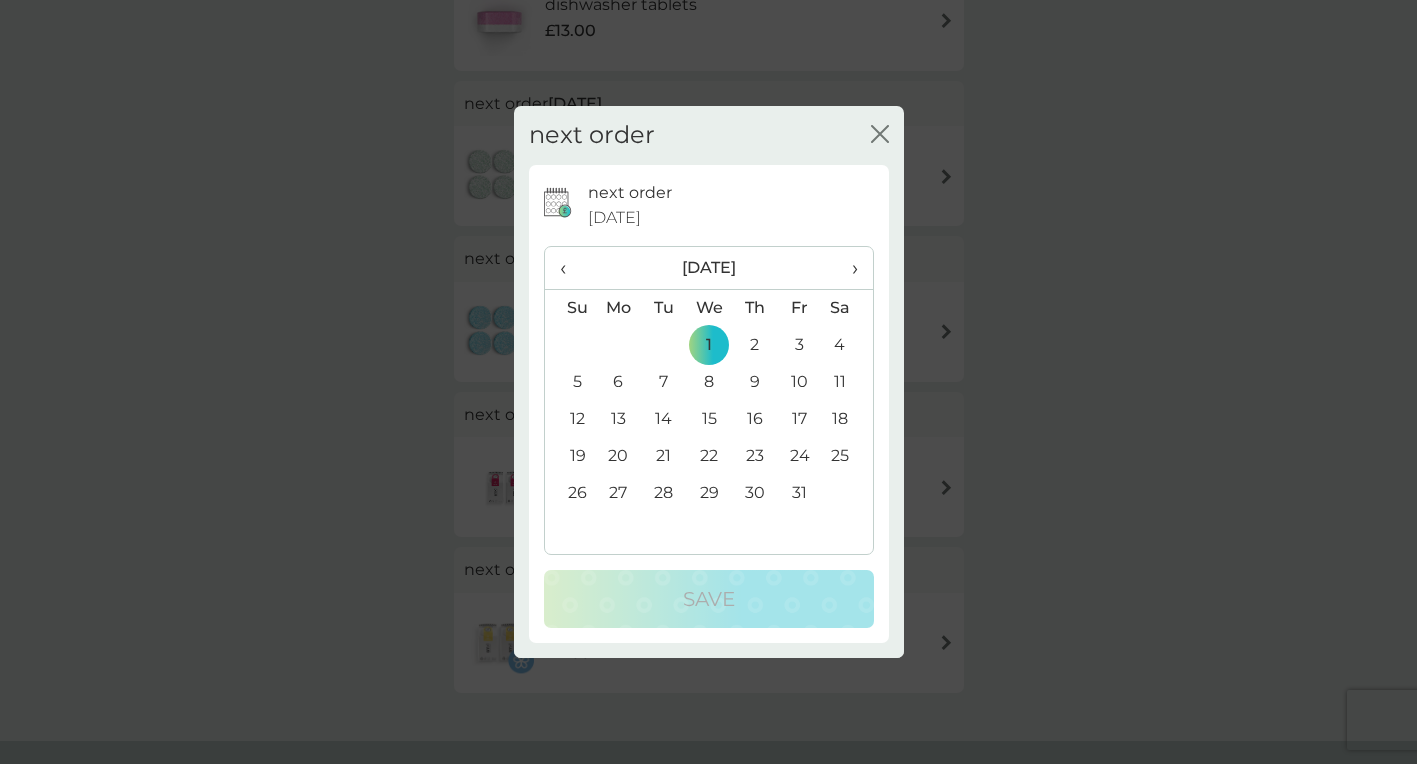 click on "7" at bounding box center [663, 382] 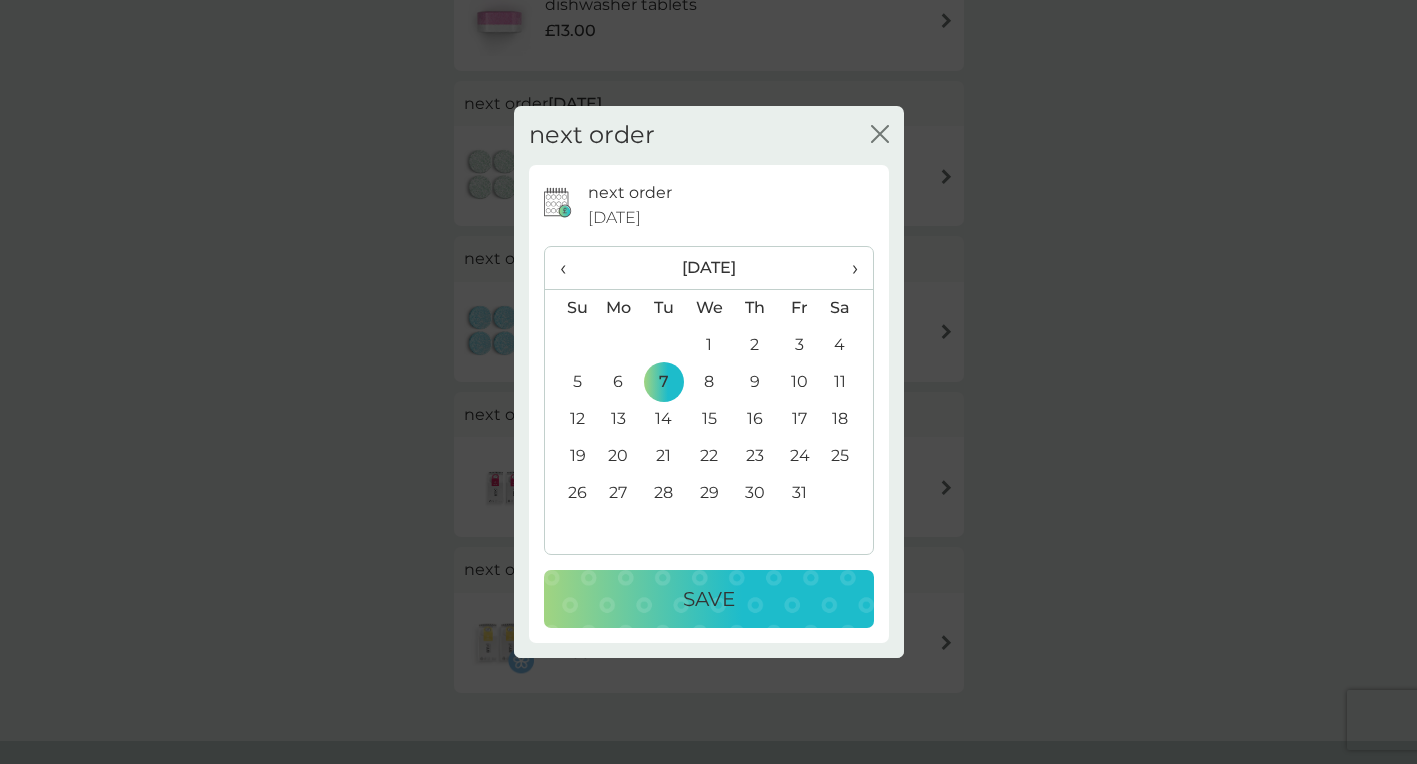 click on "Save" at bounding box center (709, 599) 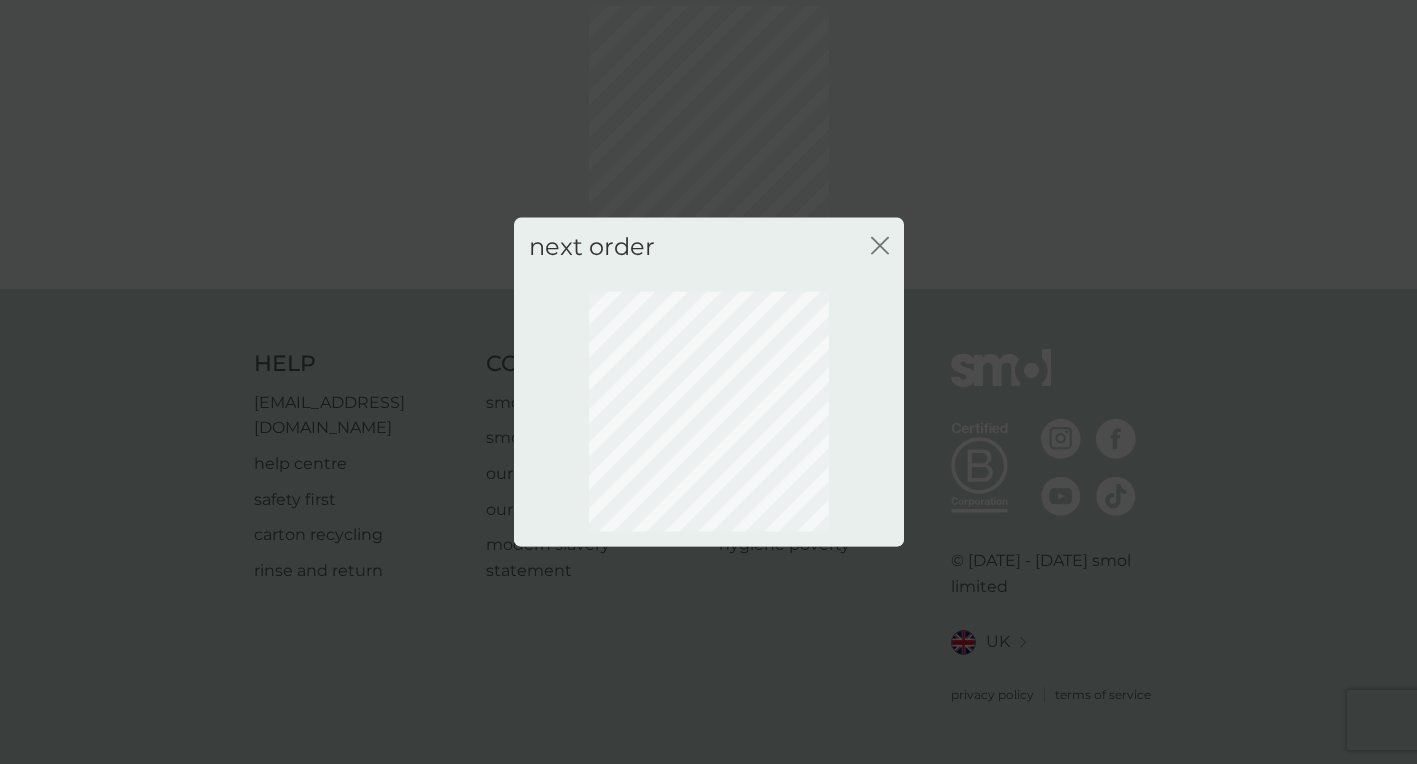 scroll, scrollTop: 74, scrollLeft: 0, axis: vertical 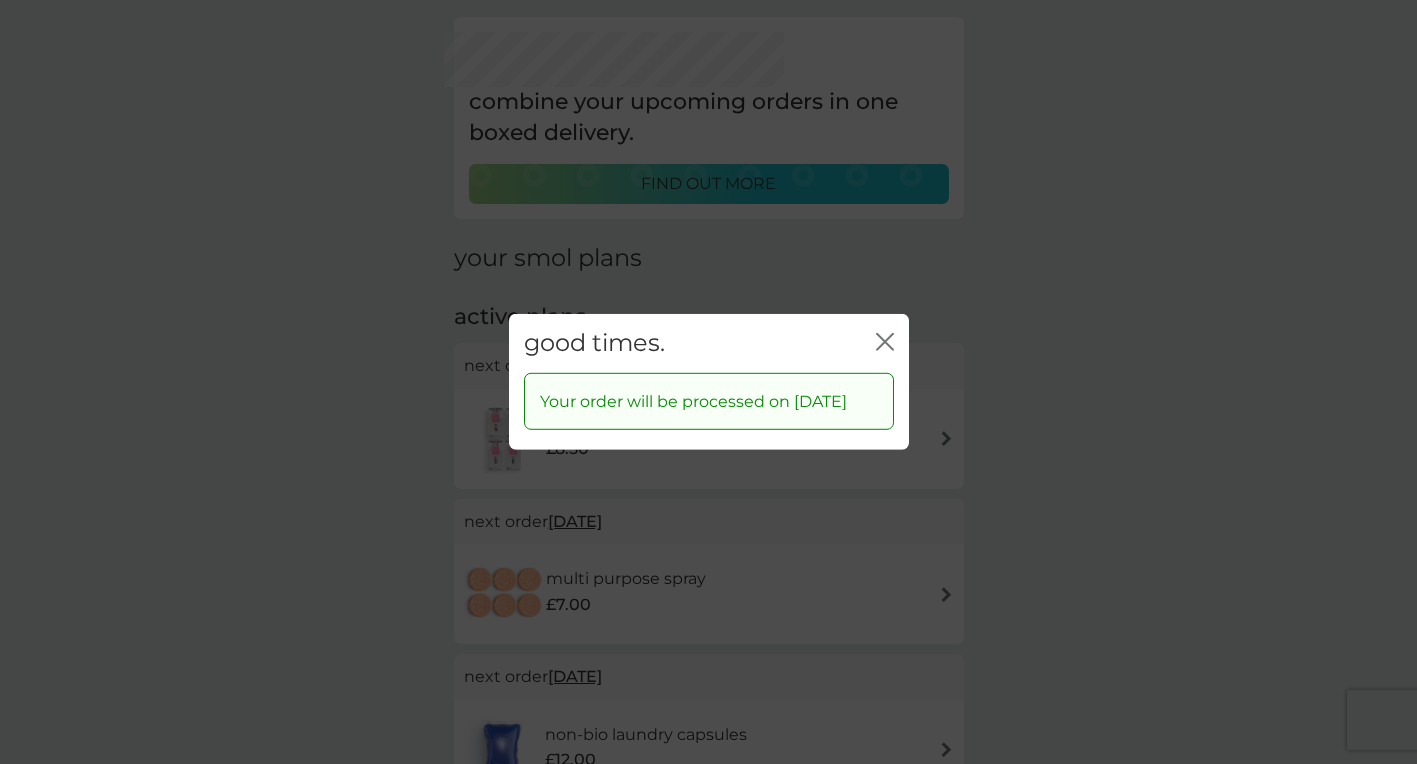 click on "good times. close Your order will be processed on [DATE]" at bounding box center [708, 382] 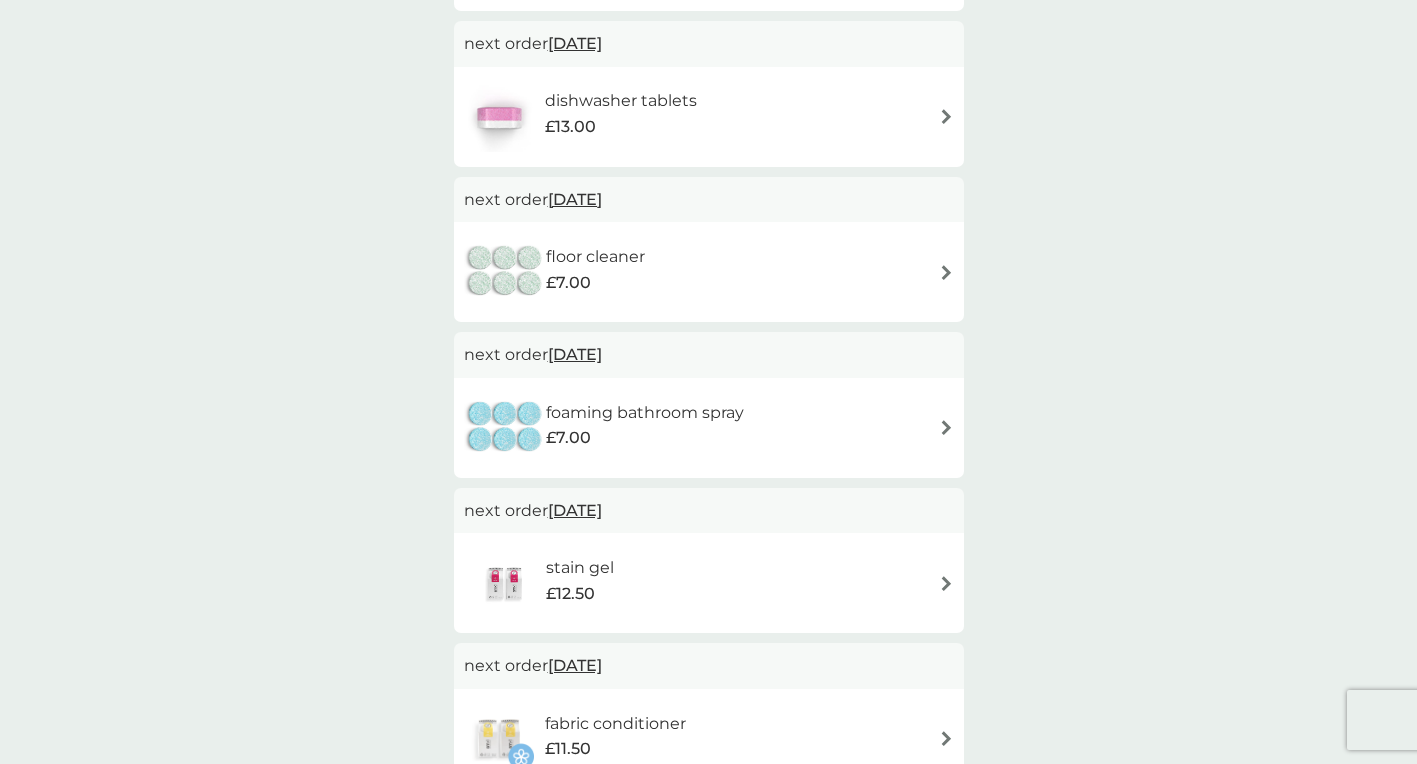 scroll, scrollTop: 816, scrollLeft: 0, axis: vertical 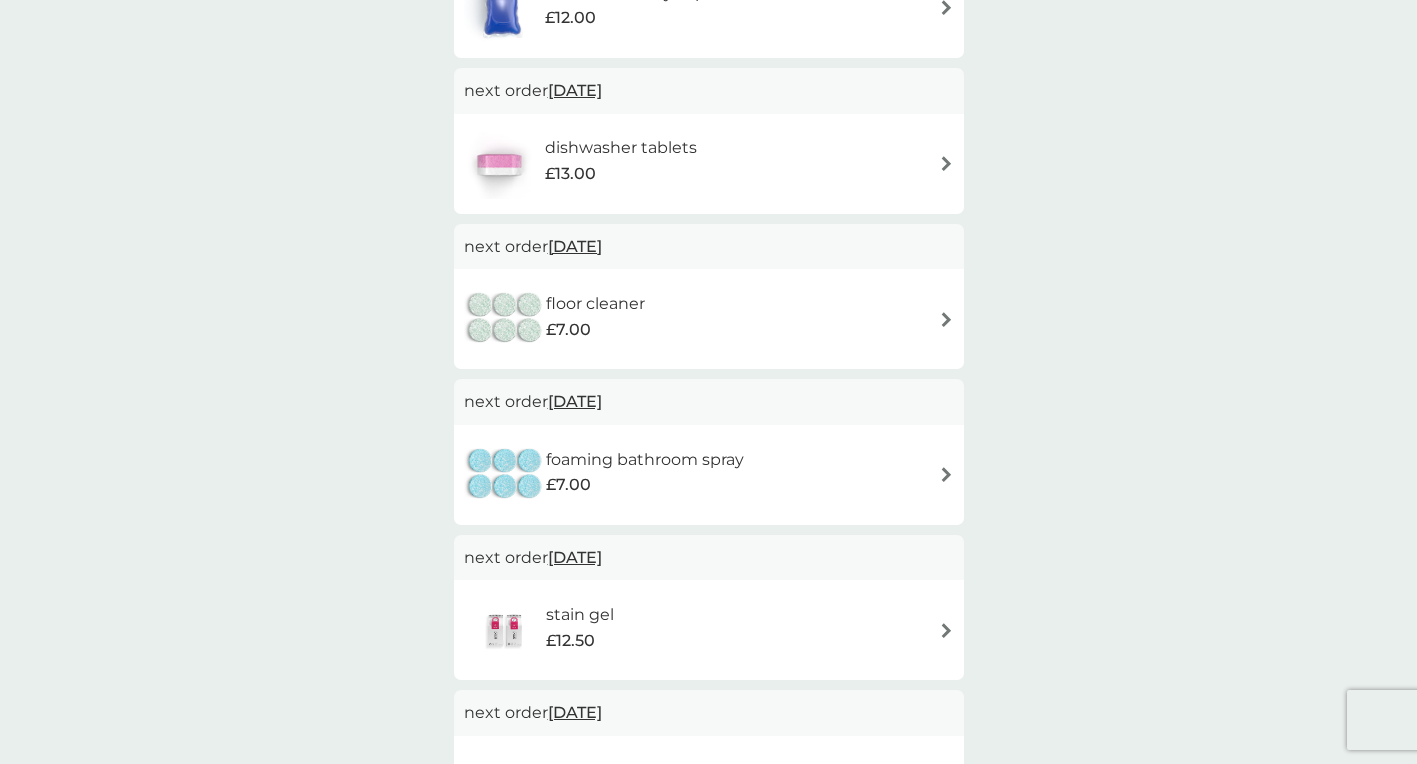 click on "[DATE]" at bounding box center (575, 401) 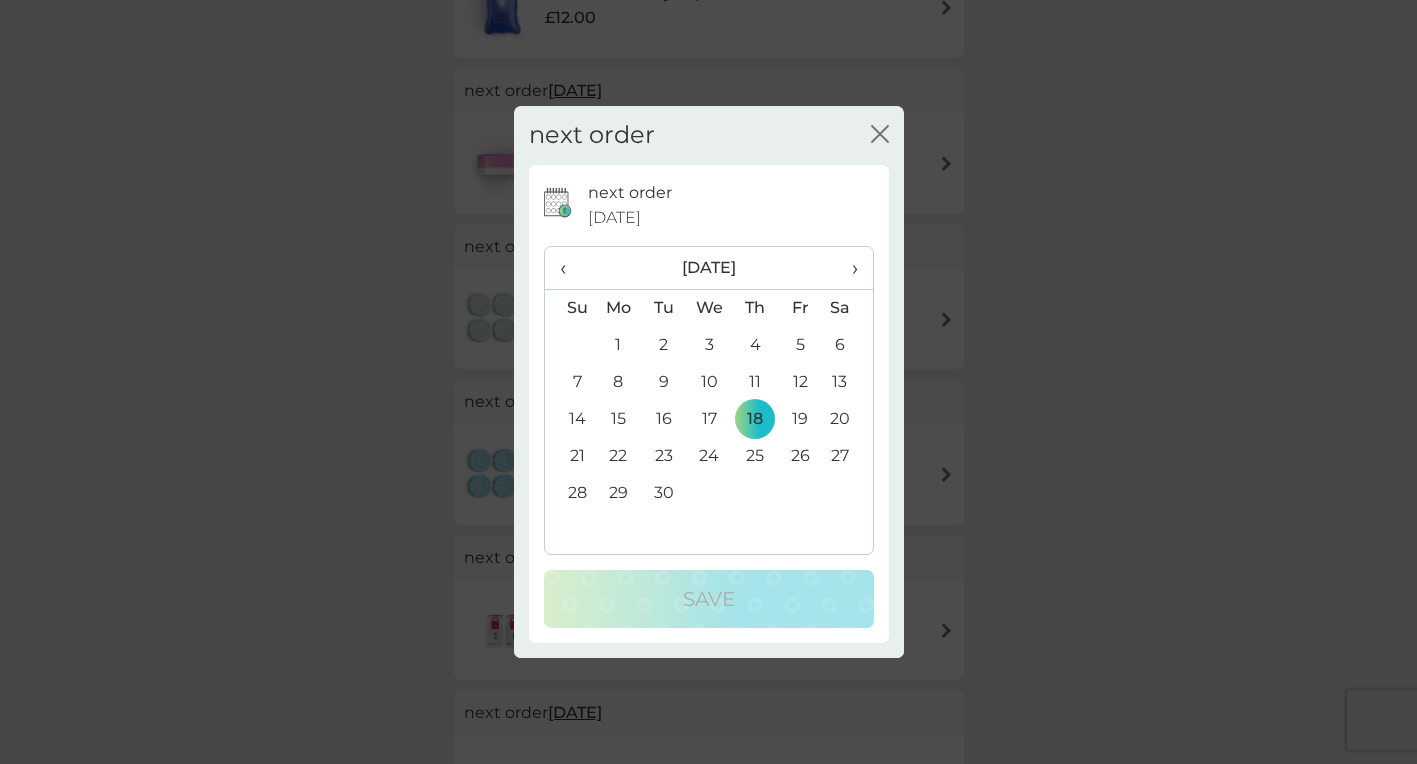 click on "›" at bounding box center (847, 268) 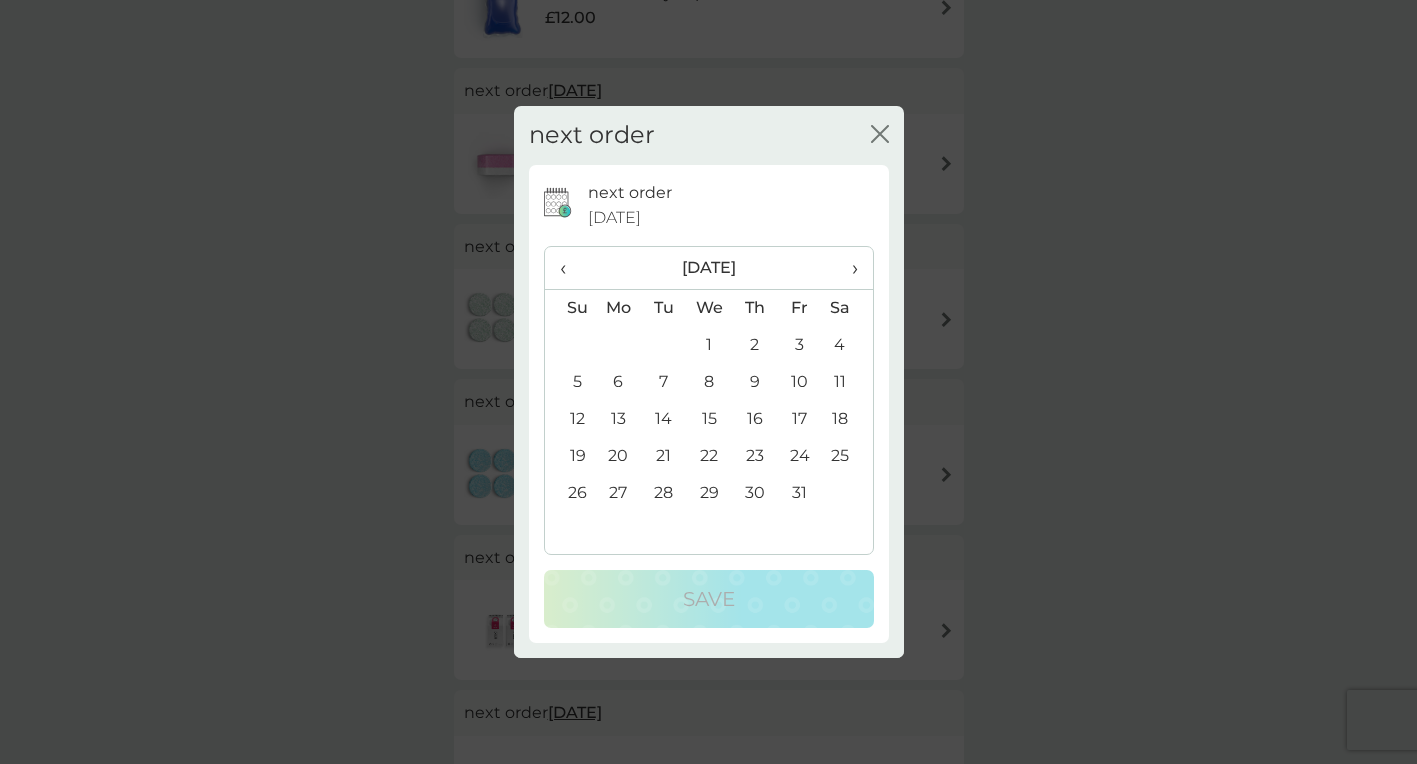click on "7" at bounding box center (663, 382) 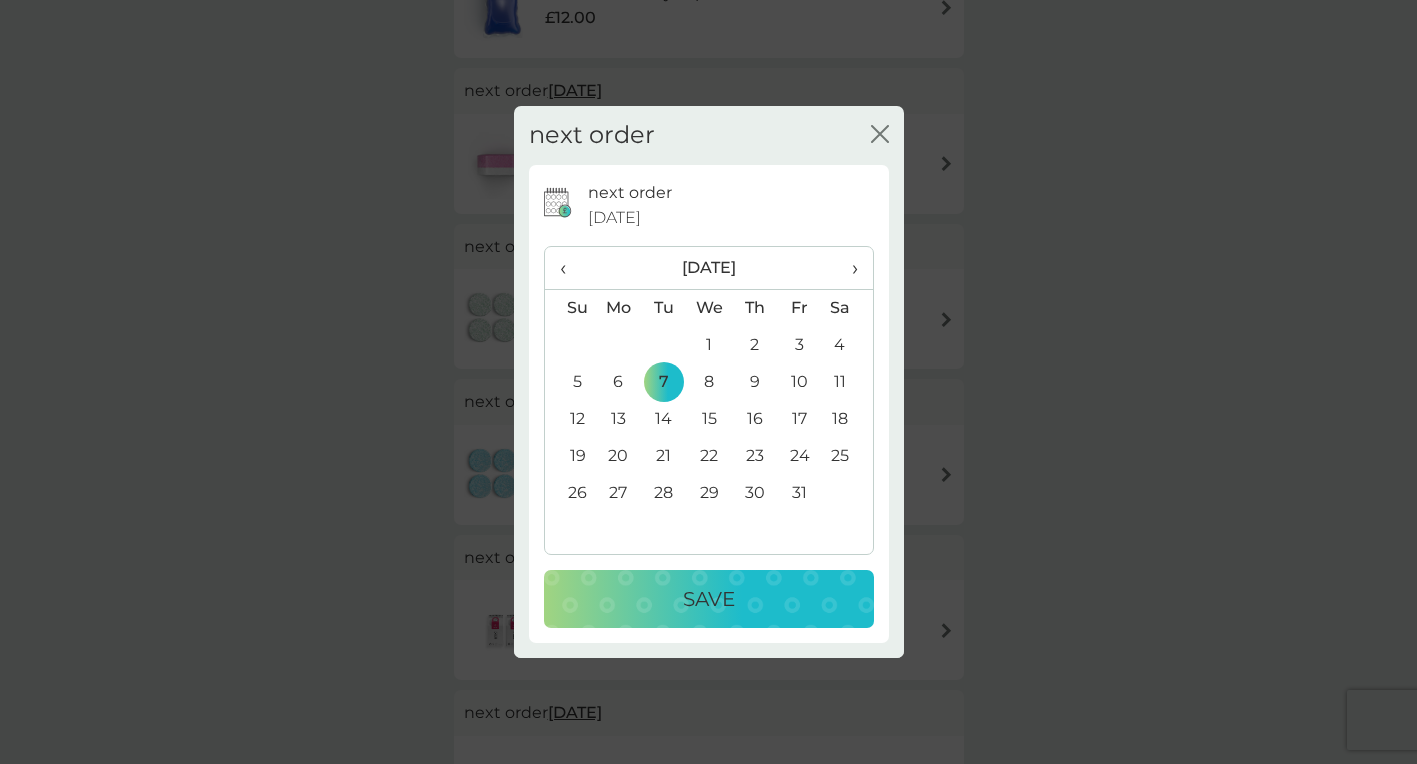 click on "Save" at bounding box center [709, 599] 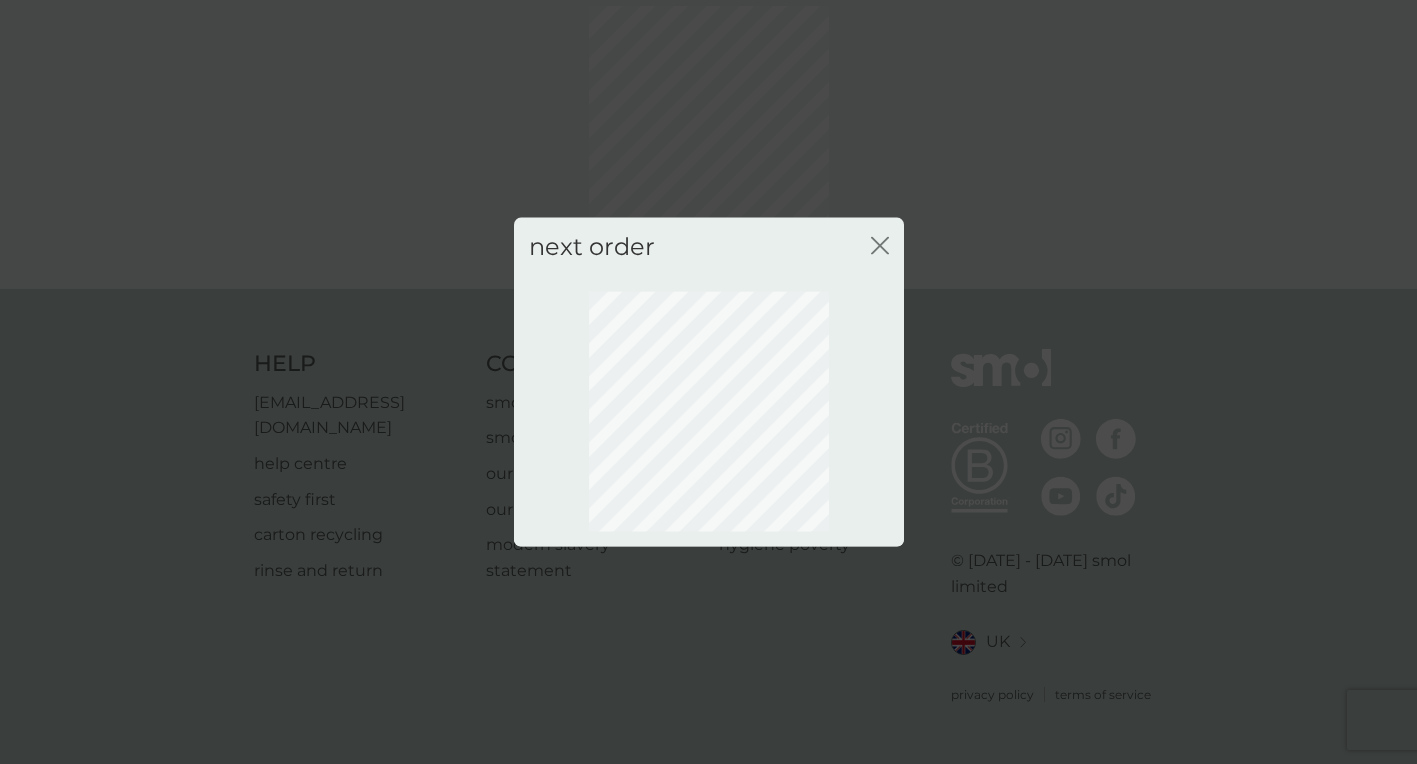 scroll, scrollTop: 74, scrollLeft: 0, axis: vertical 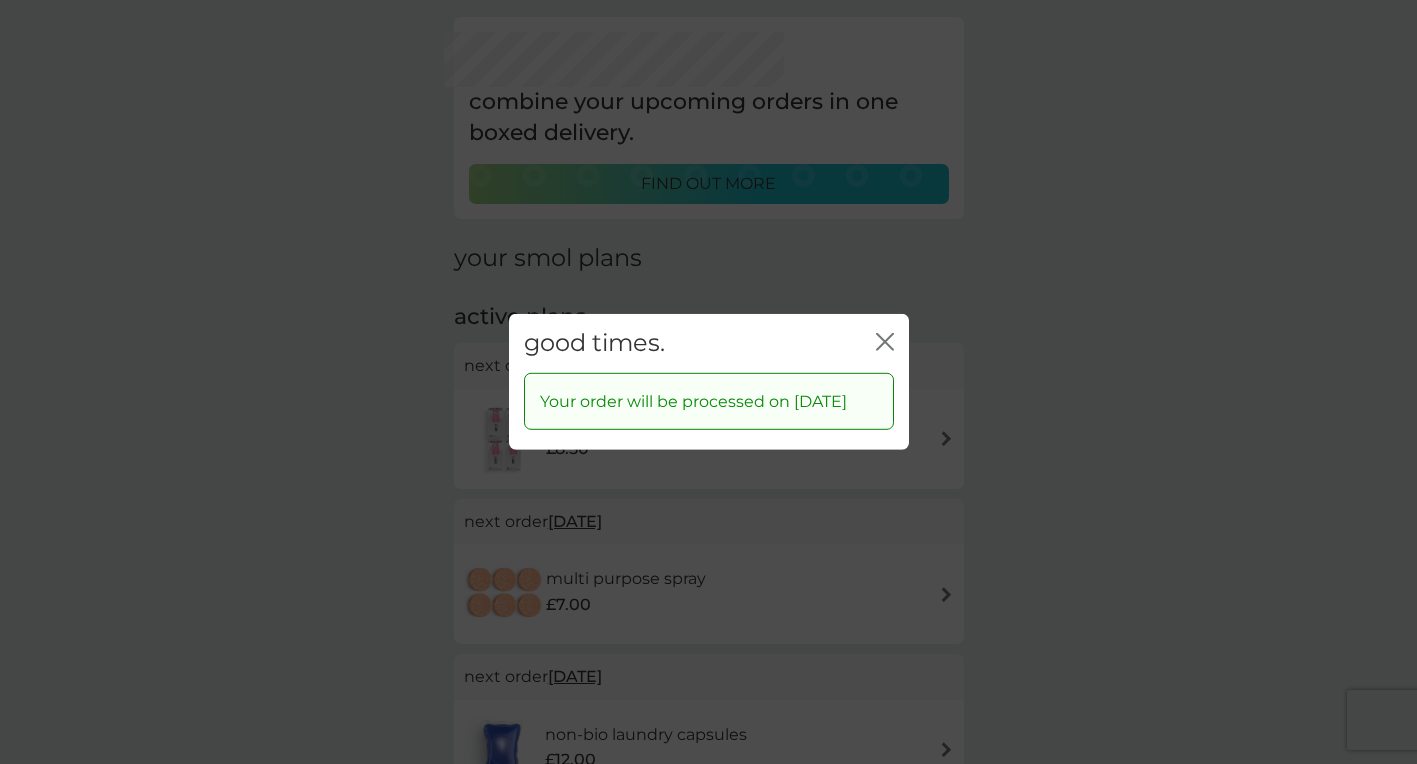 click on "good times. close Your order will be processed on [DATE]" at bounding box center [708, 382] 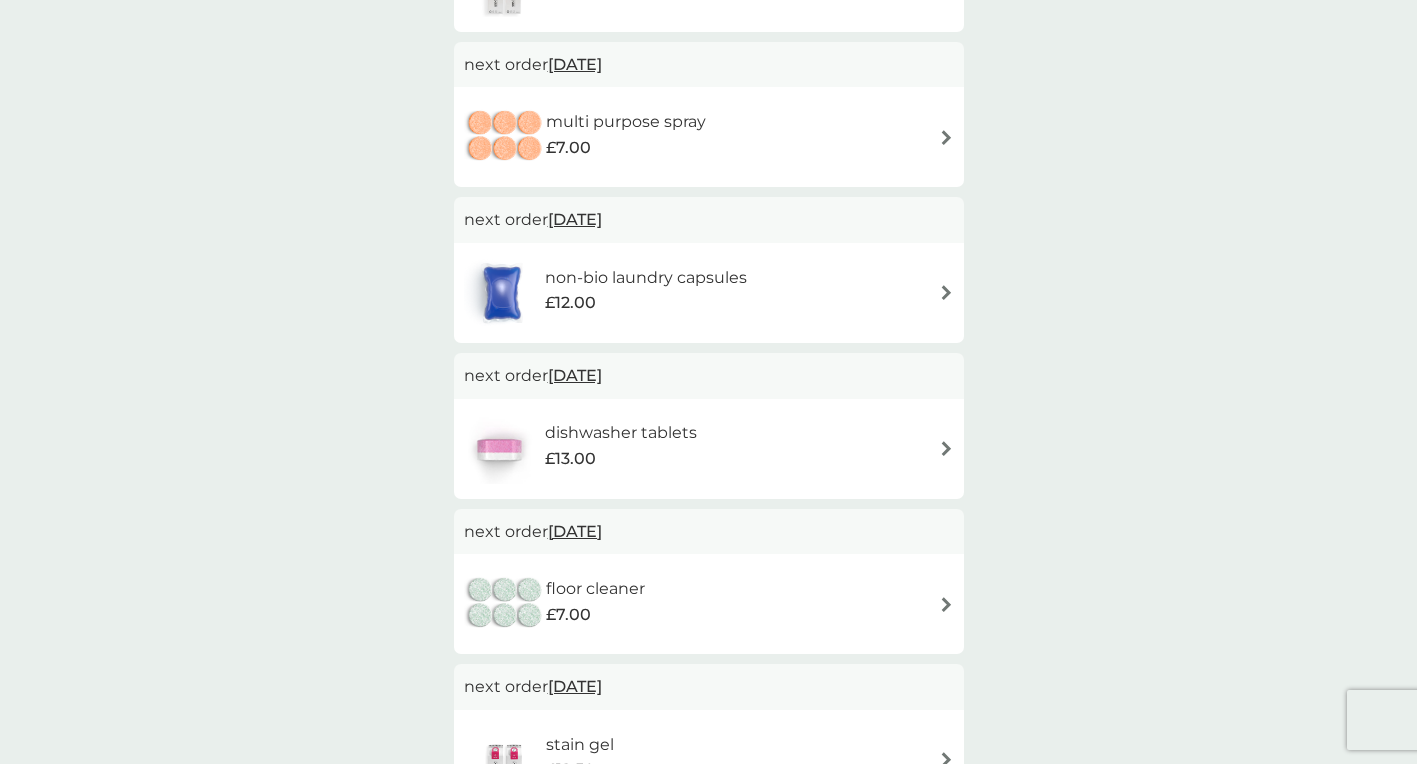 scroll, scrollTop: 529, scrollLeft: 0, axis: vertical 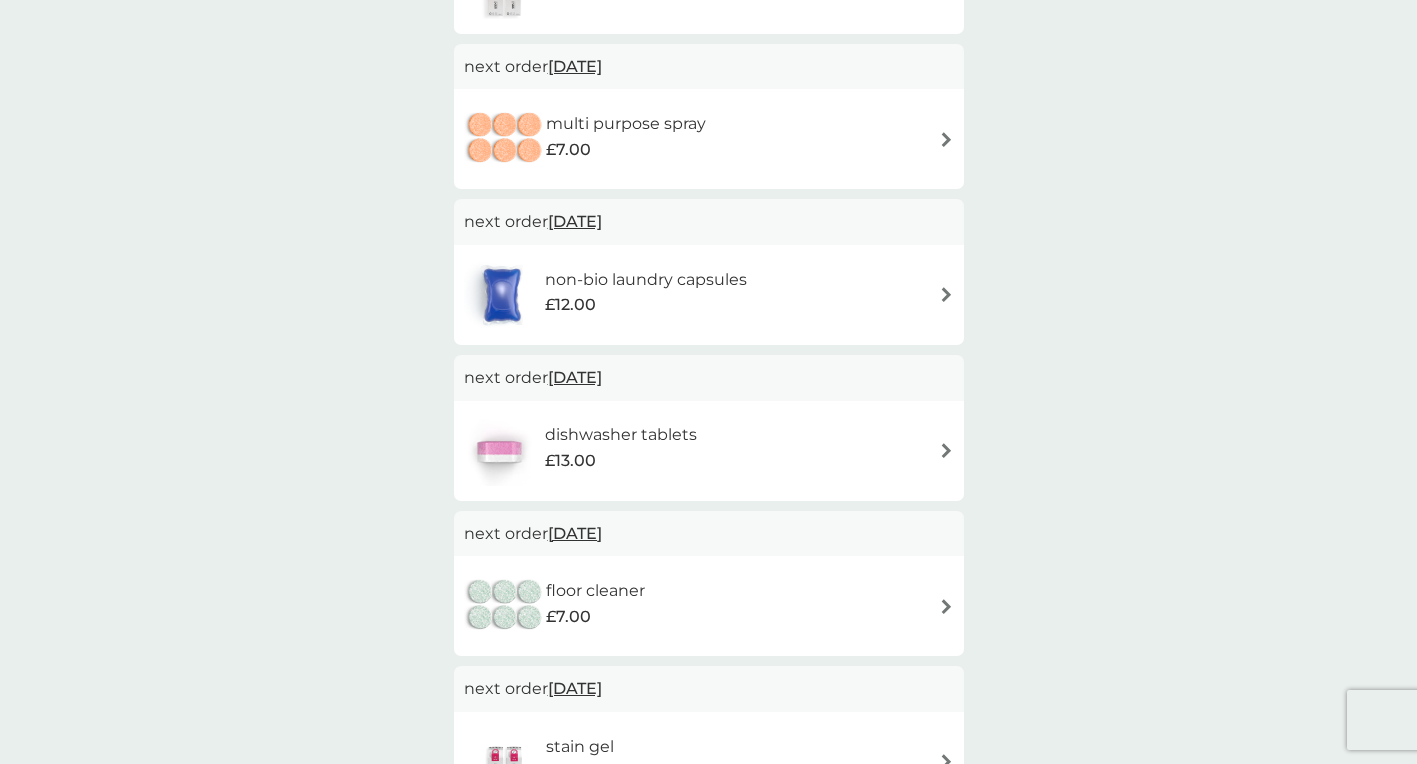 click on "[DATE]" at bounding box center [575, 533] 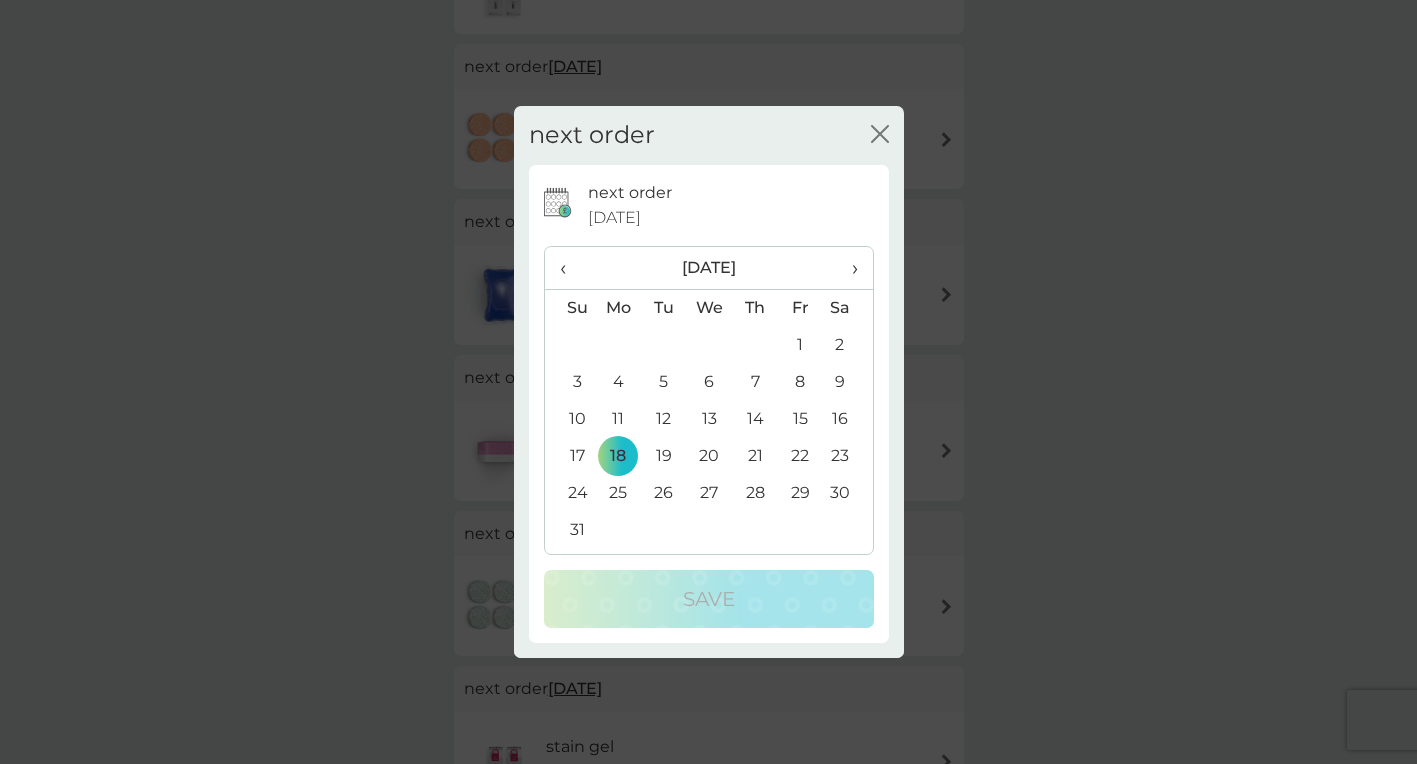 click on "›" at bounding box center [847, 268] 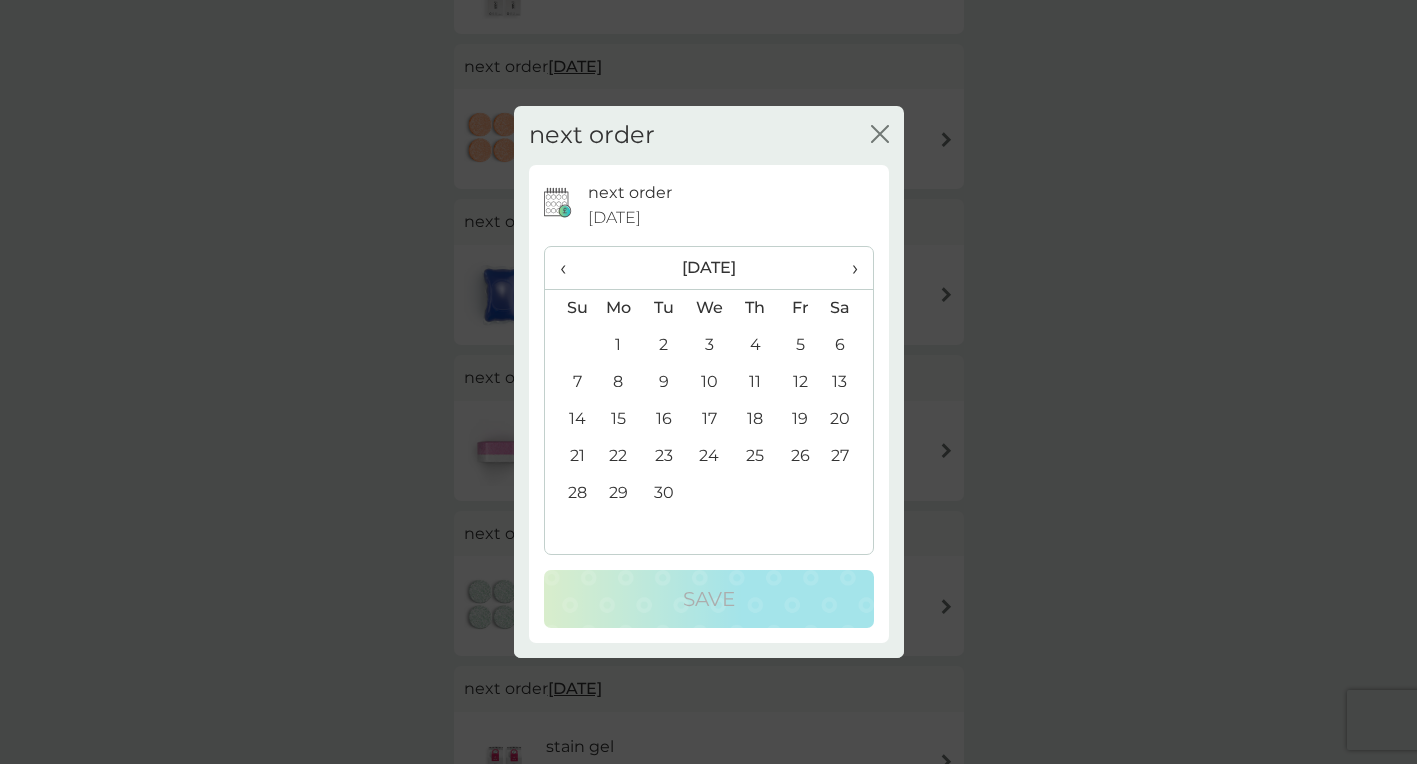 click 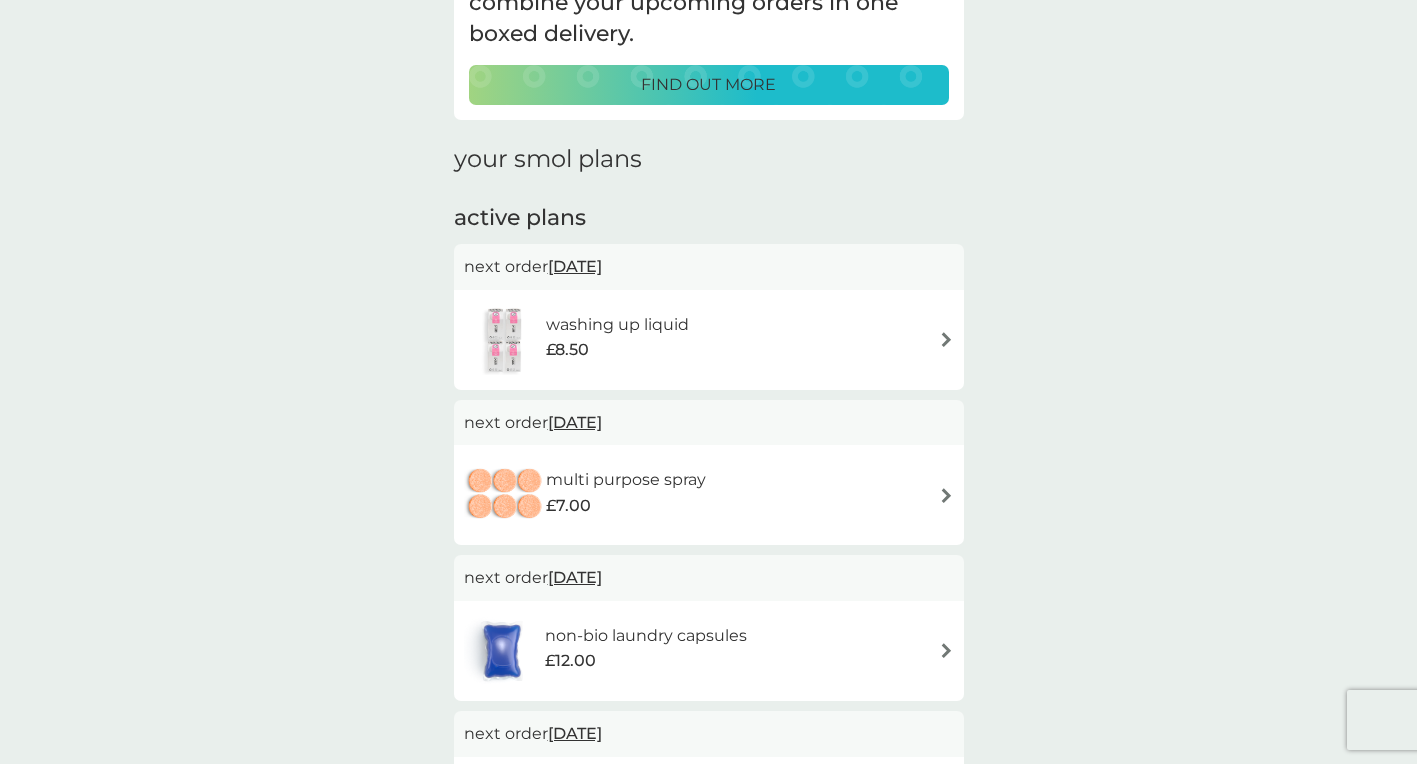 click on "[DATE]" at bounding box center [575, 266] 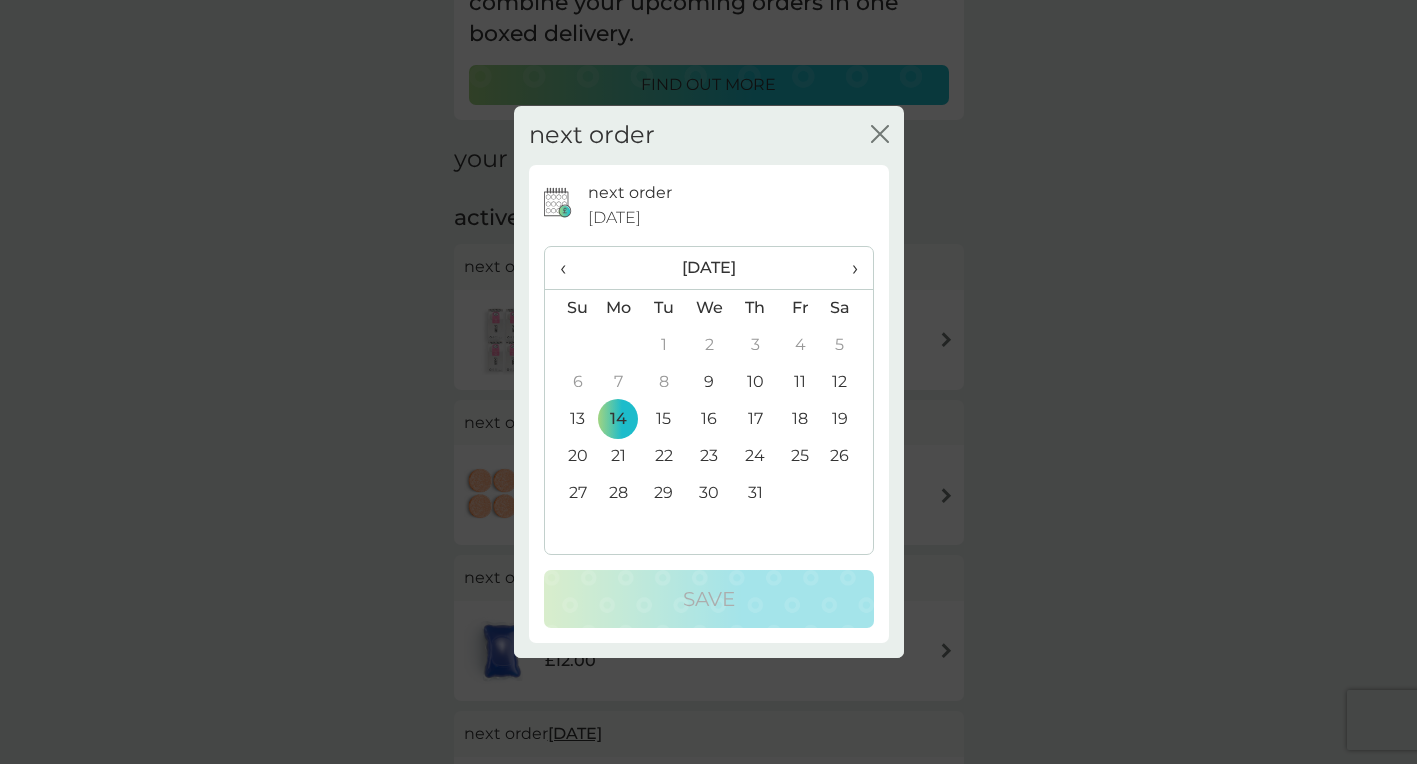 click on "›" at bounding box center (847, 268) 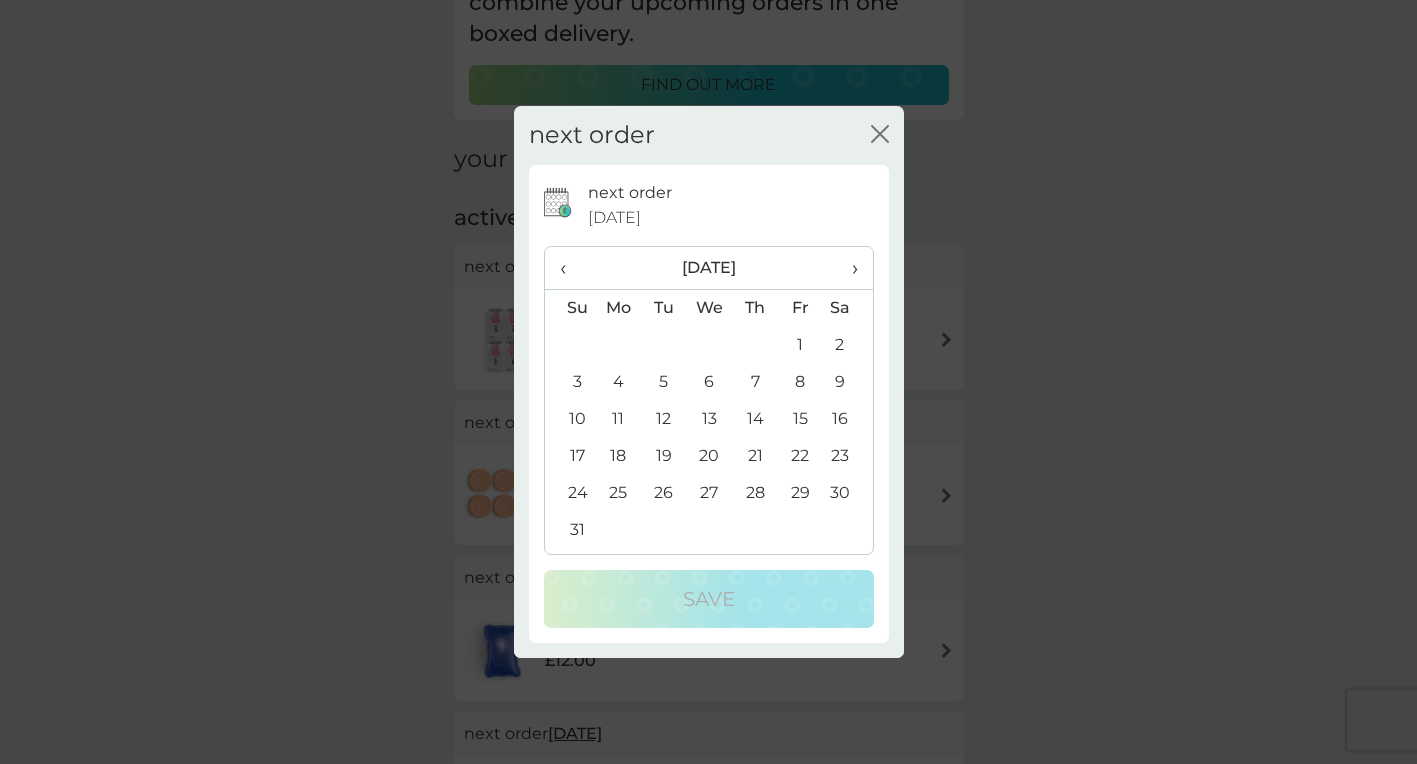 click on "18" at bounding box center [619, 456] 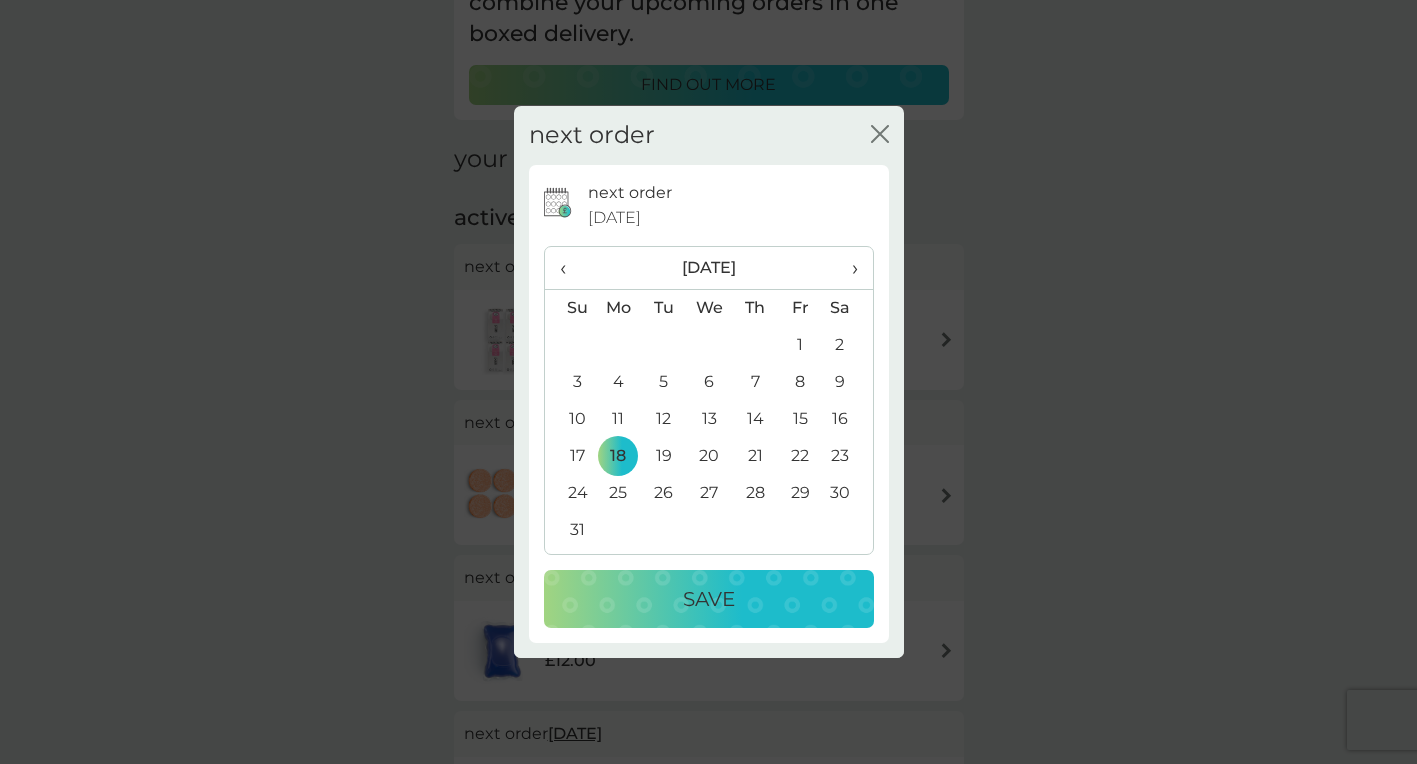 click on "Save" at bounding box center [709, 599] 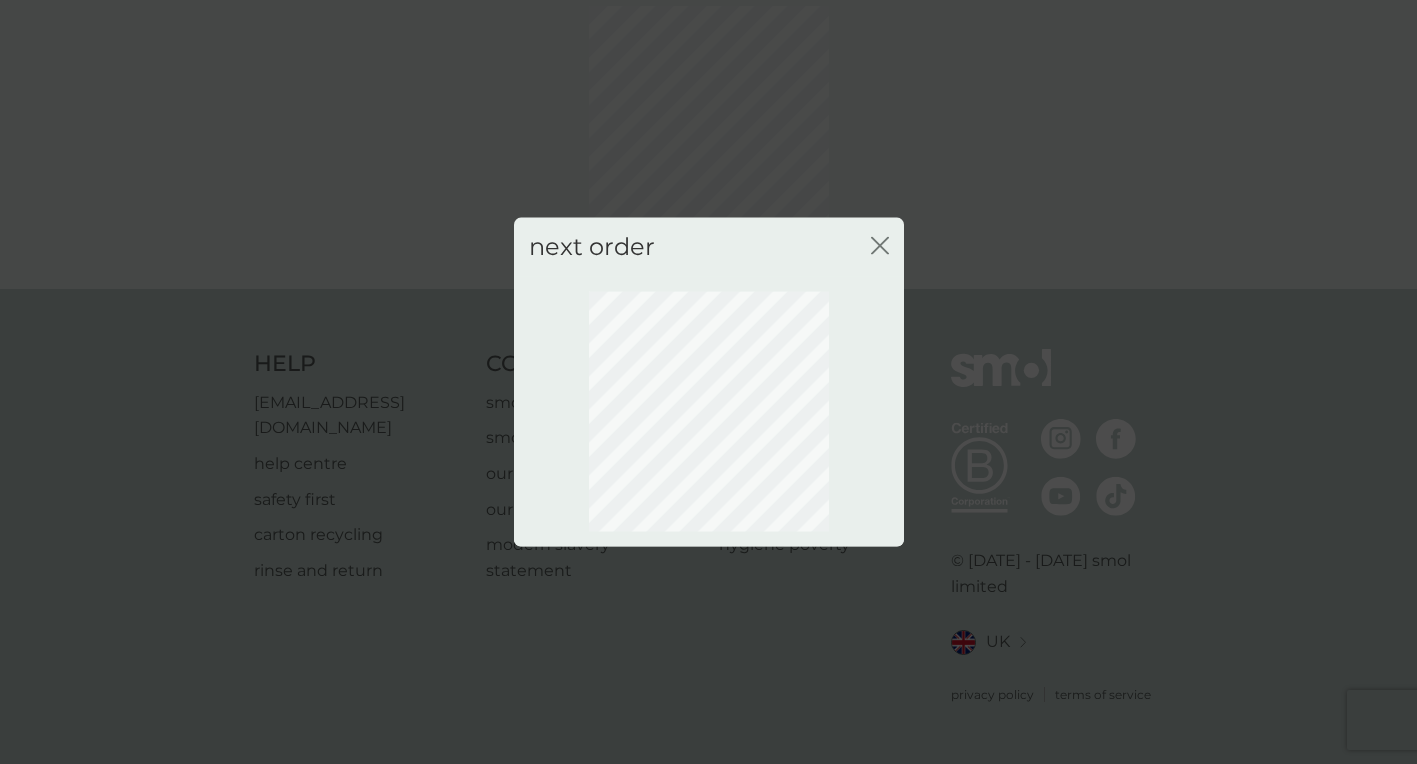 scroll, scrollTop: 74, scrollLeft: 0, axis: vertical 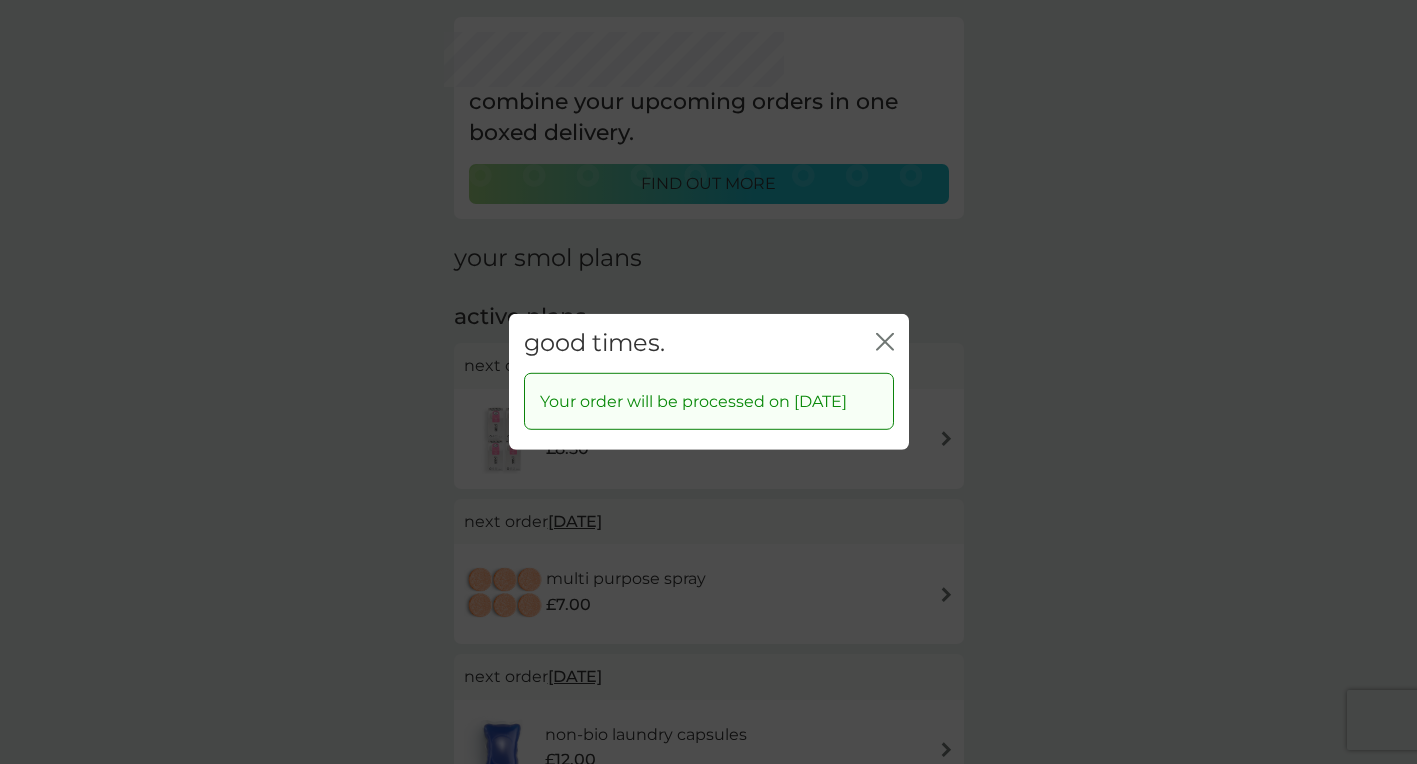 click 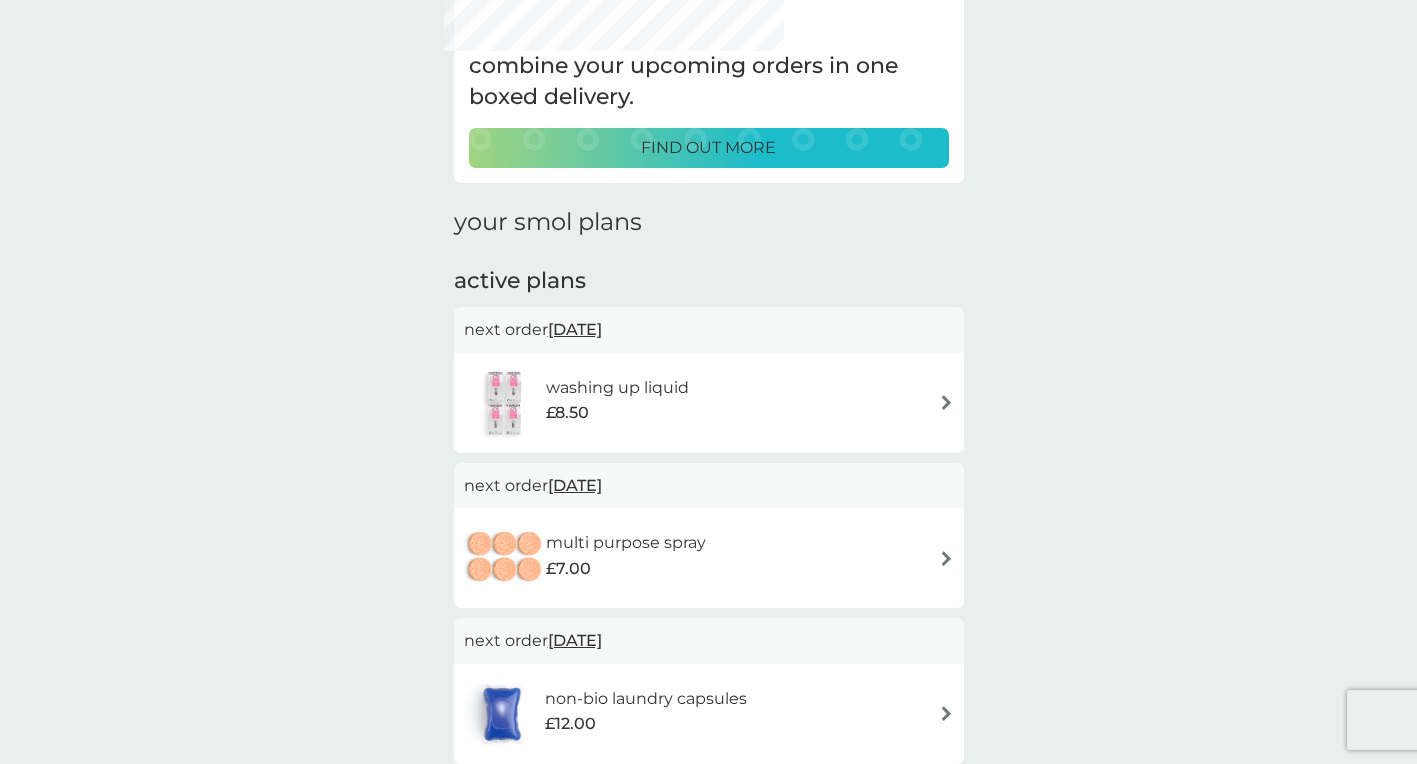 scroll, scrollTop: 0, scrollLeft: 0, axis: both 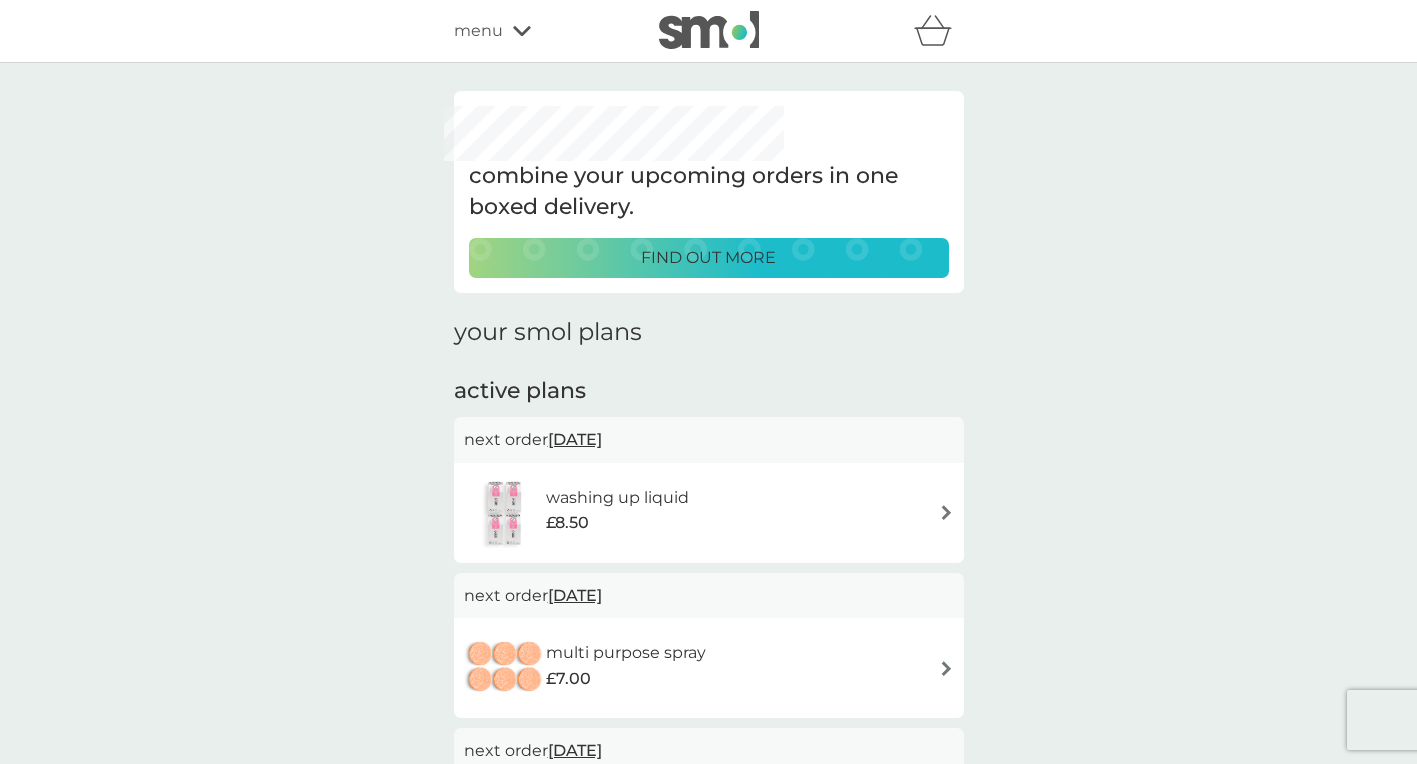 click 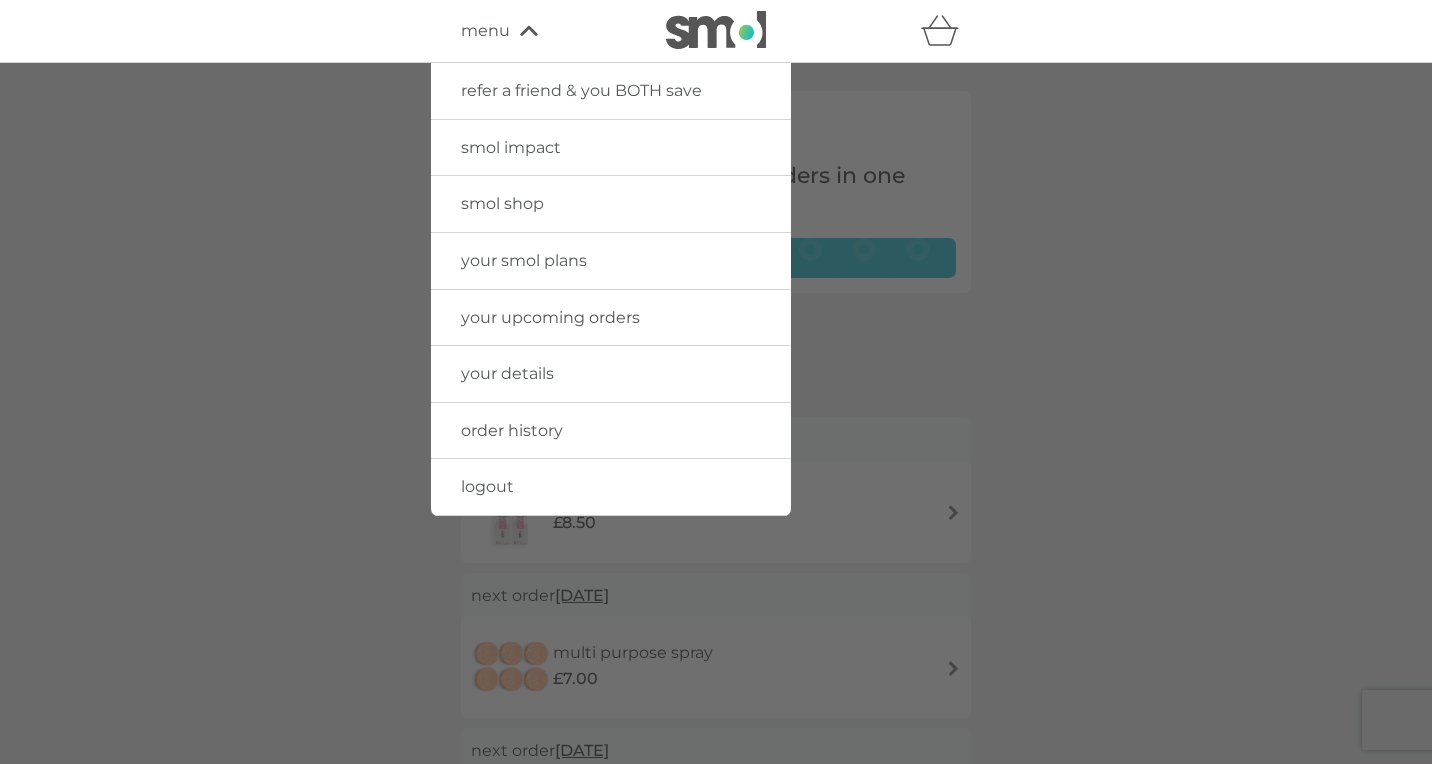 click on "your upcoming orders" at bounding box center [550, 317] 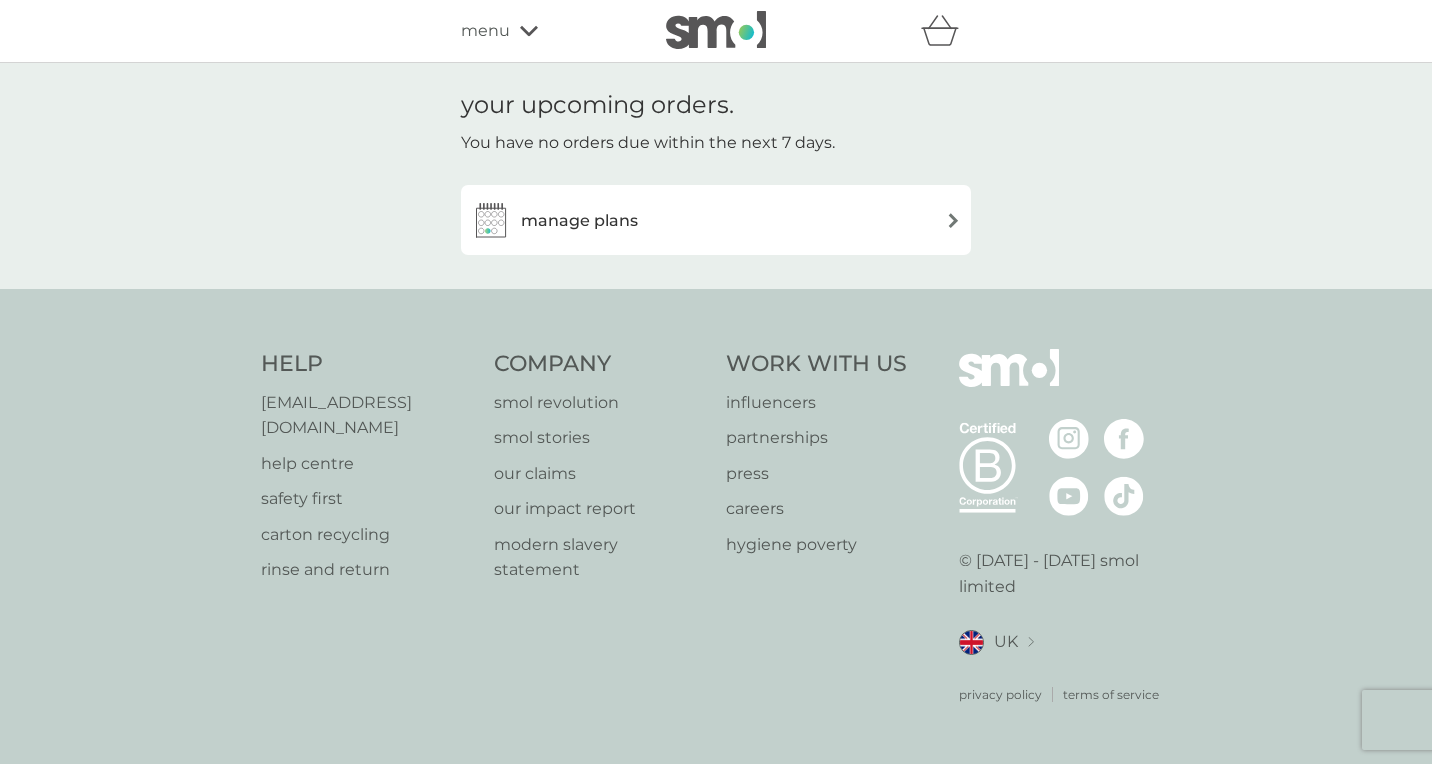 click on "manage plans" at bounding box center [716, 220] 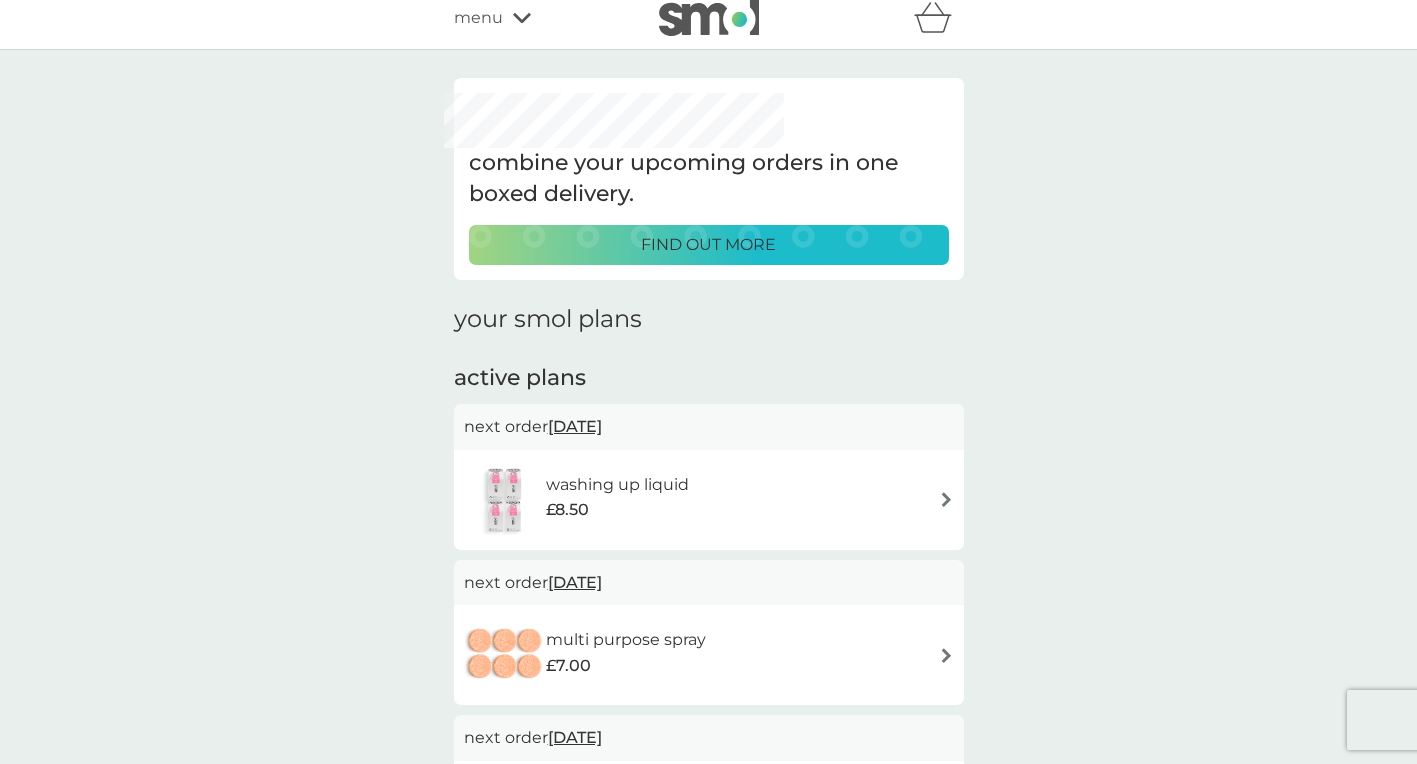 scroll, scrollTop: 0, scrollLeft: 0, axis: both 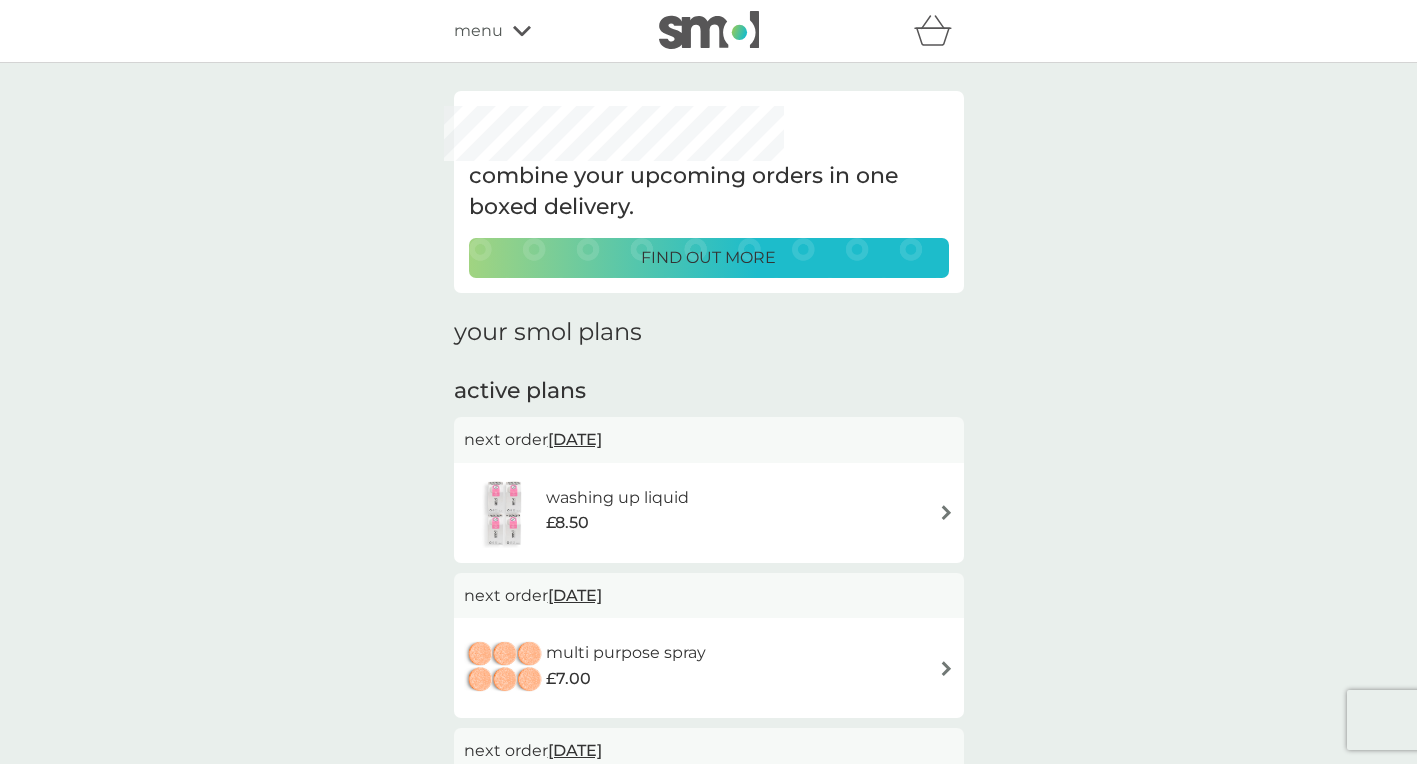 click on "menu" at bounding box center (539, 31) 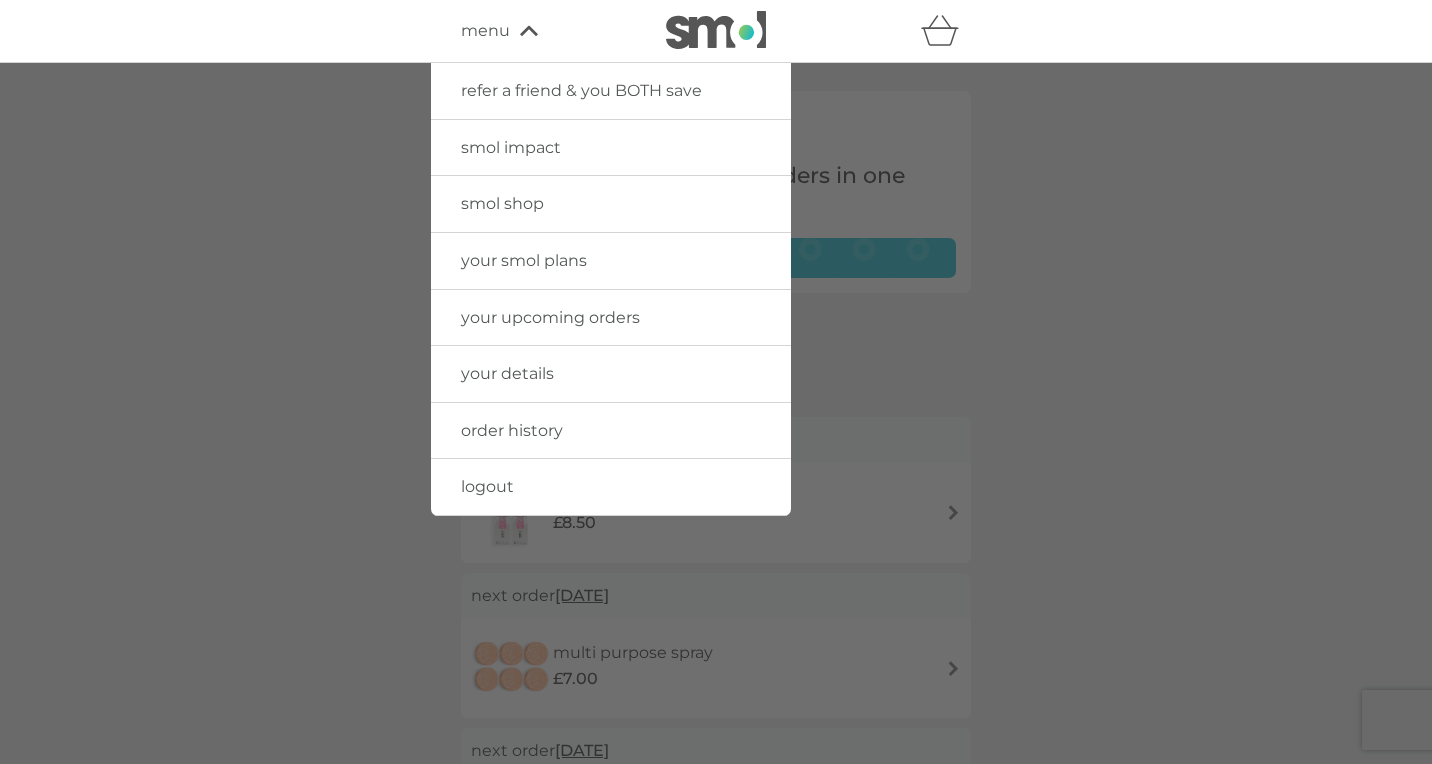 click on "smol shop" at bounding box center (502, 203) 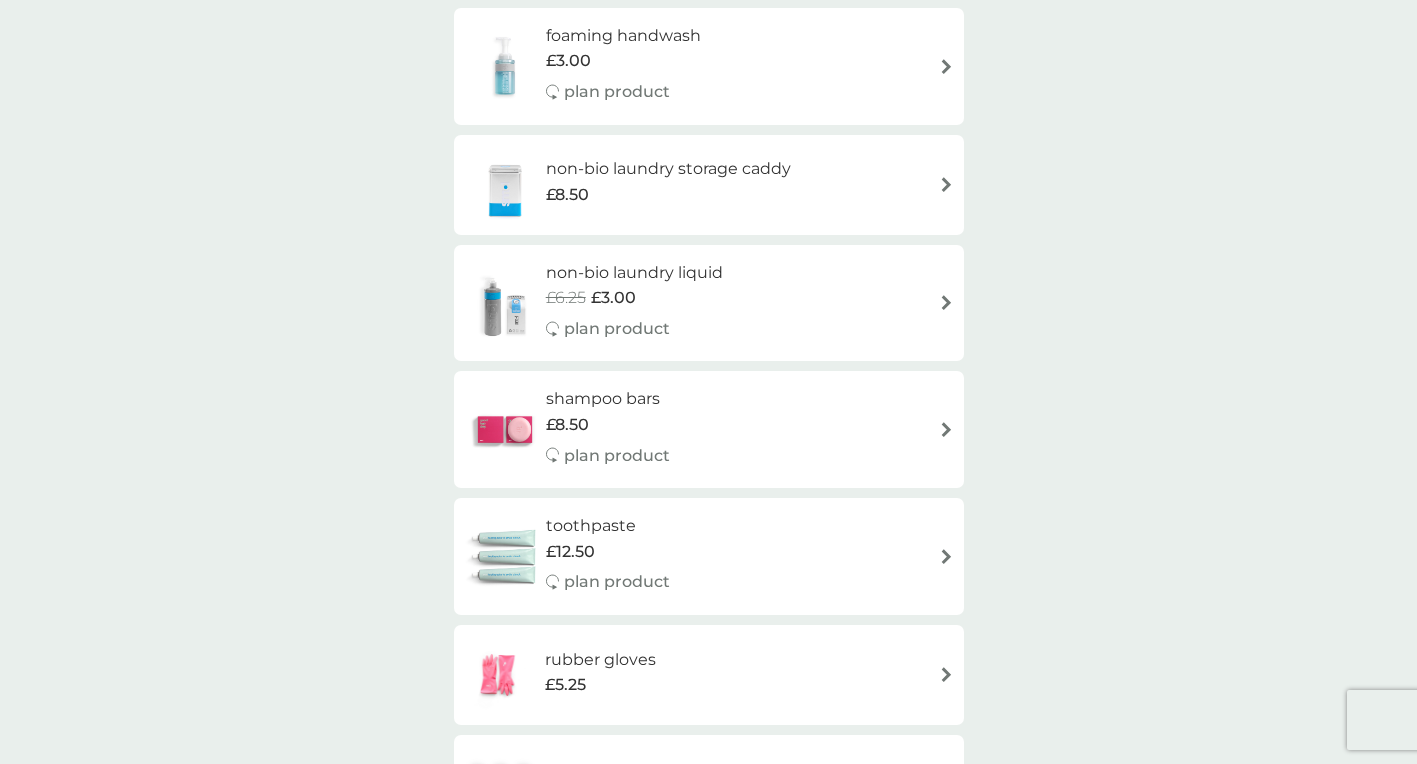 scroll, scrollTop: 1705, scrollLeft: 0, axis: vertical 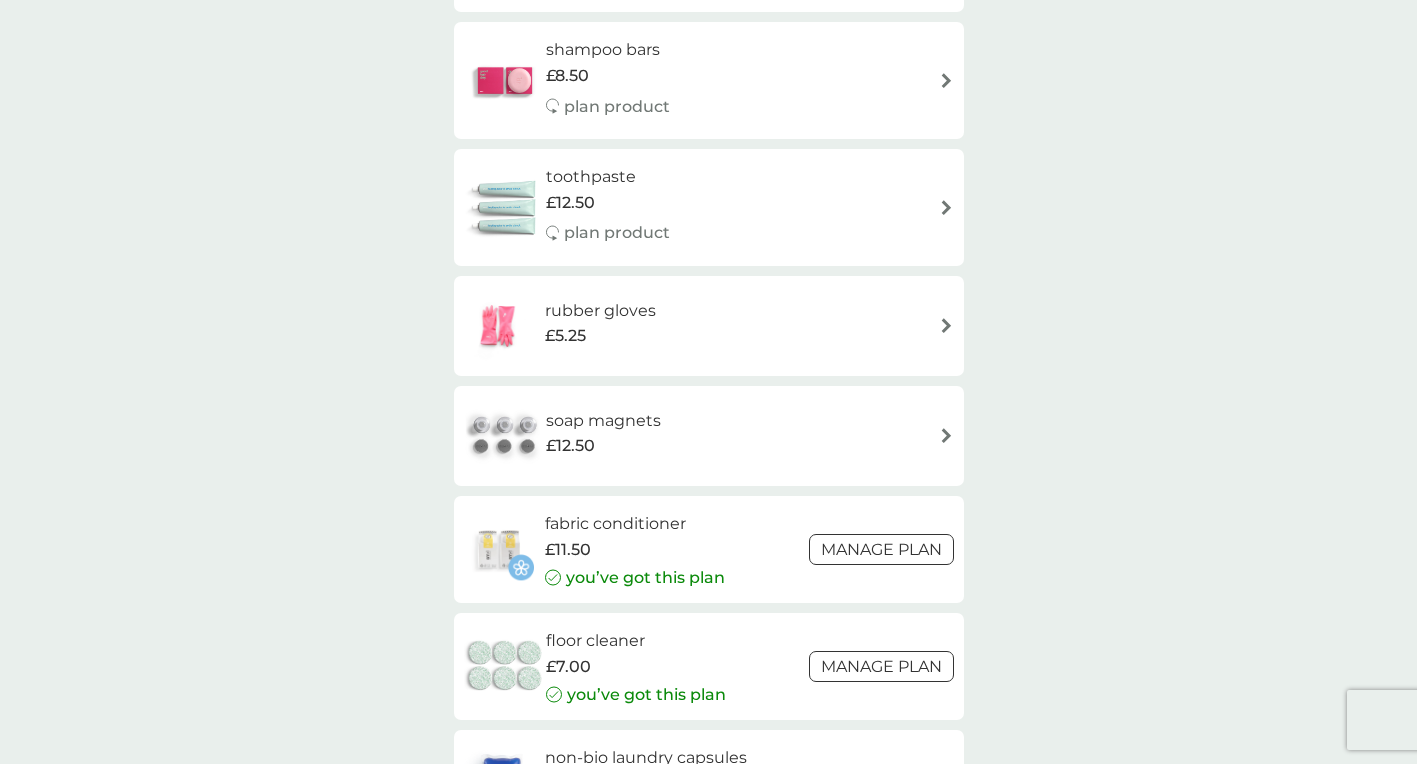 click on "soap magnets" at bounding box center [603, 421] 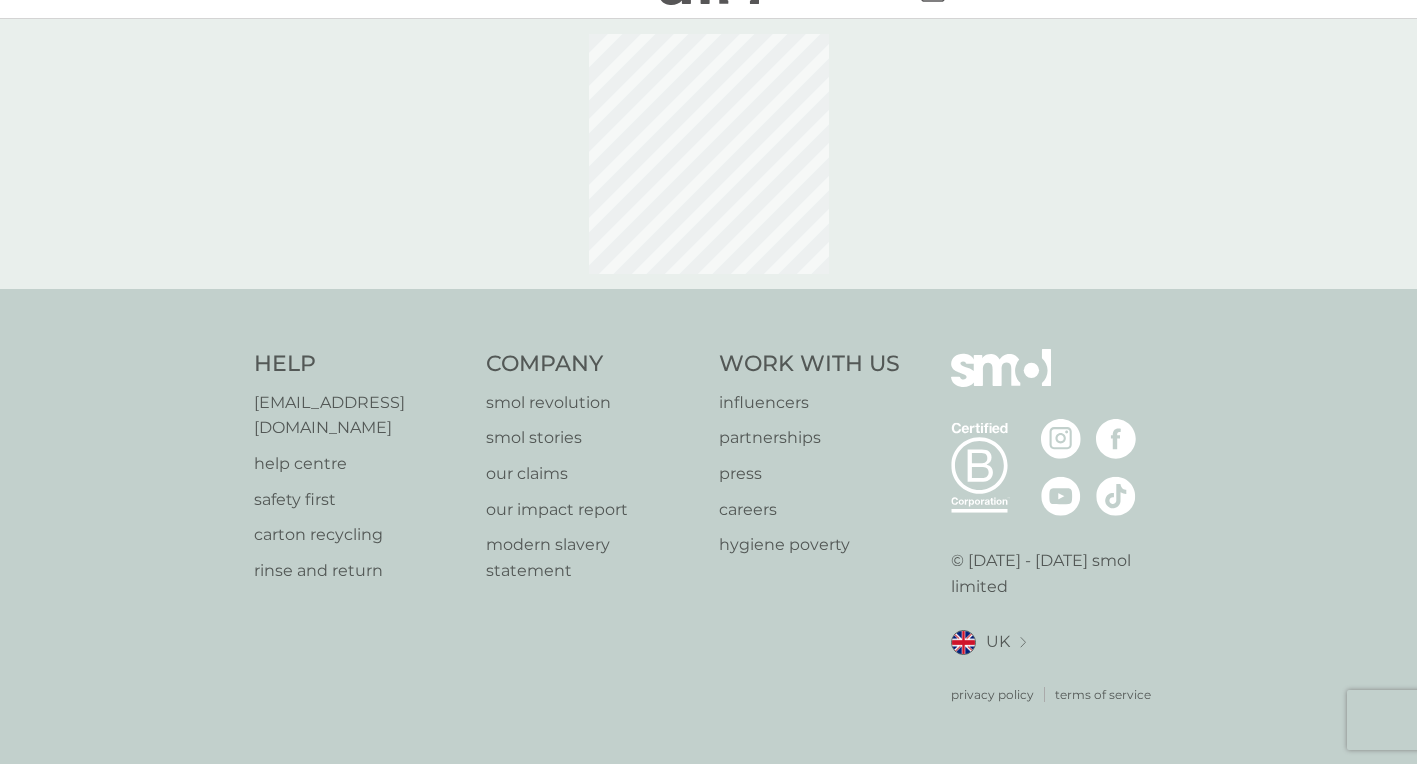 scroll, scrollTop: 0, scrollLeft: 0, axis: both 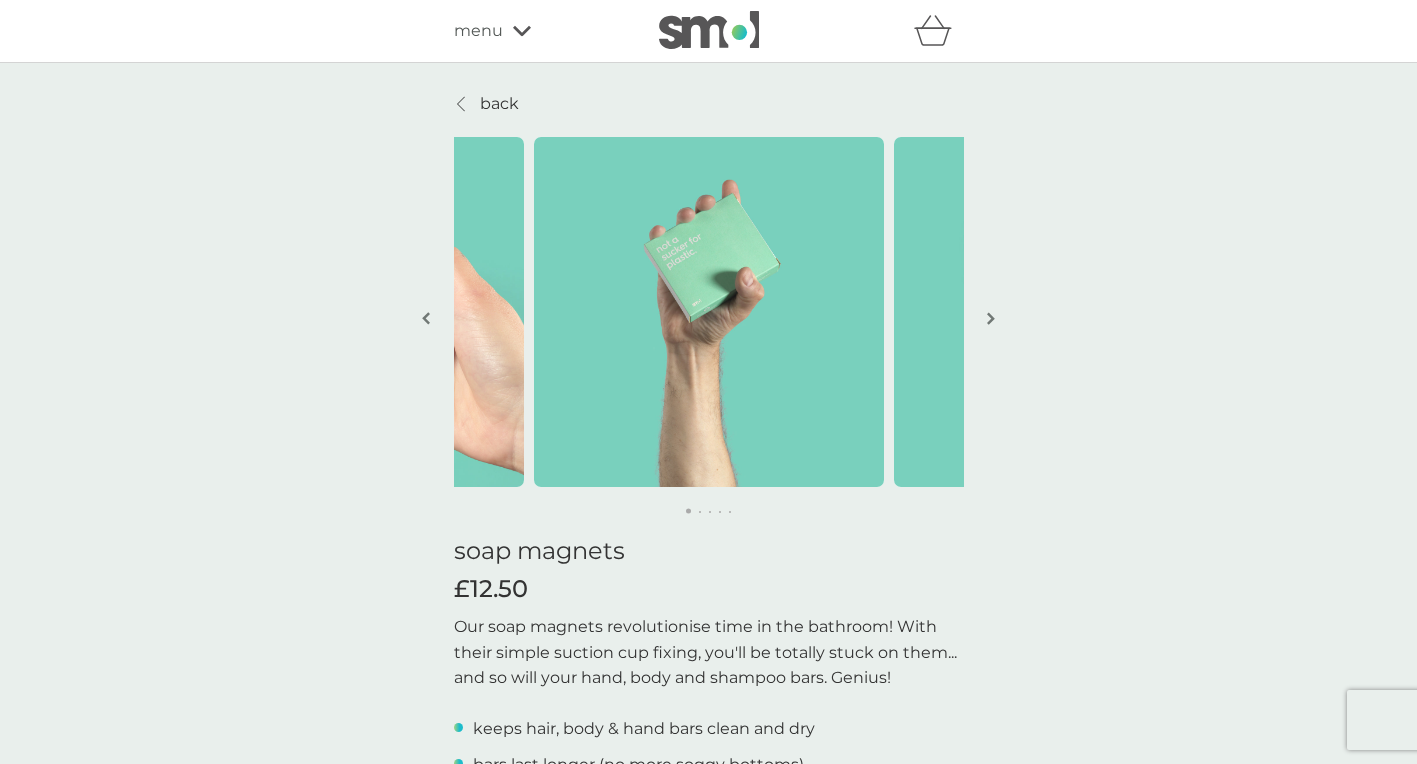 click on "back" at bounding box center (499, 104) 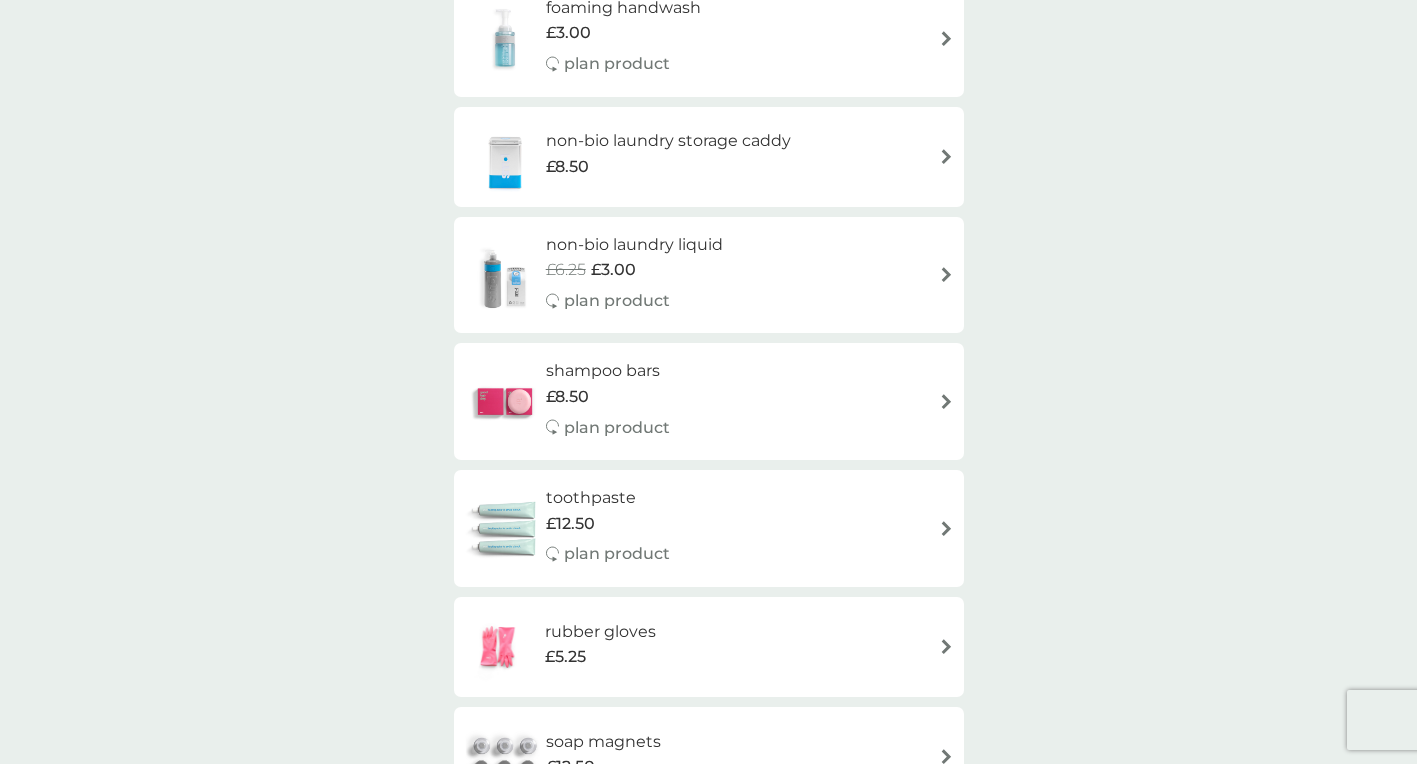 scroll, scrollTop: 0, scrollLeft: 0, axis: both 